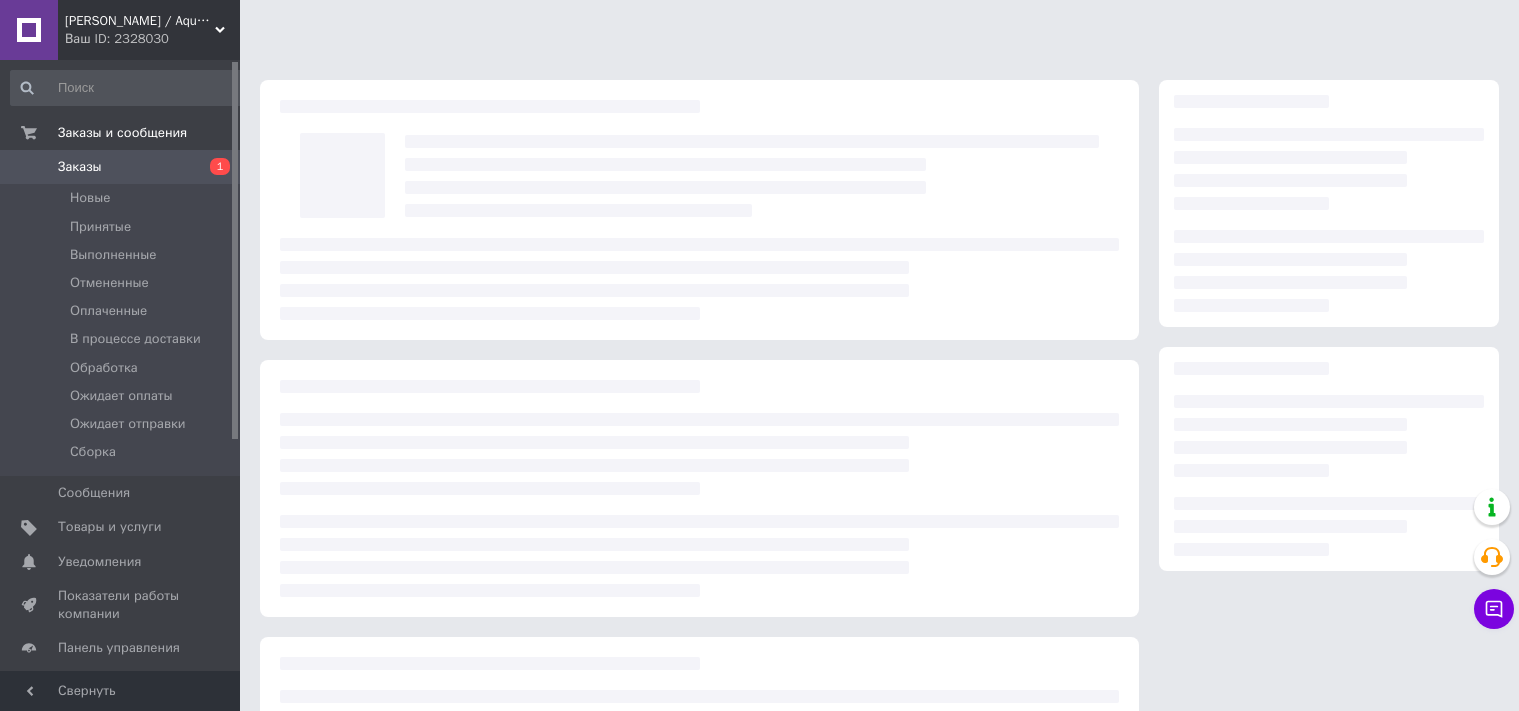 scroll, scrollTop: 0, scrollLeft: 0, axis: both 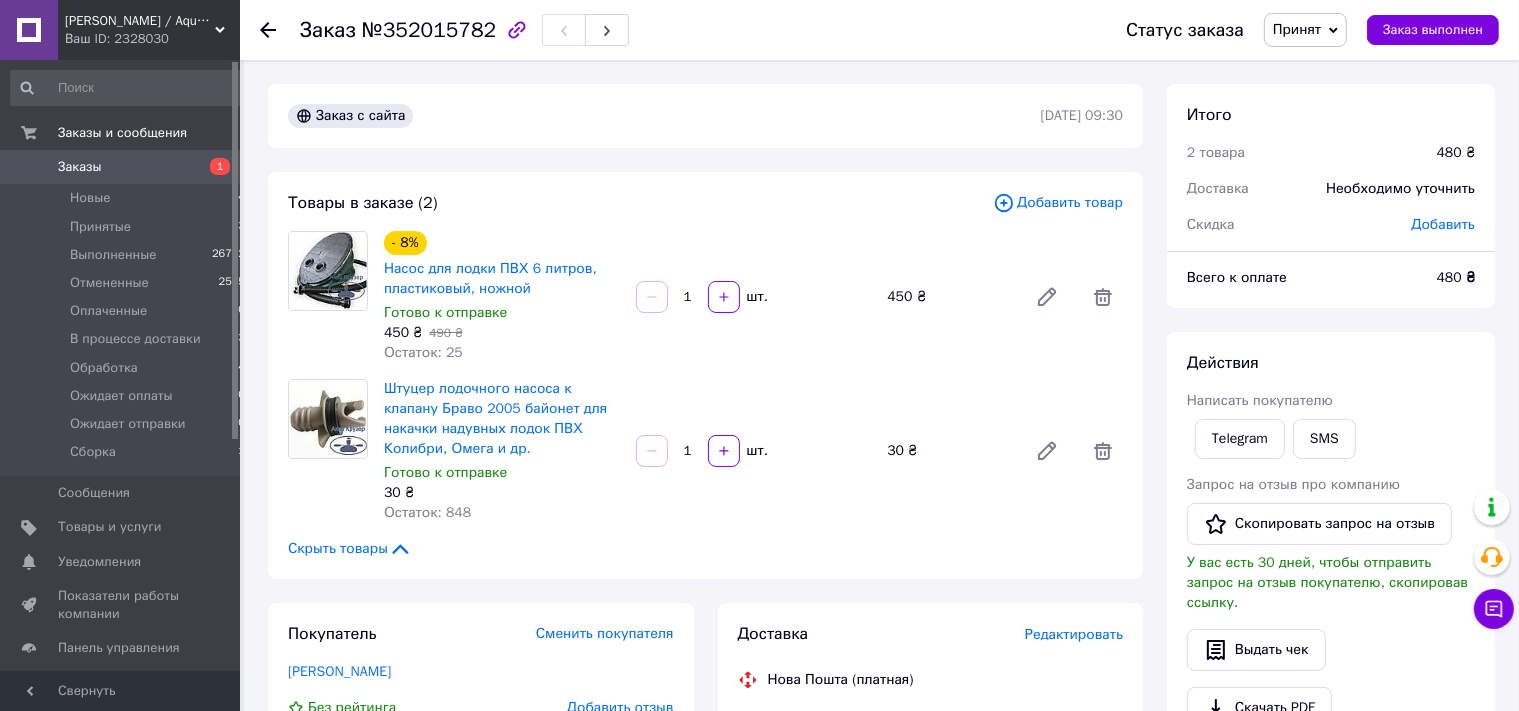 click on "Заказы" at bounding box center [80, 167] 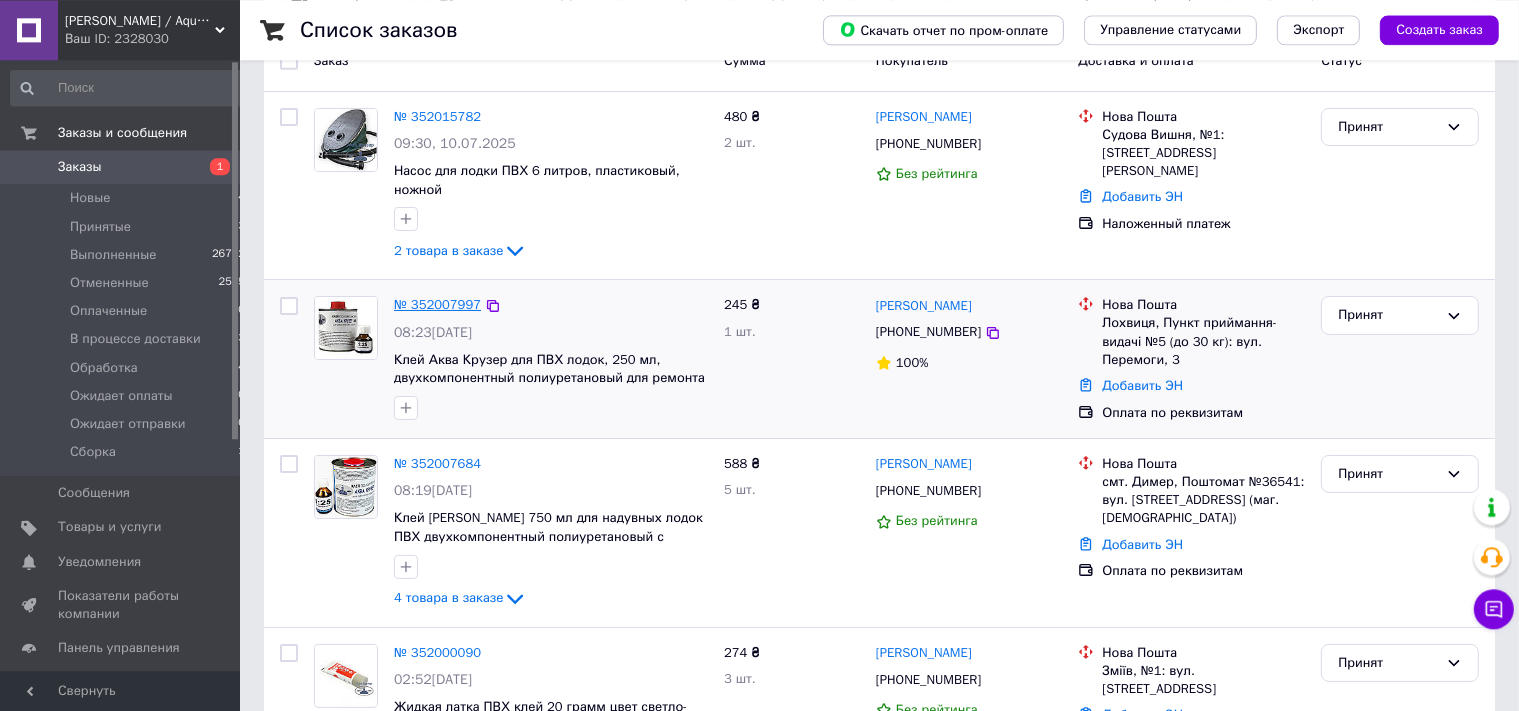 scroll, scrollTop: 211, scrollLeft: 0, axis: vertical 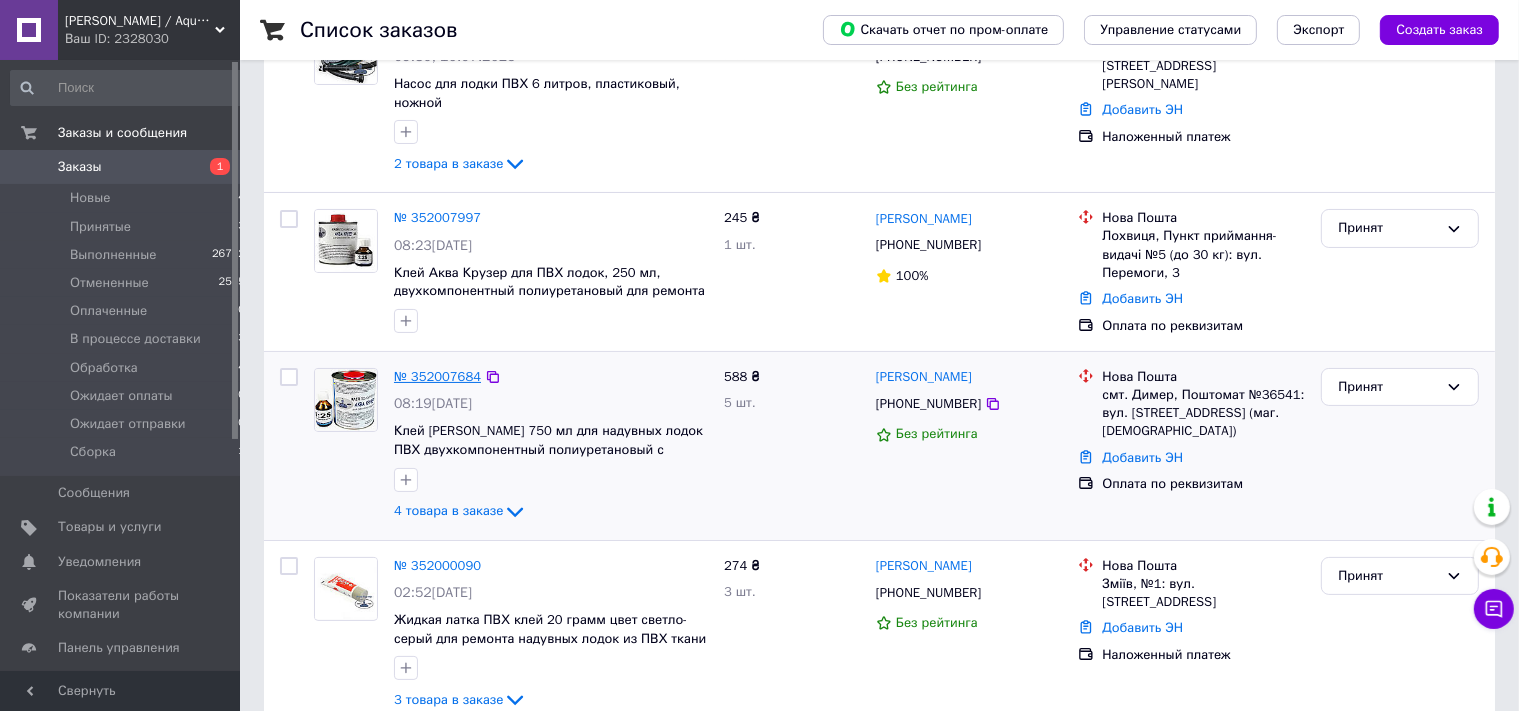 click on "№ 352007684" at bounding box center [437, 376] 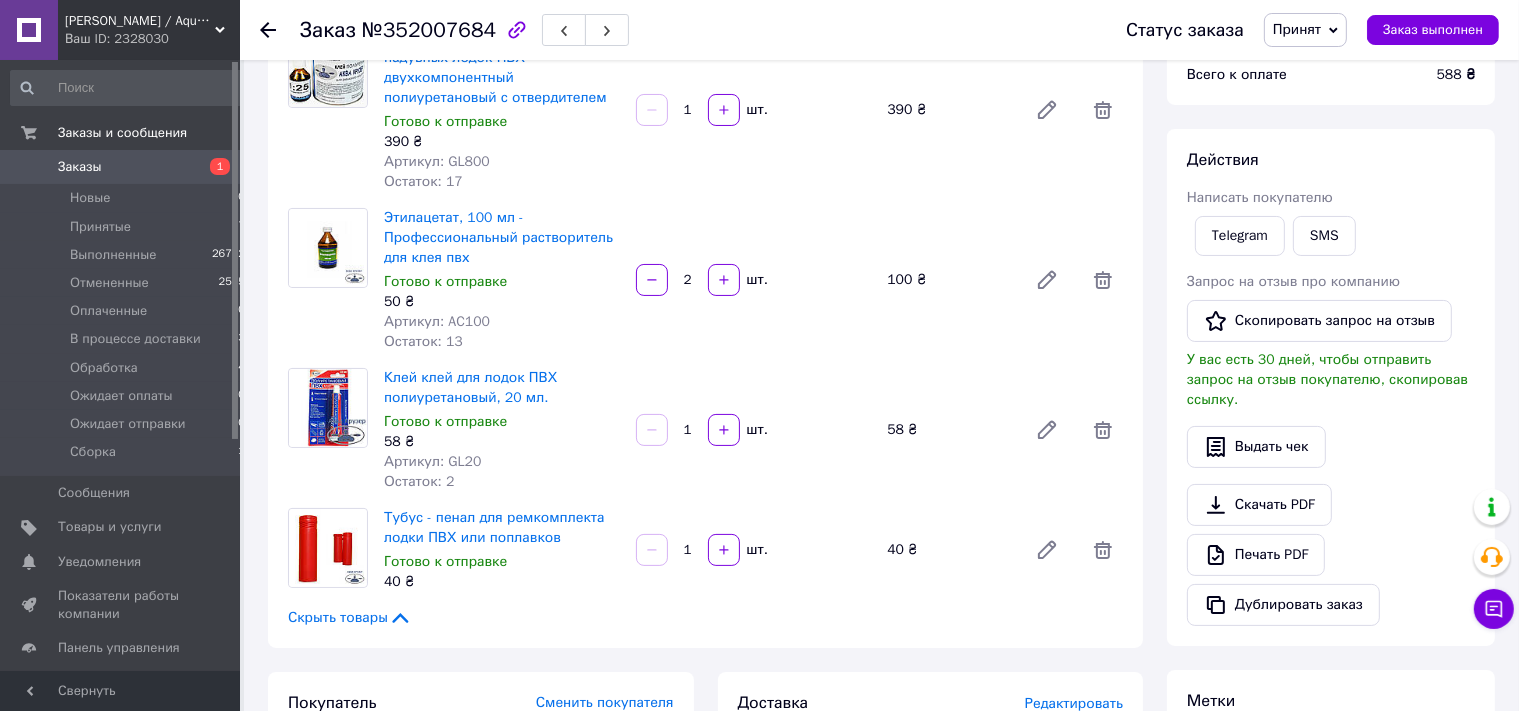 click on "Заказы" at bounding box center (80, 167) 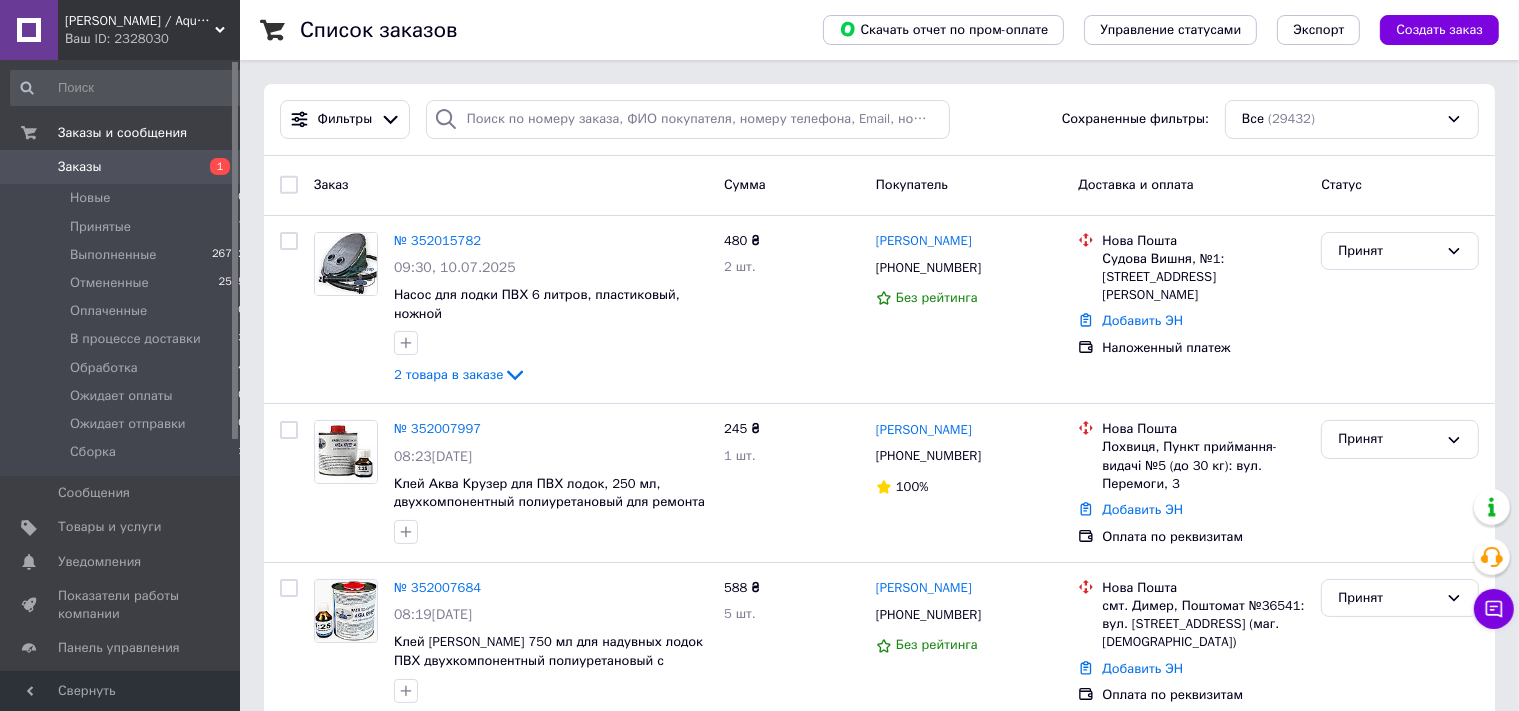 click on "Заказы" at bounding box center (80, 167) 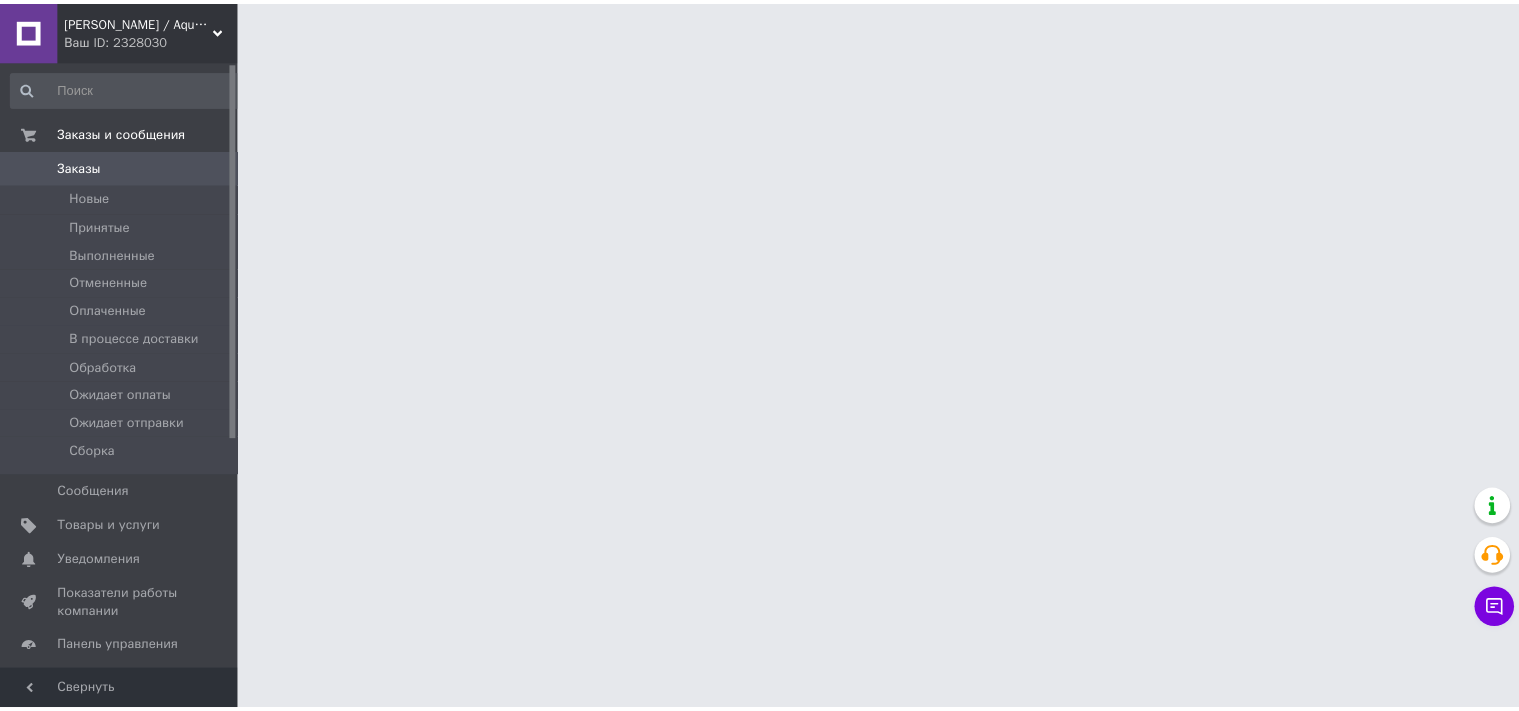 scroll, scrollTop: 0, scrollLeft: 0, axis: both 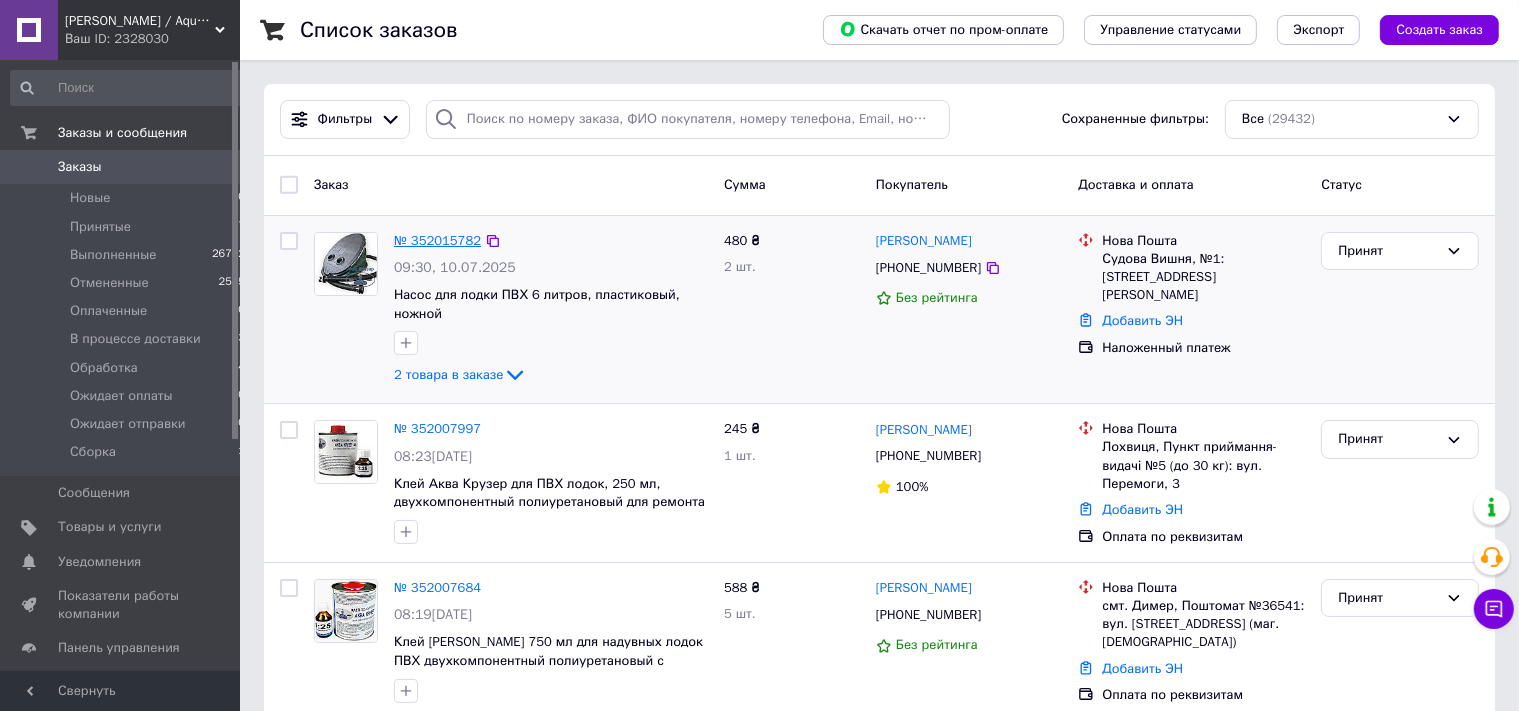 click on "№ 352015782" at bounding box center (437, 240) 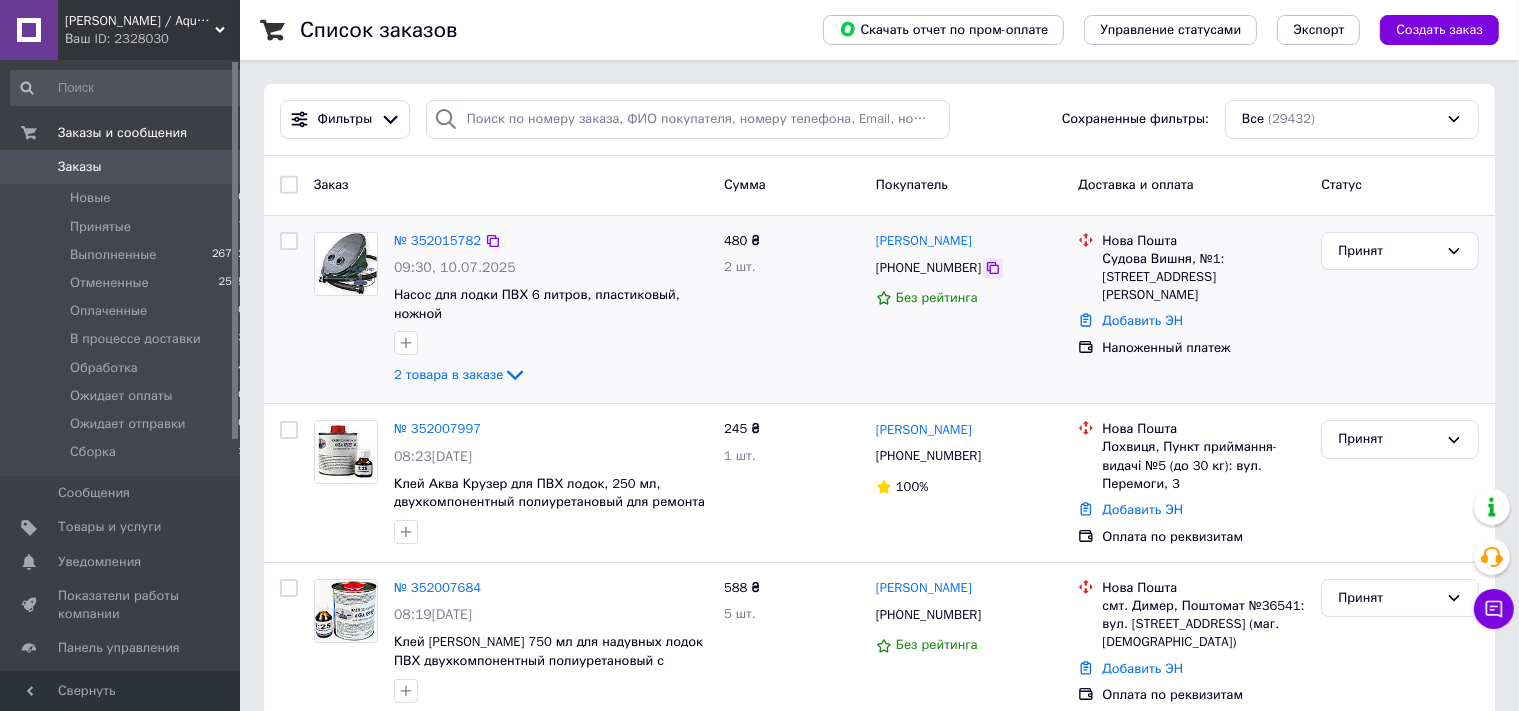 click 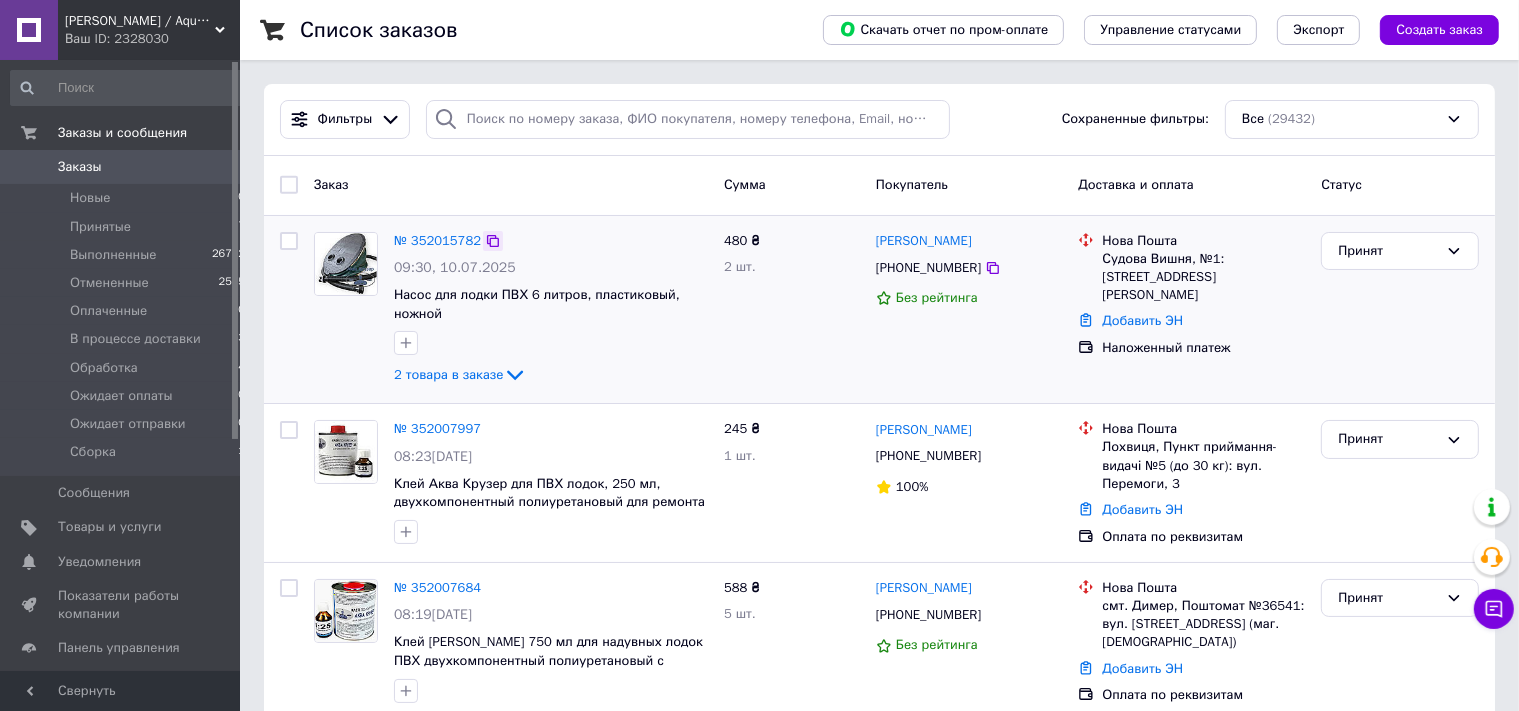 click 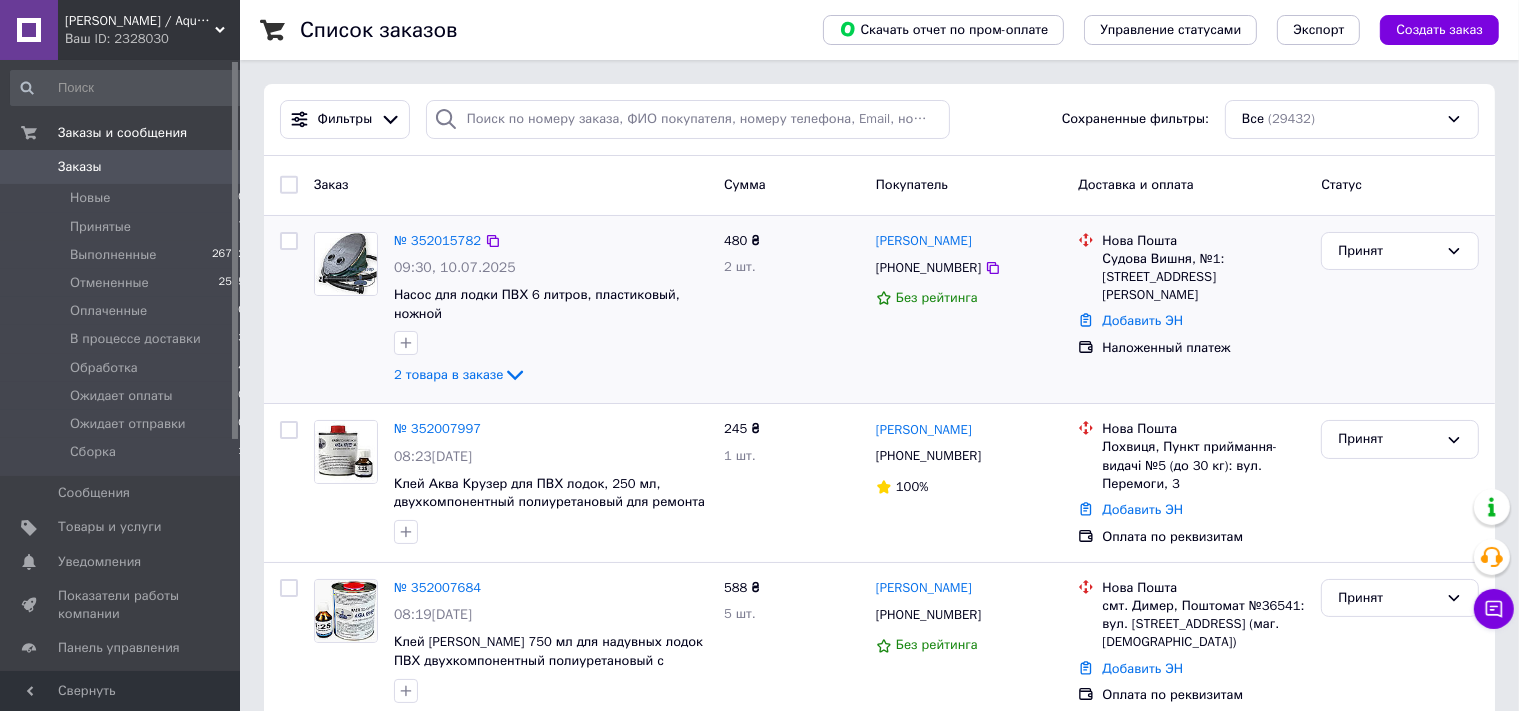 click on "Принят" at bounding box center [1400, 310] 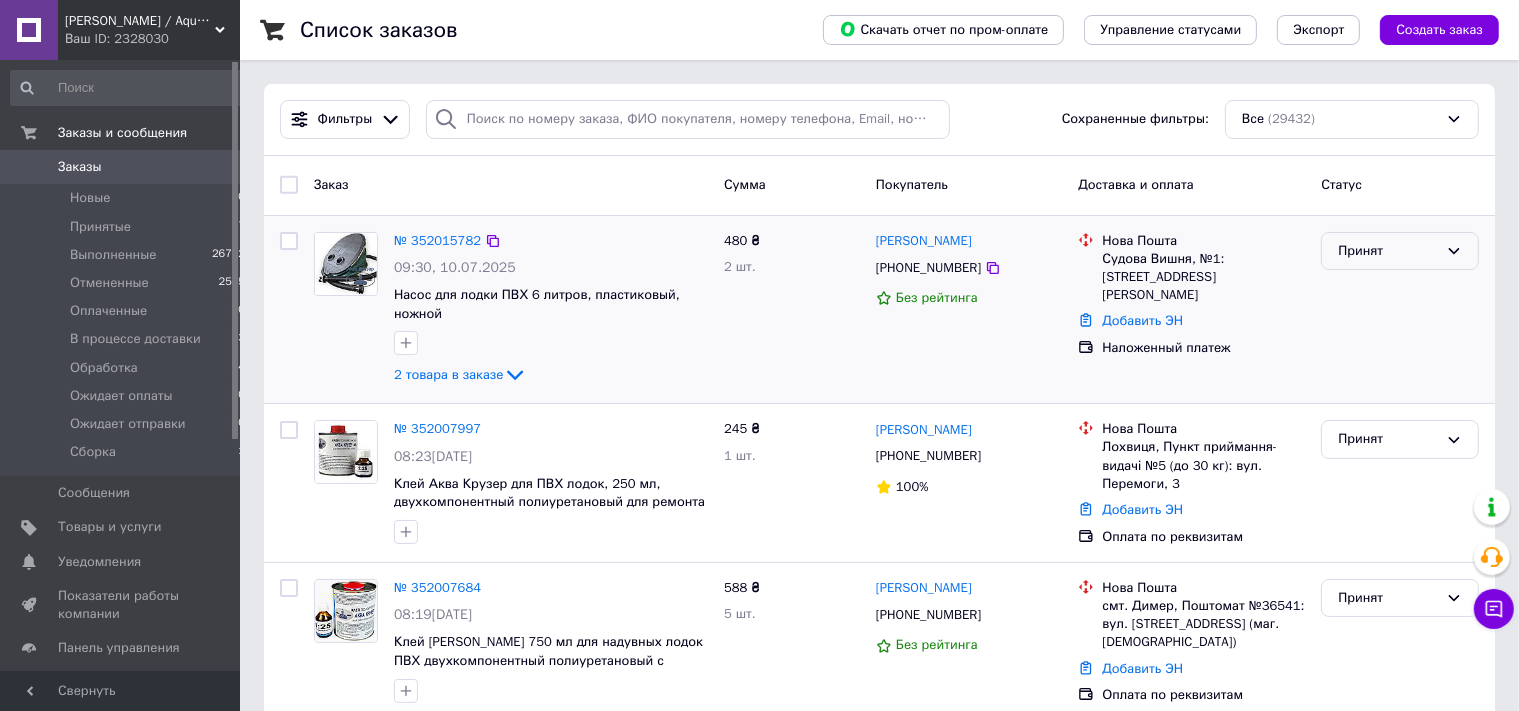 click on "Принят" at bounding box center (1388, 251) 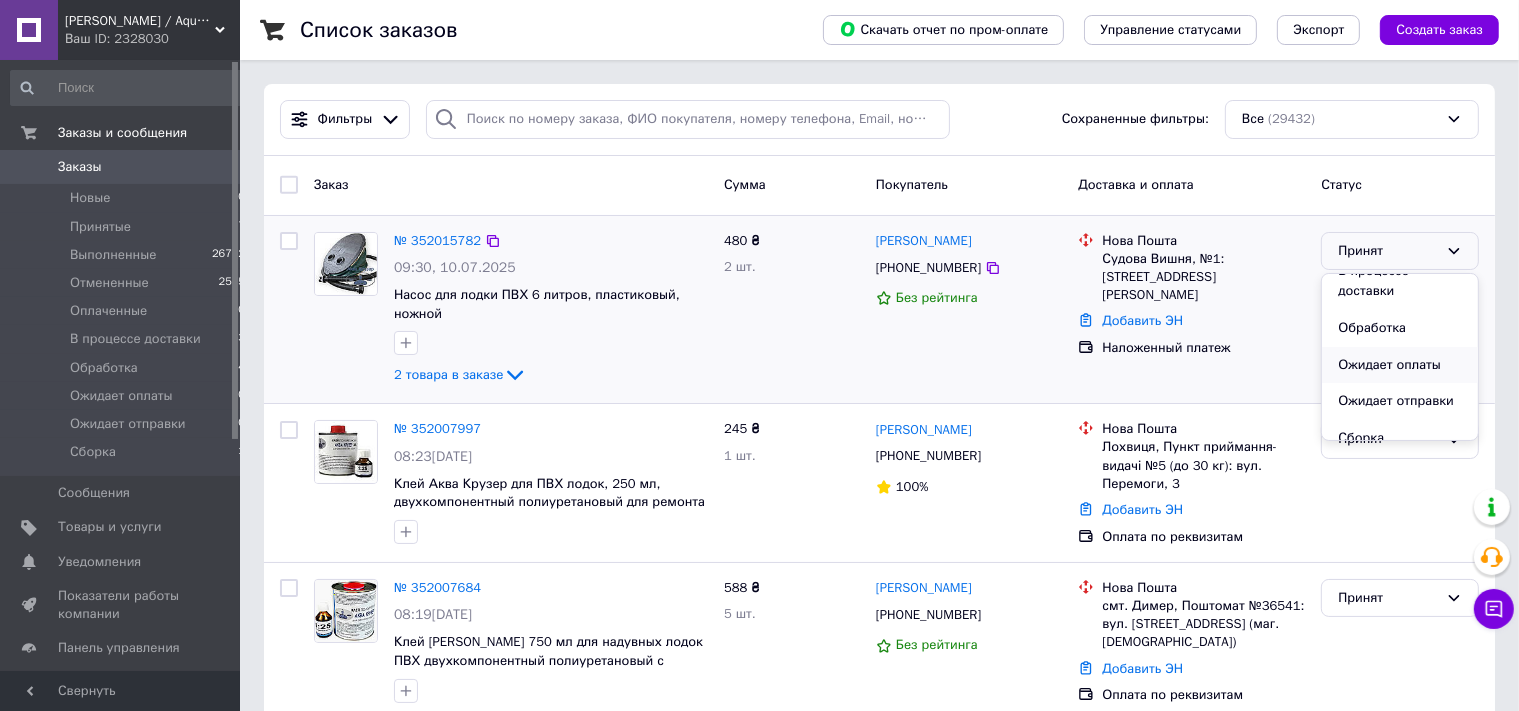 scroll, scrollTop: 168, scrollLeft: 0, axis: vertical 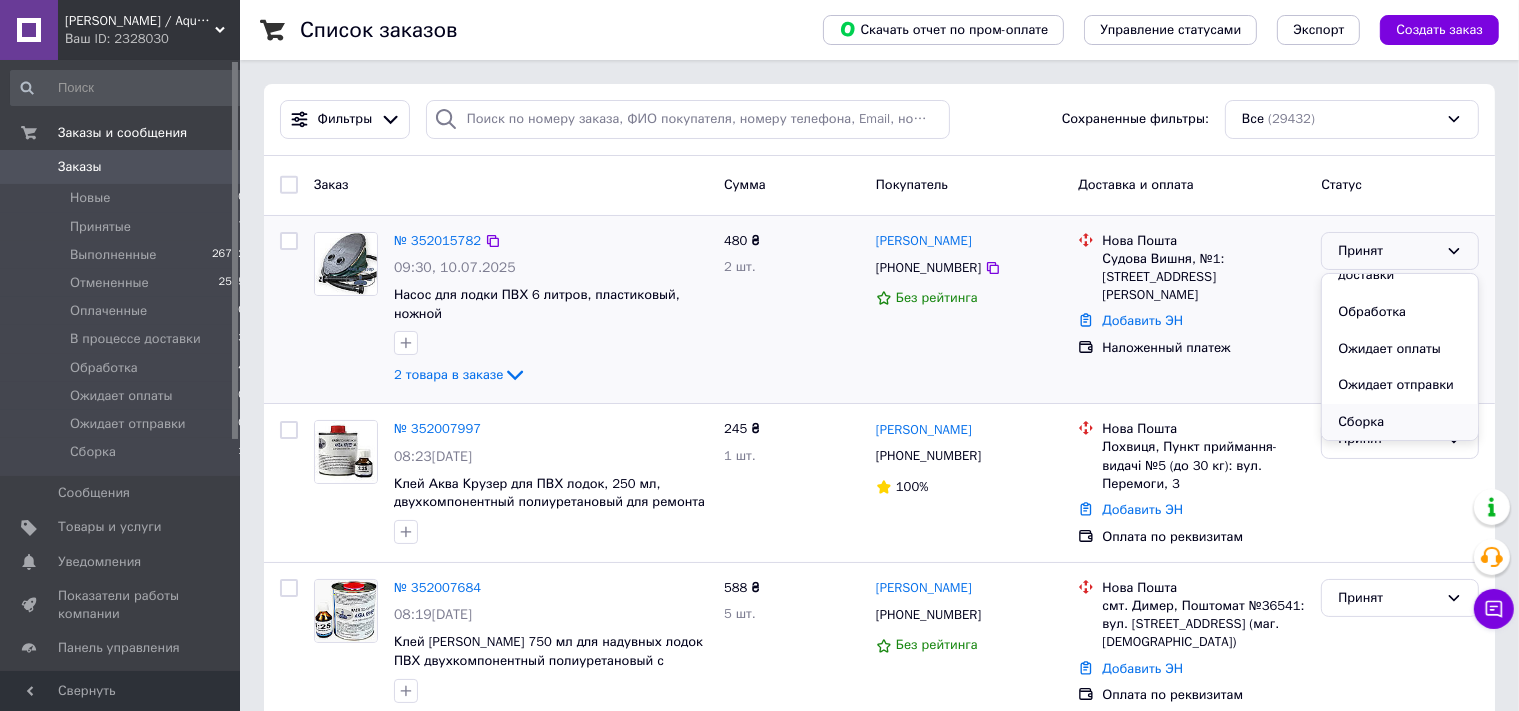 click on "Сборка" at bounding box center [1400, 422] 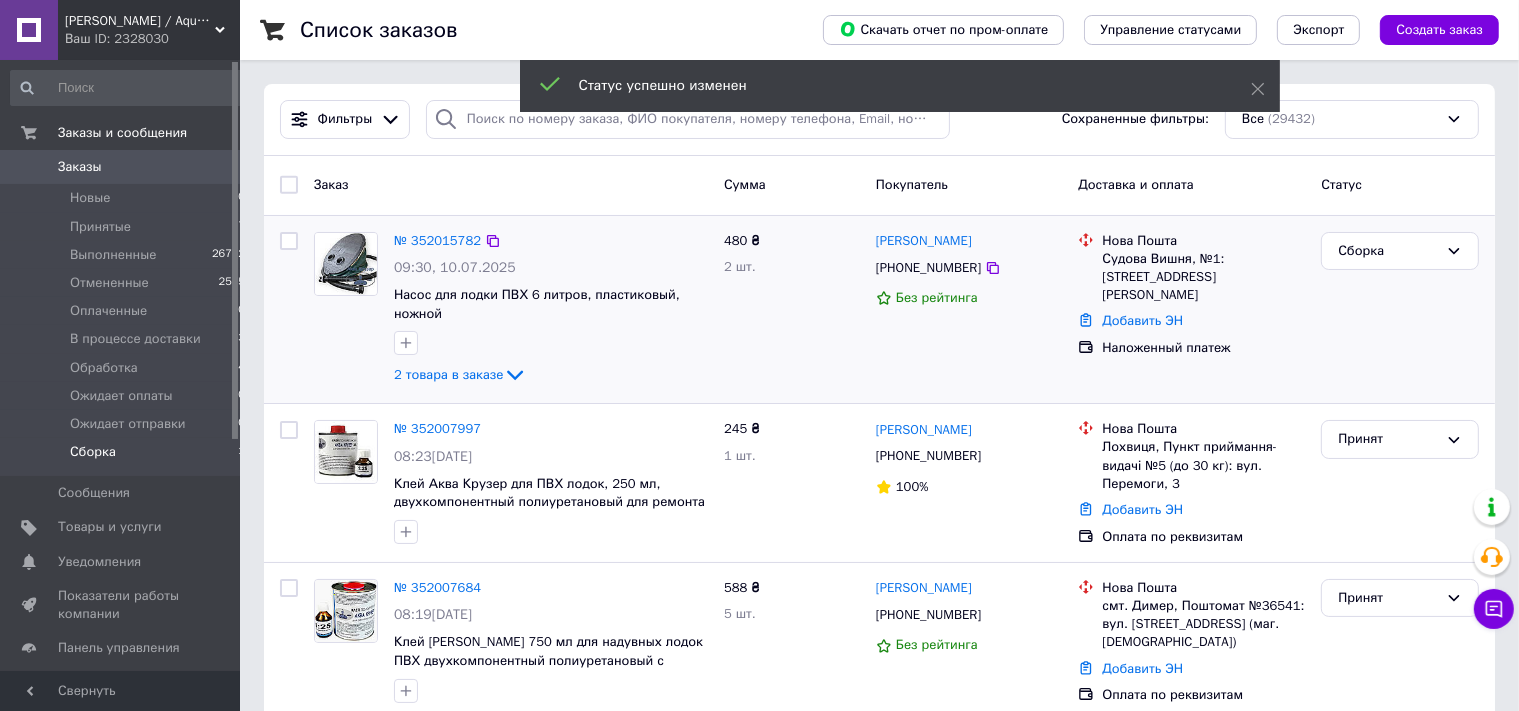 click on "Сборка 1" at bounding box center [128, 457] 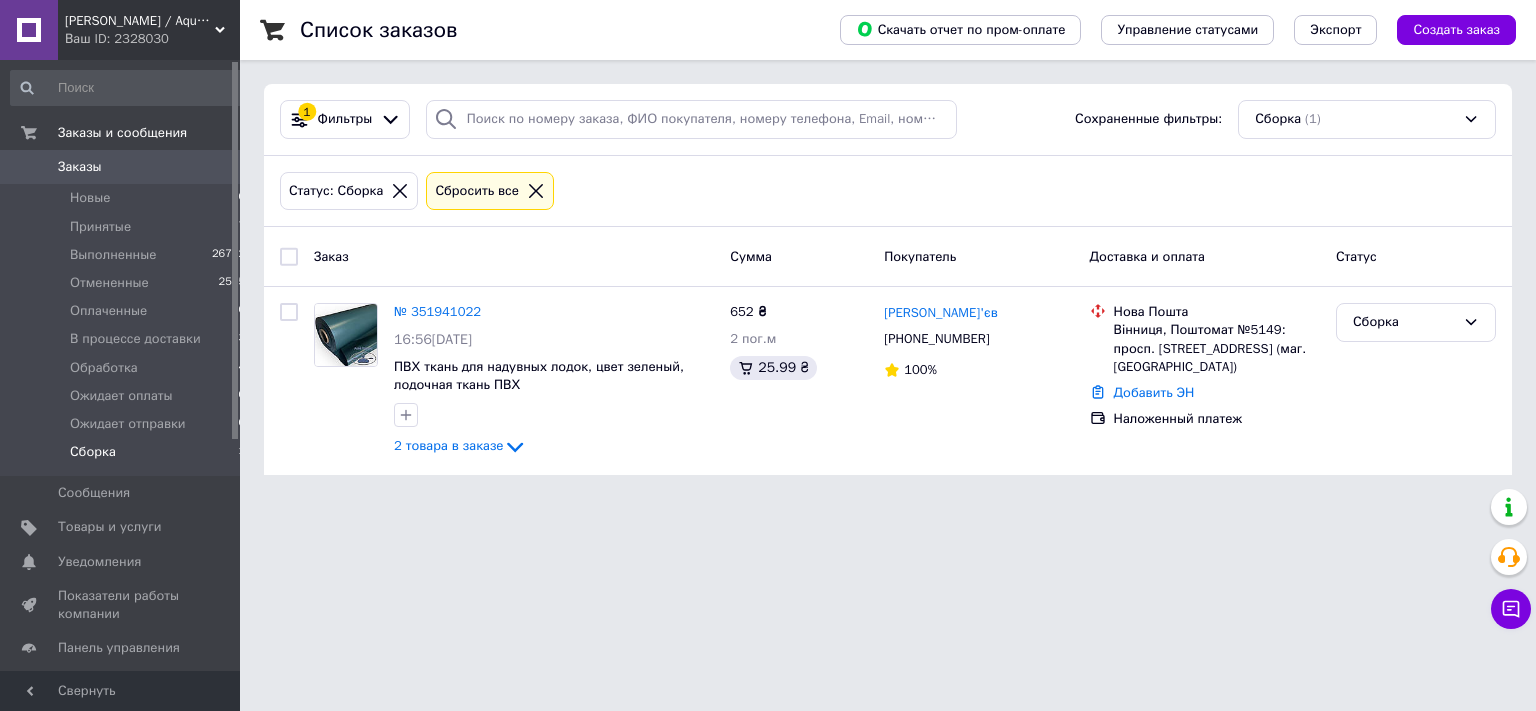 click on "Заказы" at bounding box center (80, 167) 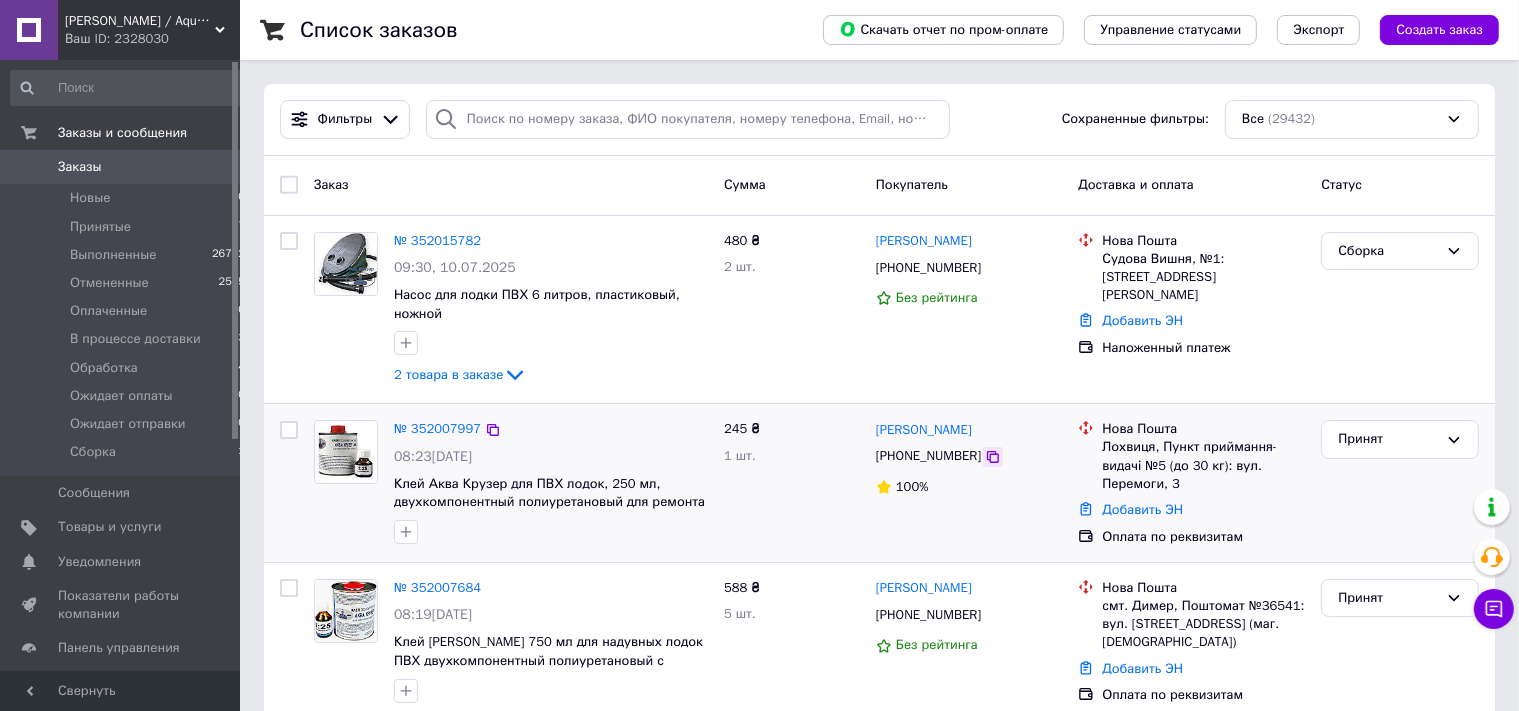 click 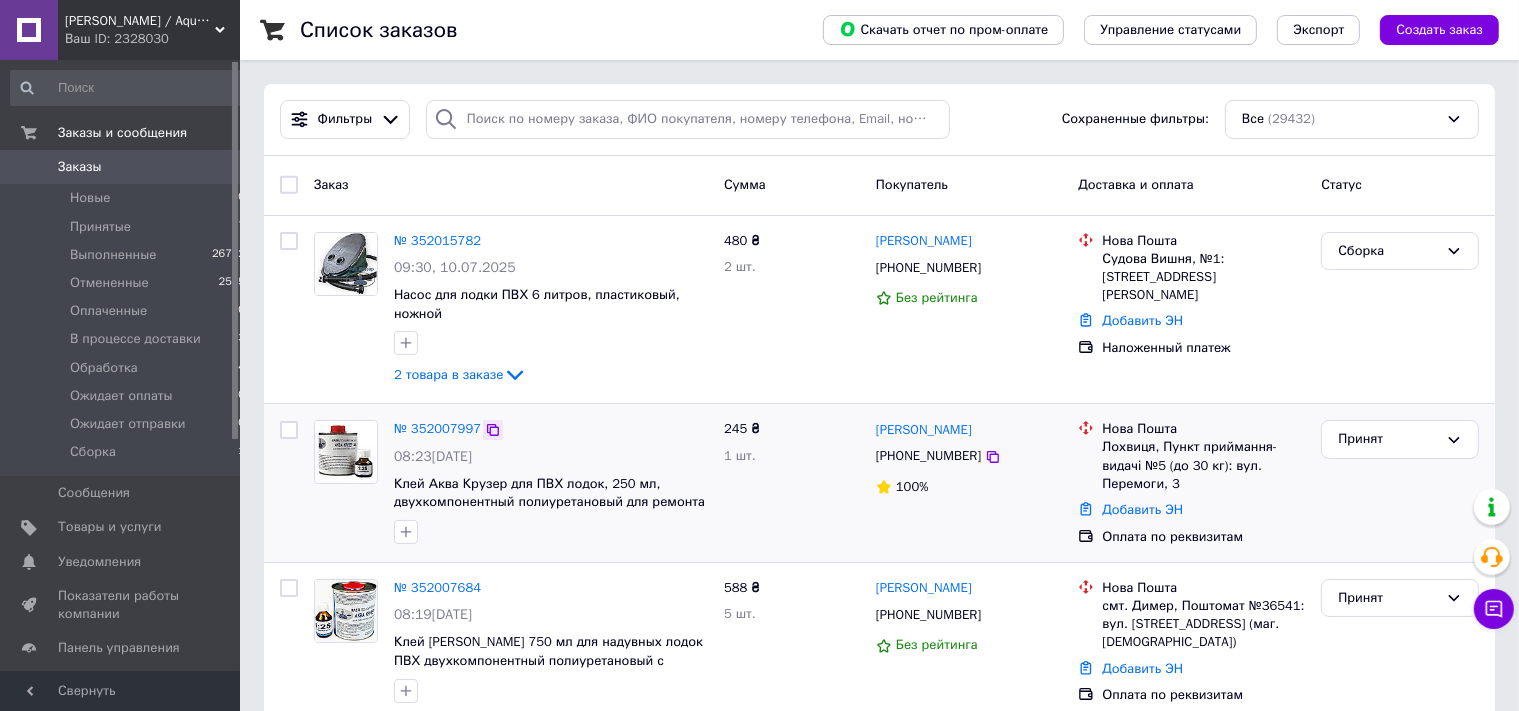 click 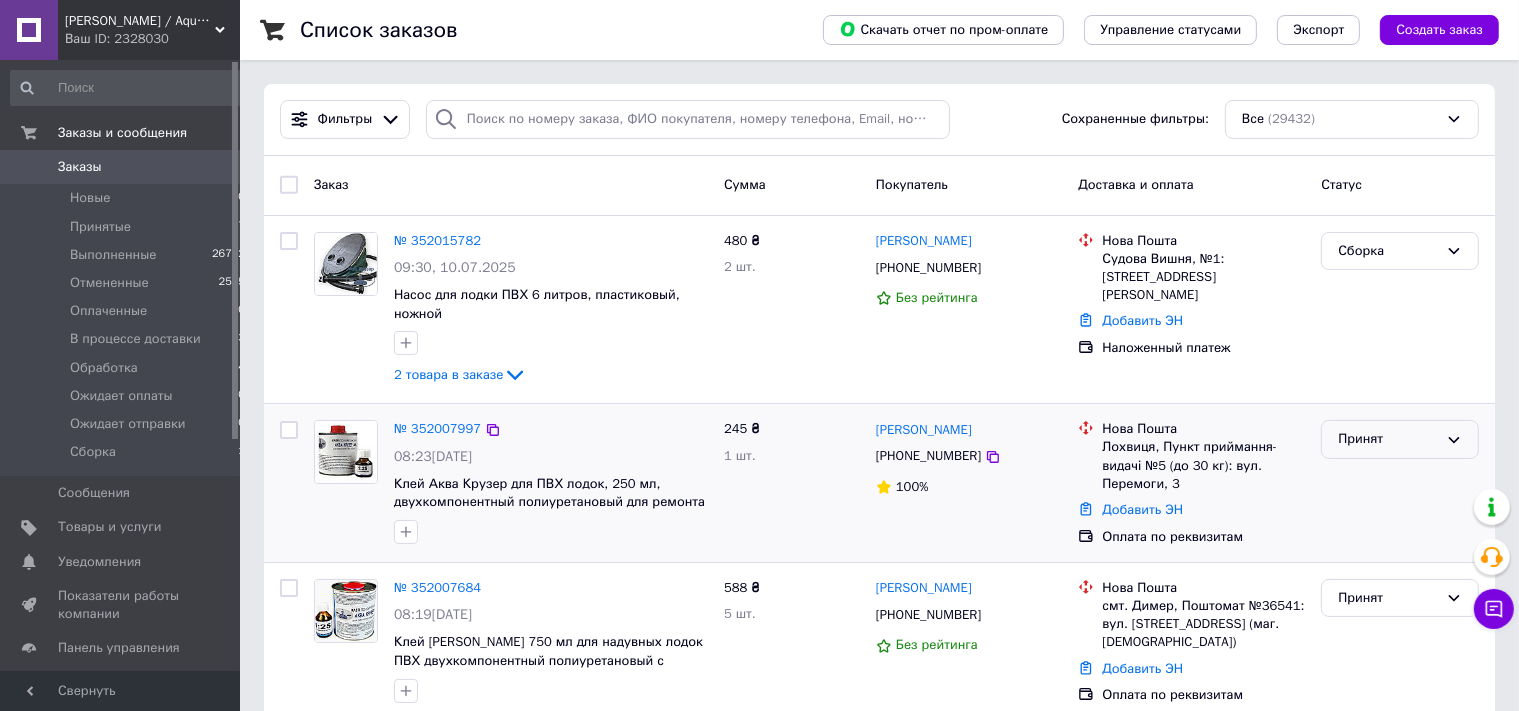 click on "Принят" at bounding box center (1388, 439) 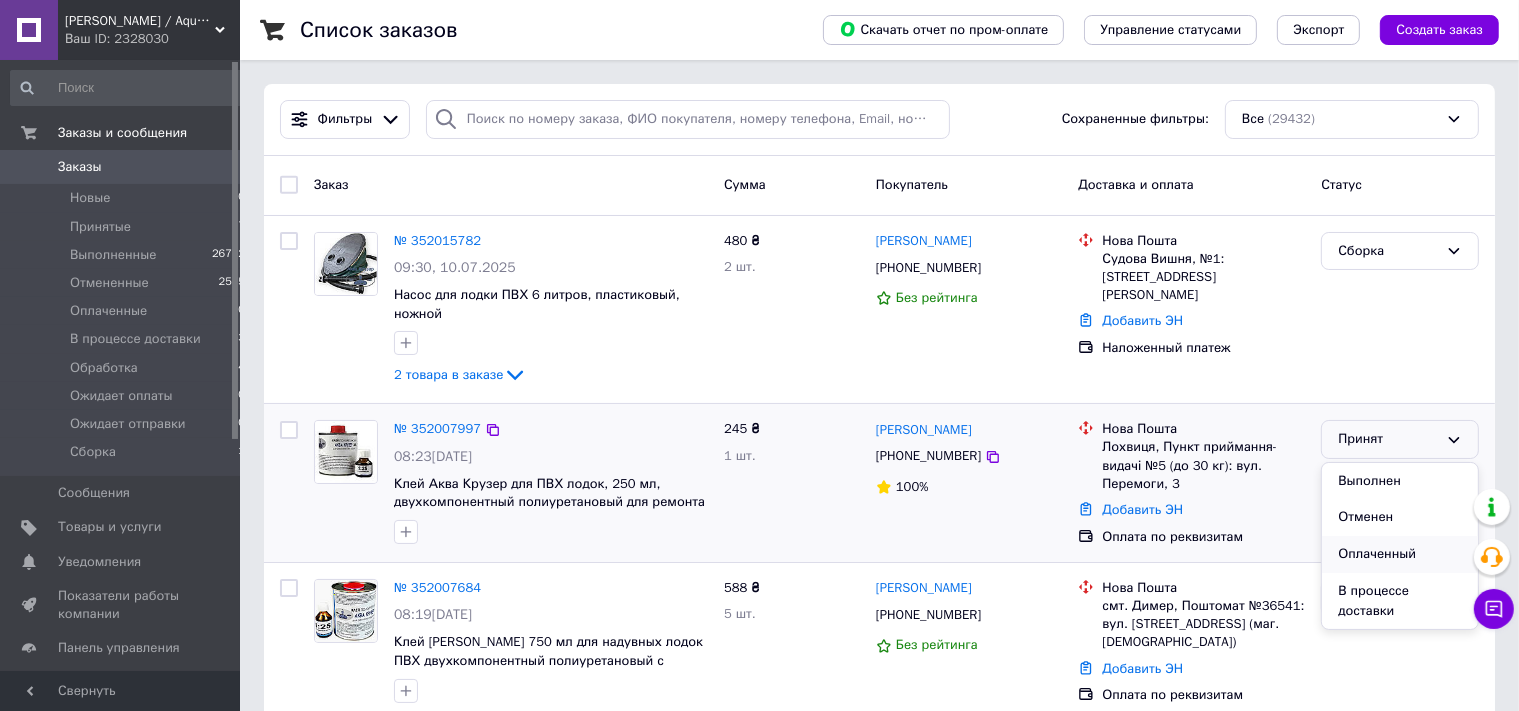 scroll, scrollTop: 168, scrollLeft: 0, axis: vertical 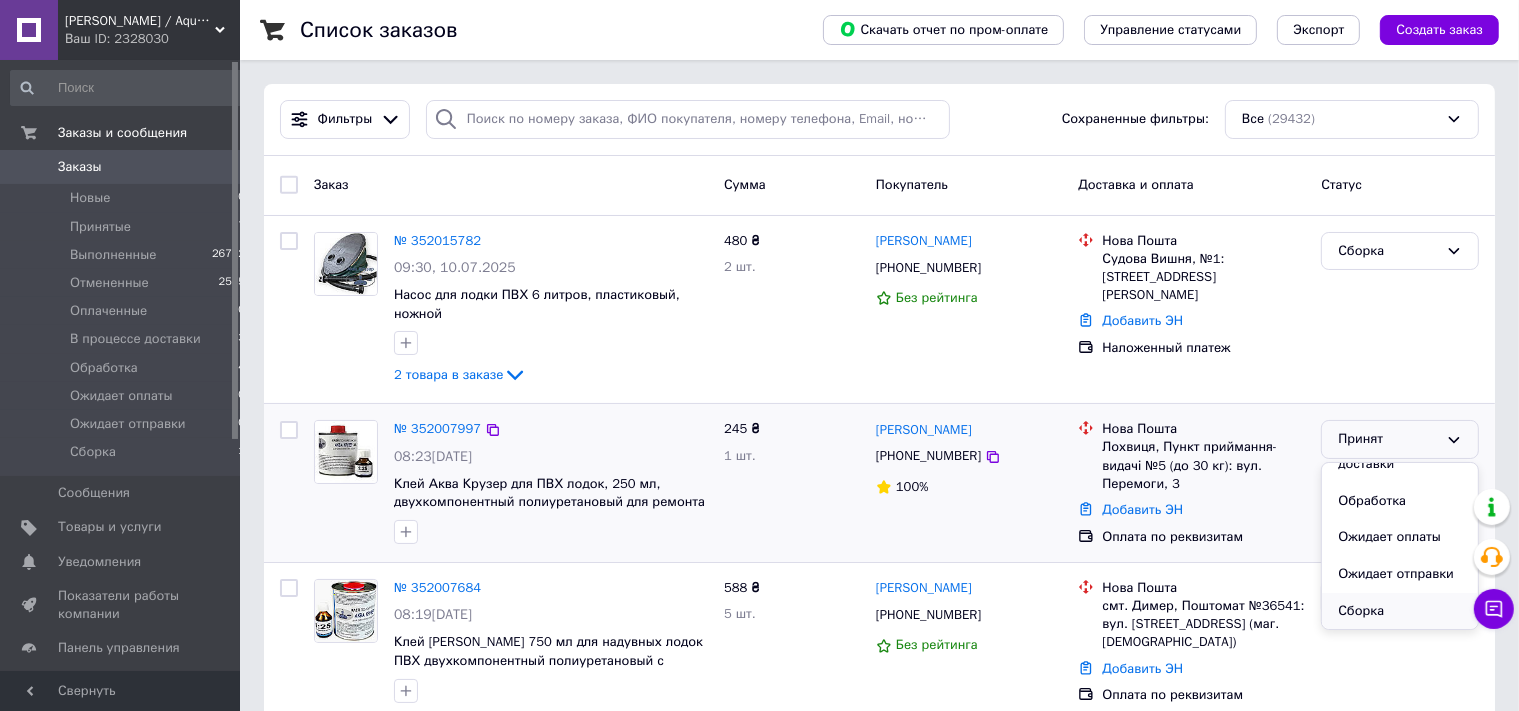 click on "Сборка" at bounding box center (1400, 611) 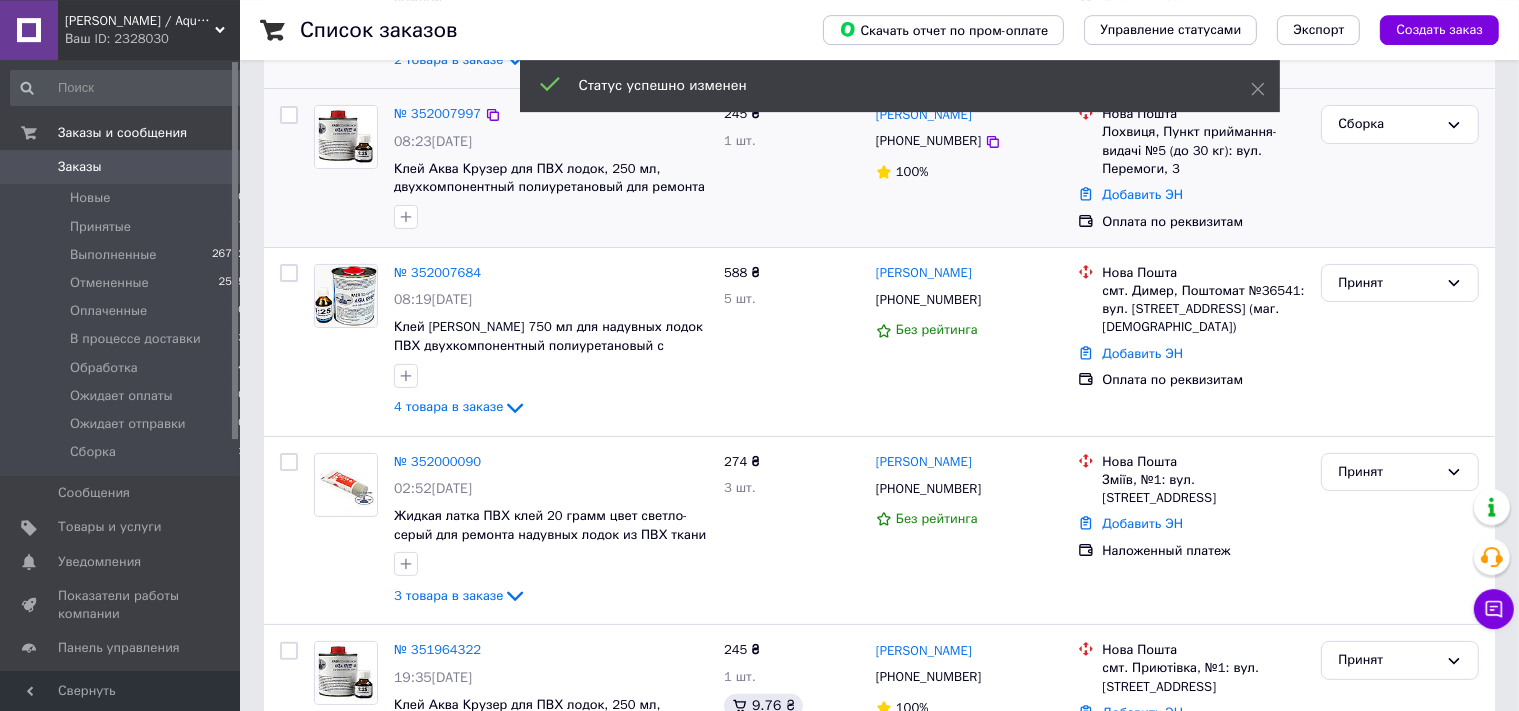 scroll, scrollTop: 316, scrollLeft: 0, axis: vertical 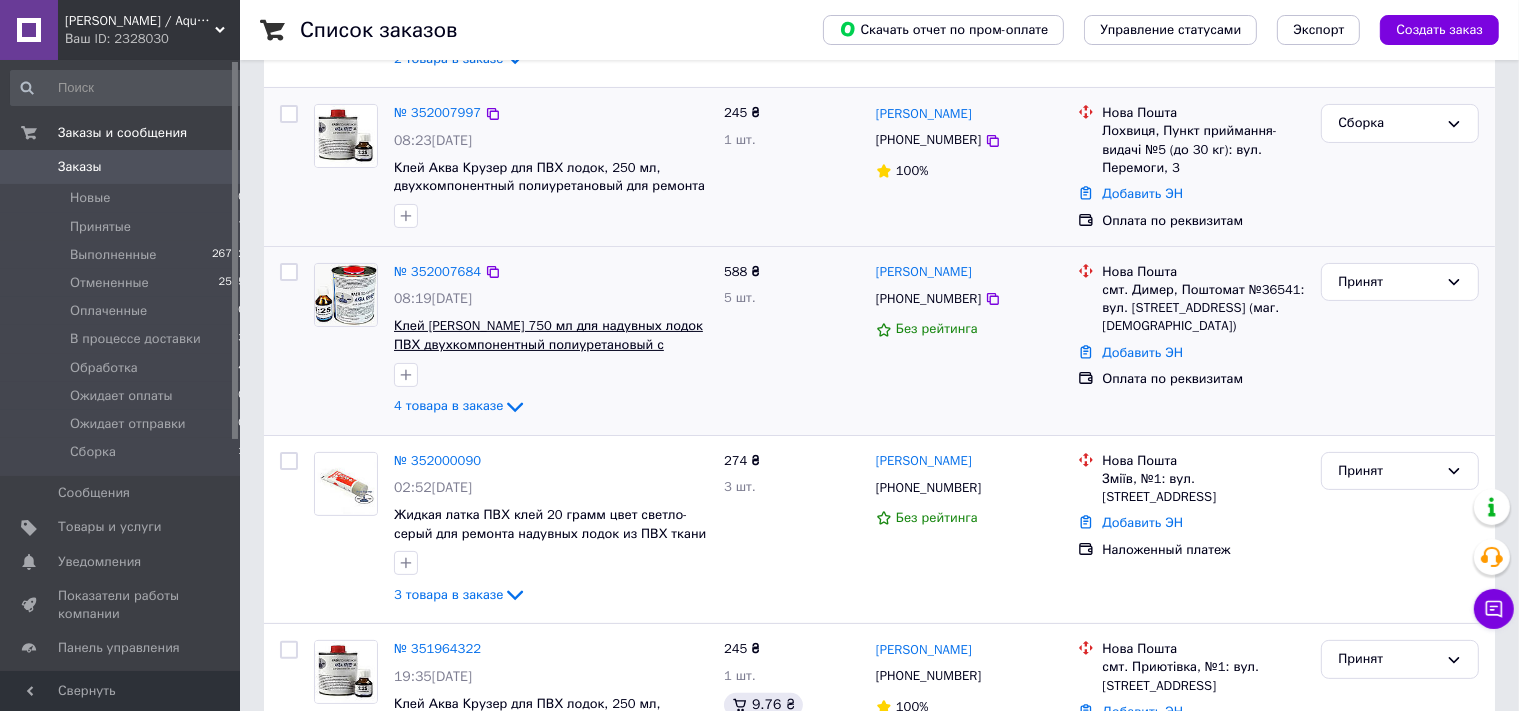 click on "Клей [PERSON_NAME] 750 мл для надувных лодок ПВХ двухкомпонентный полиуретановый с отвердителем" at bounding box center (548, 344) 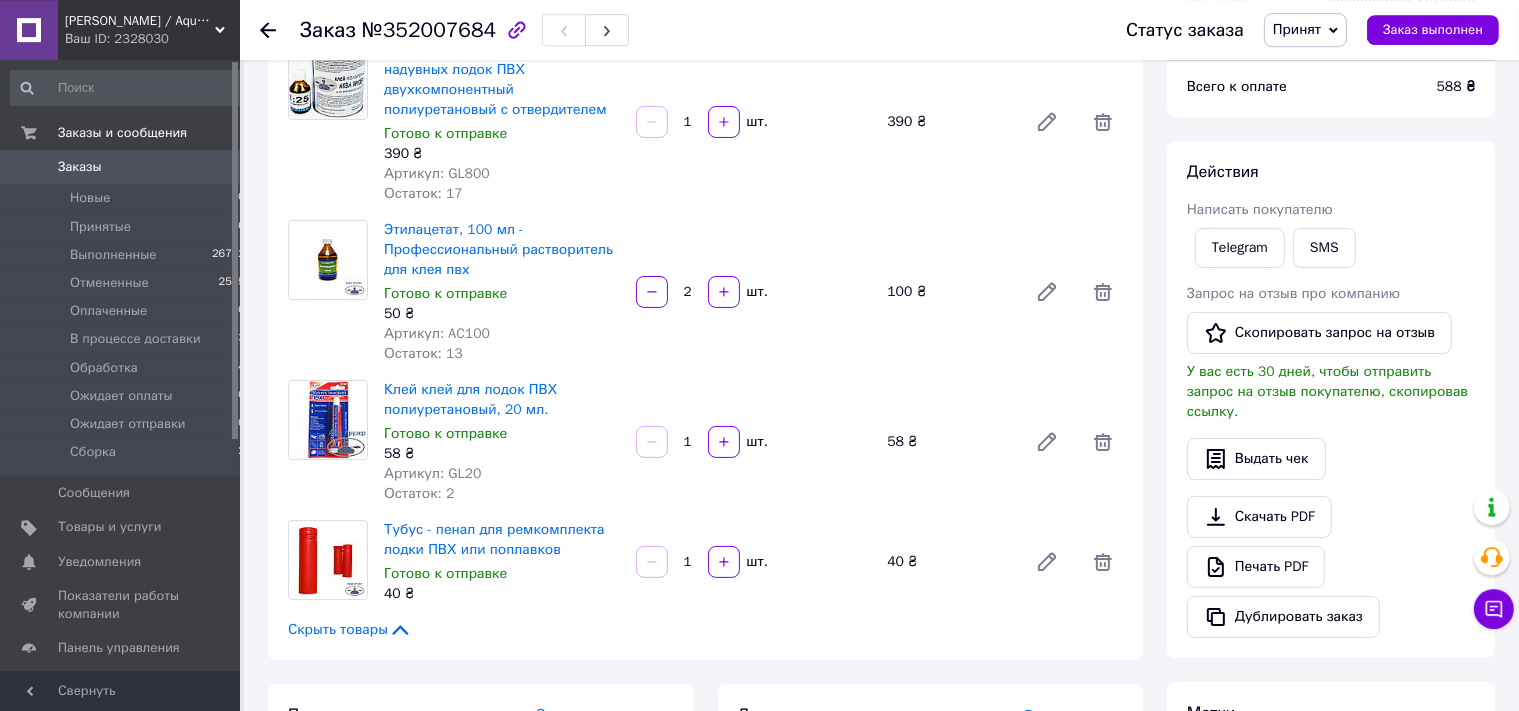 scroll, scrollTop: 105, scrollLeft: 0, axis: vertical 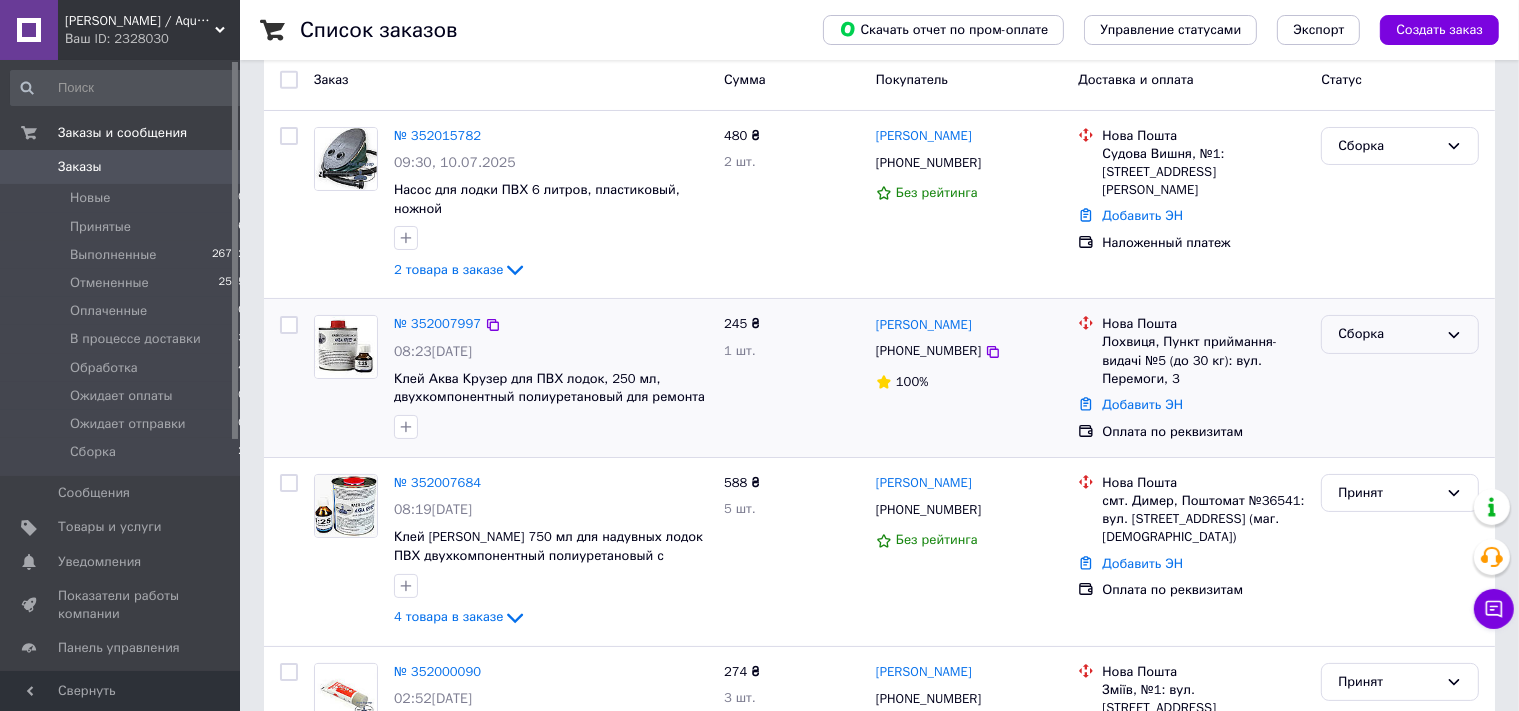 click on "Сборка" at bounding box center [1400, 334] 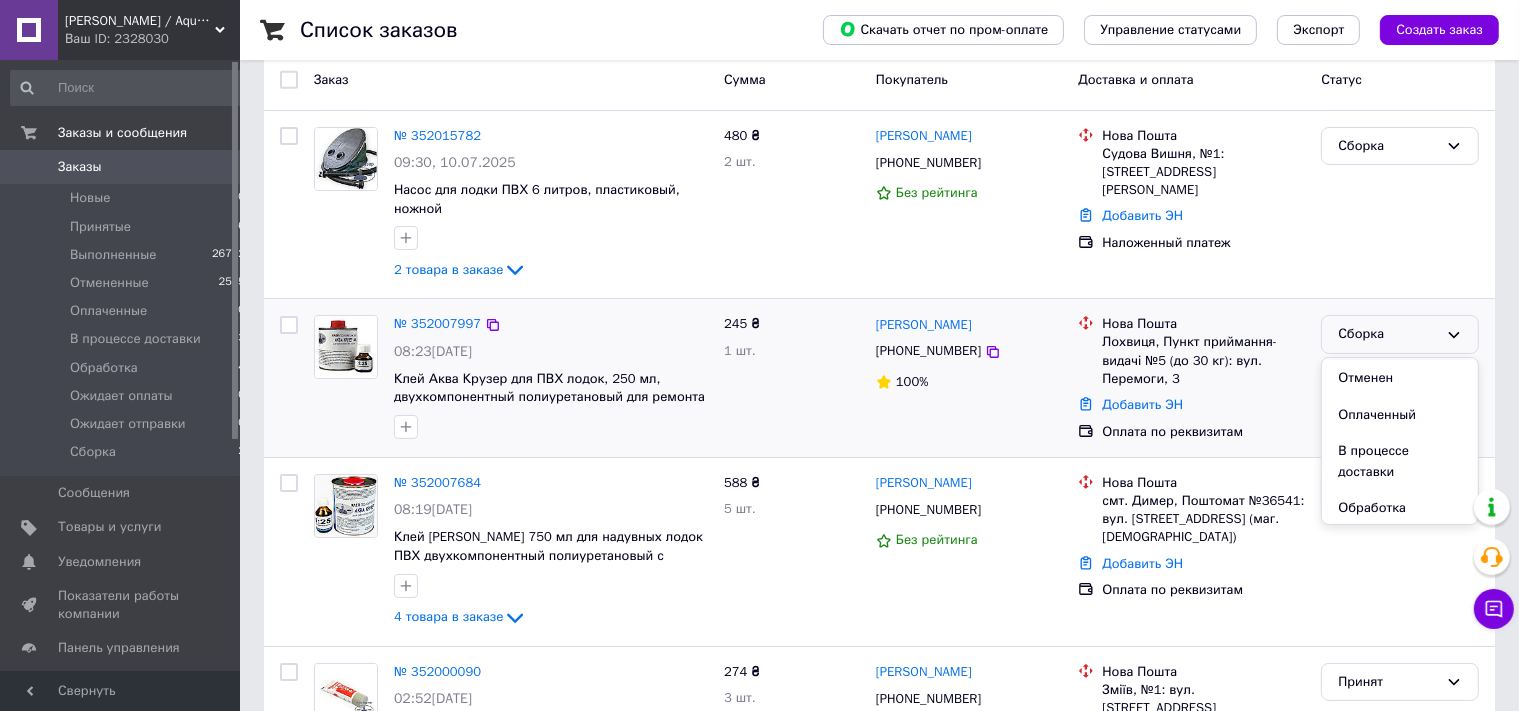 scroll, scrollTop: 106, scrollLeft: 0, axis: vertical 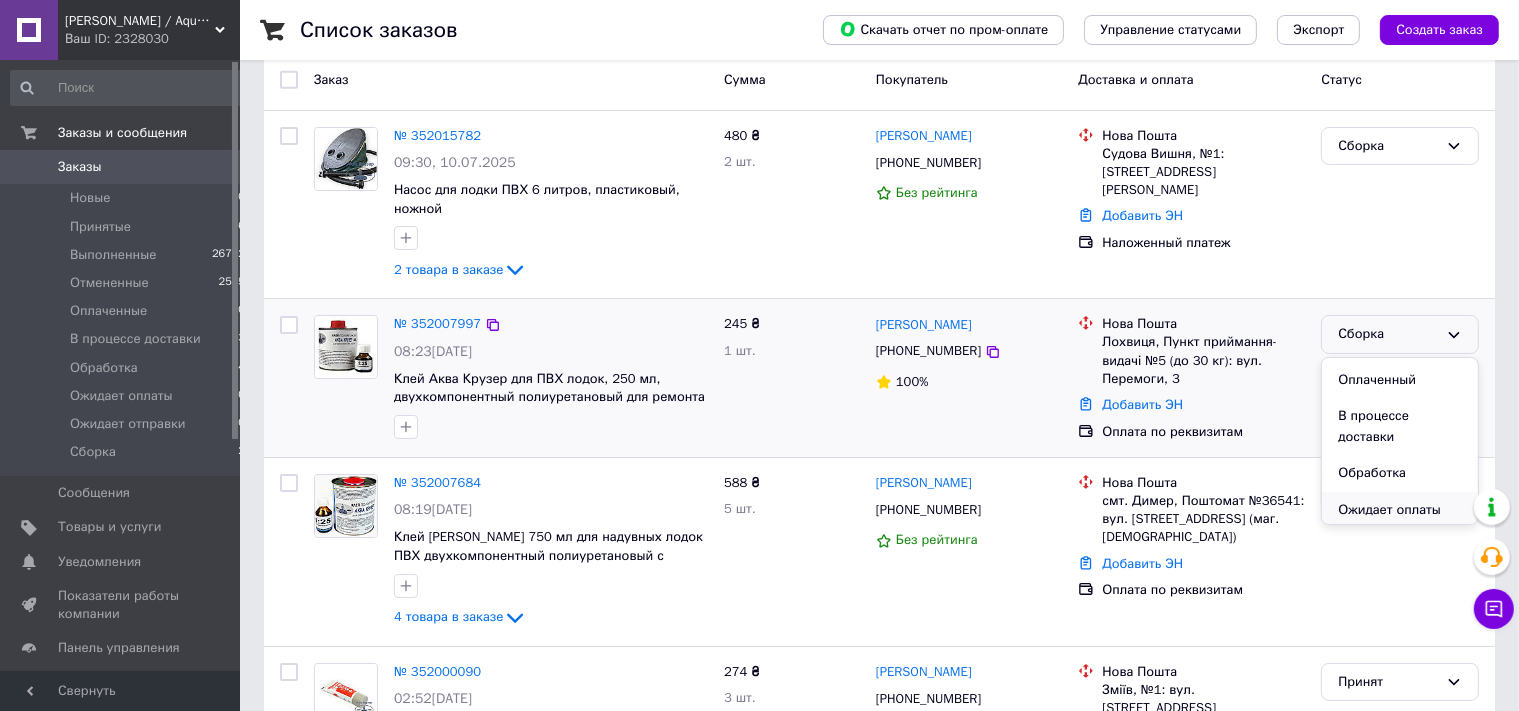 click on "Ожидает оплаты" at bounding box center (1400, 510) 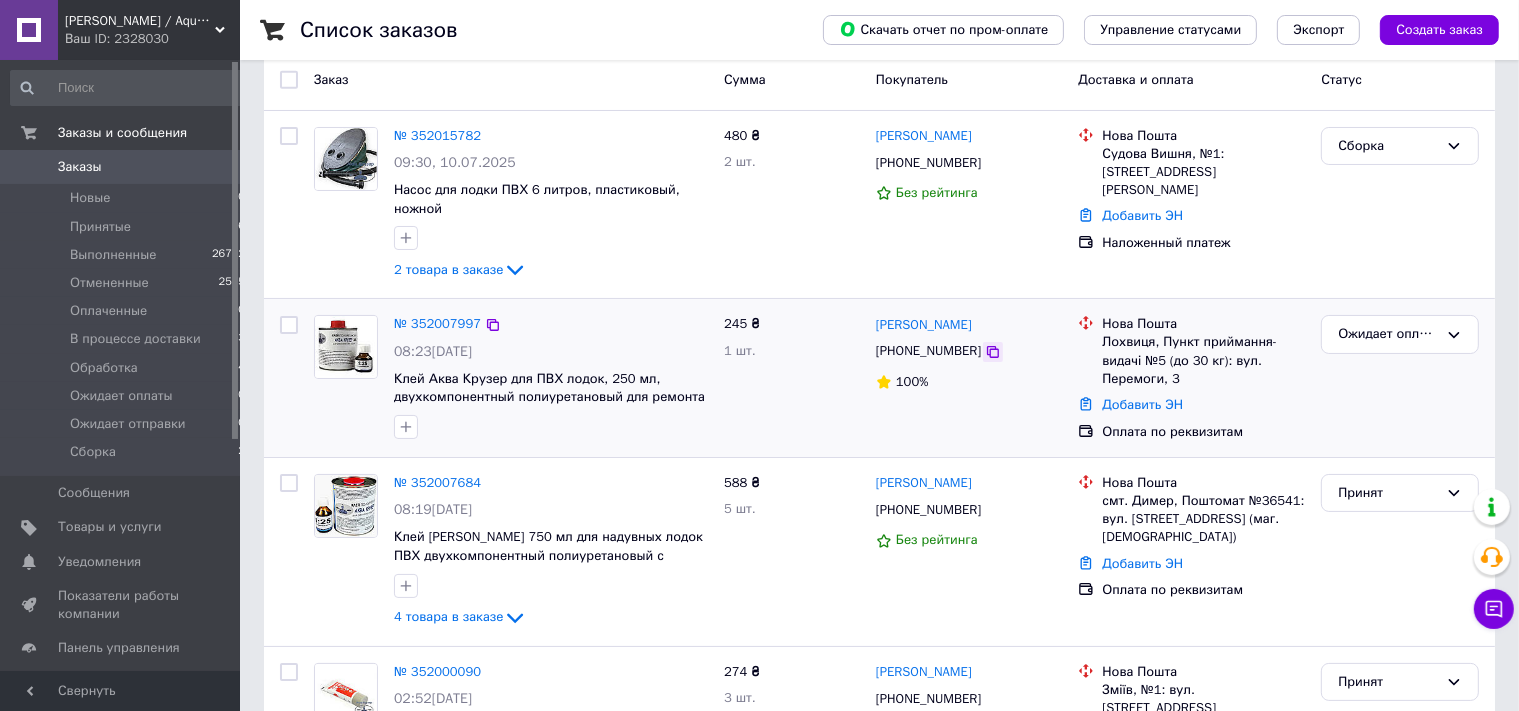 click 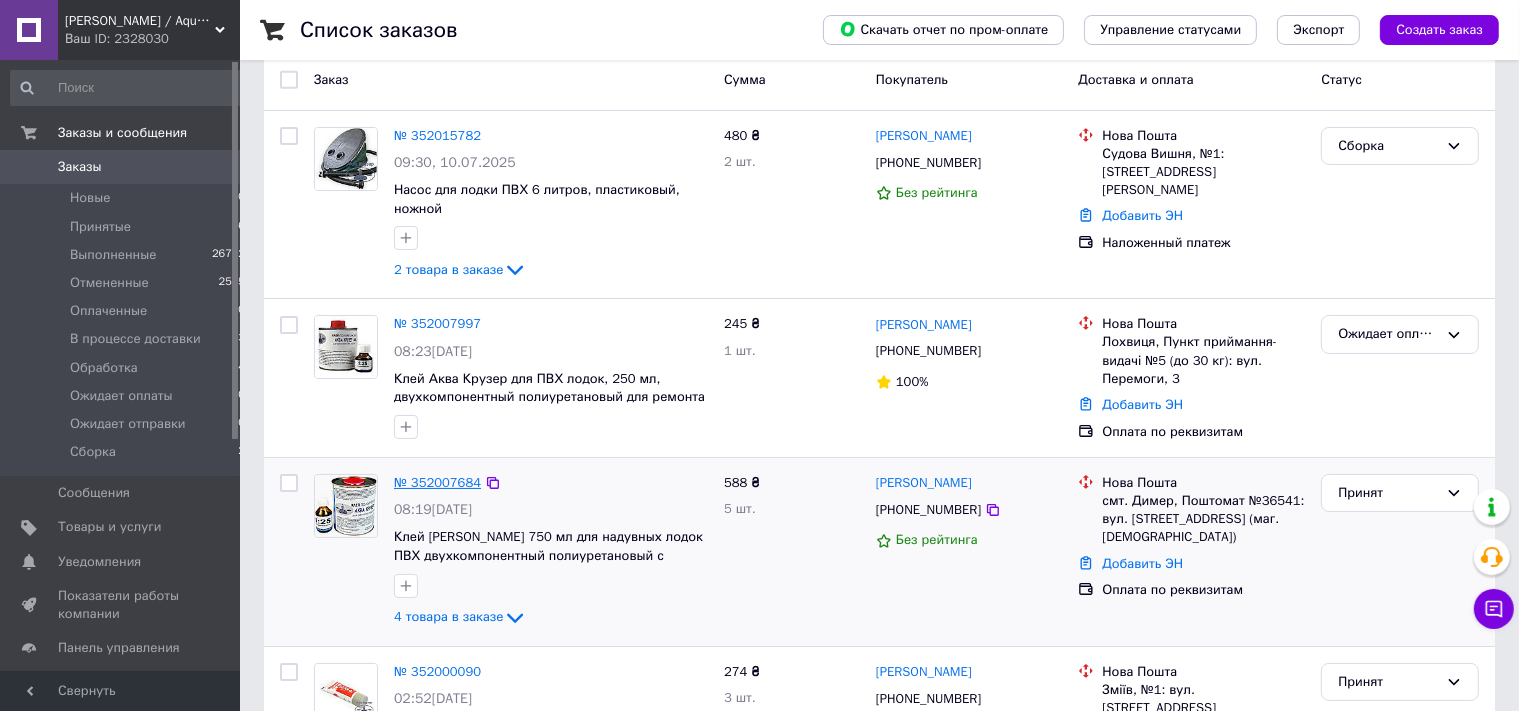 click on "№ 352007684" at bounding box center (437, 482) 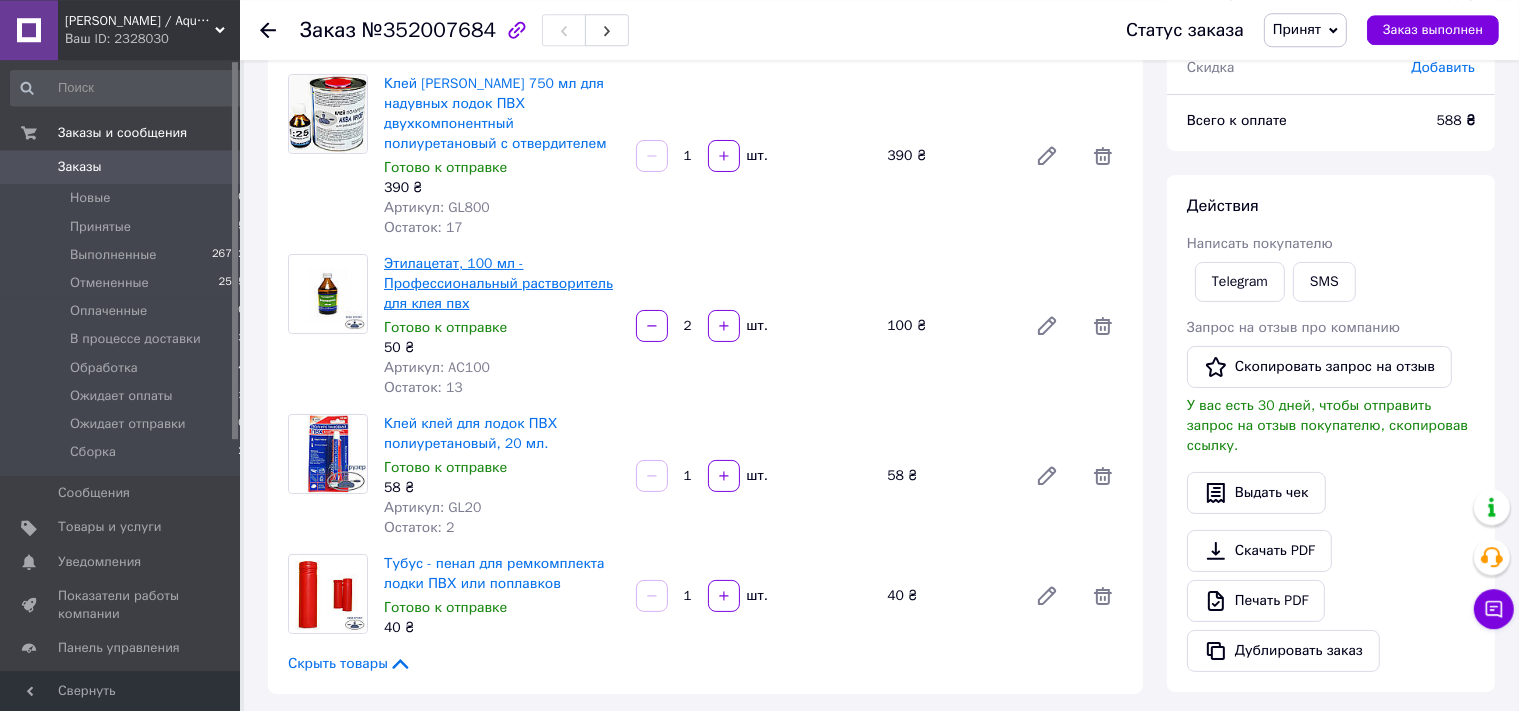 scroll, scrollTop: 211, scrollLeft: 0, axis: vertical 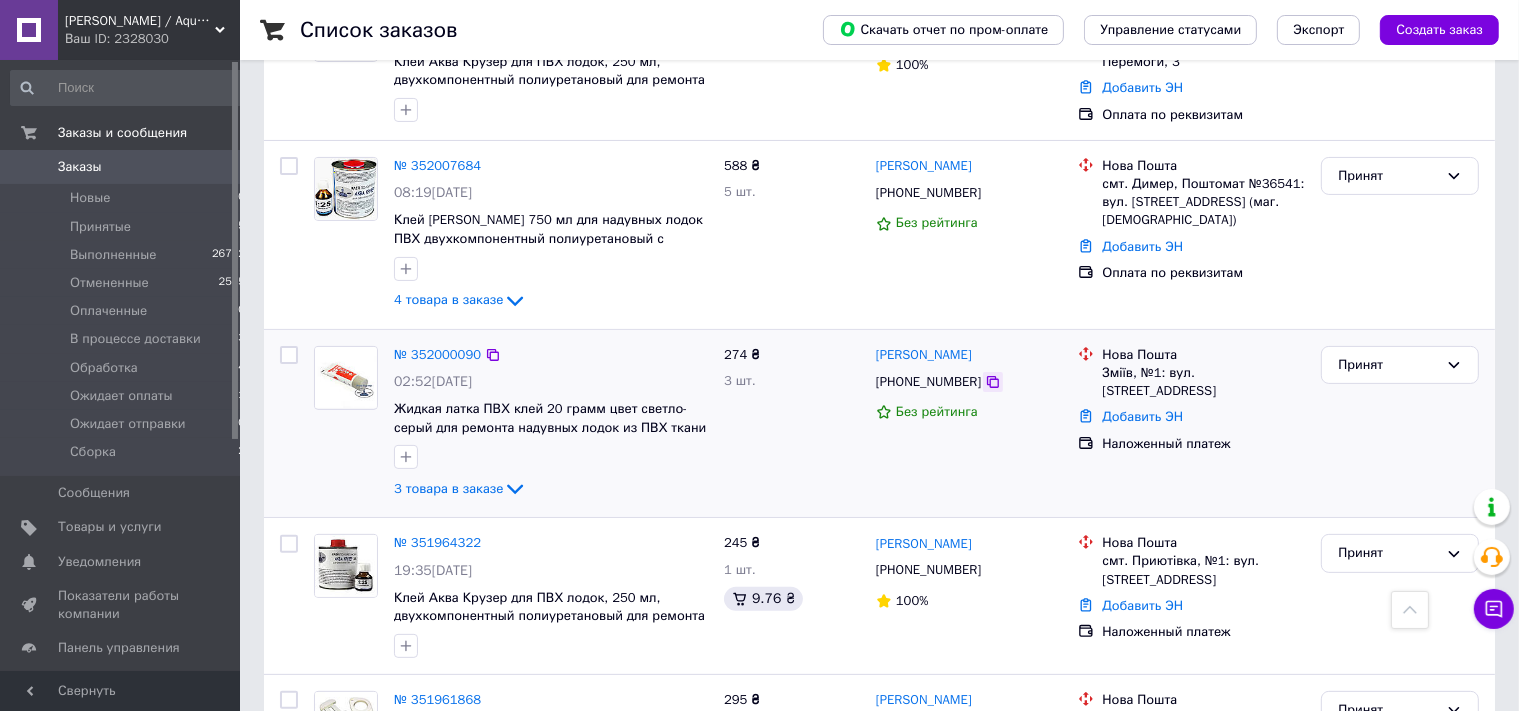 click 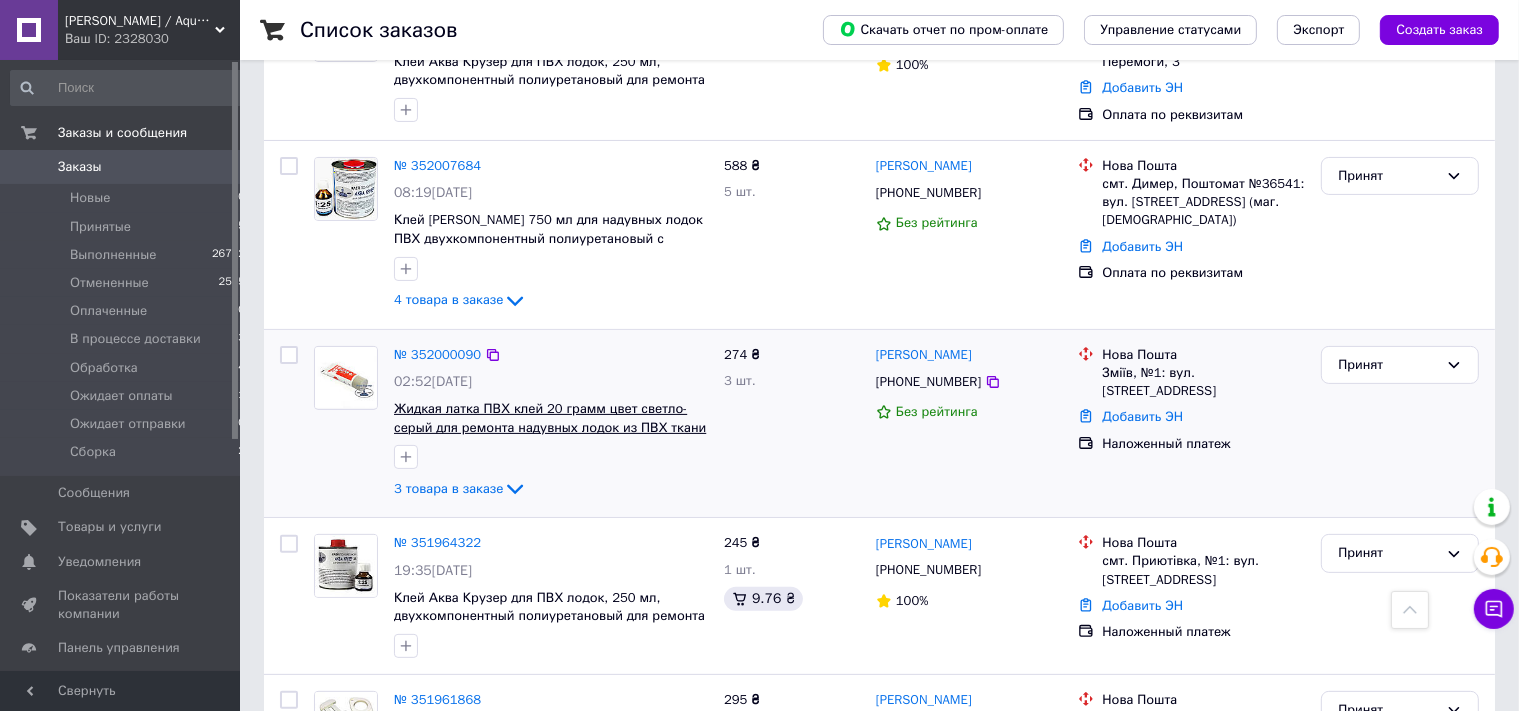 click on "Жидкая латка ПВХ клей 20 грамм цвет светло-серый для ремонта надувных лодок из ПВХ ткани Колибри, Барк" at bounding box center [550, 427] 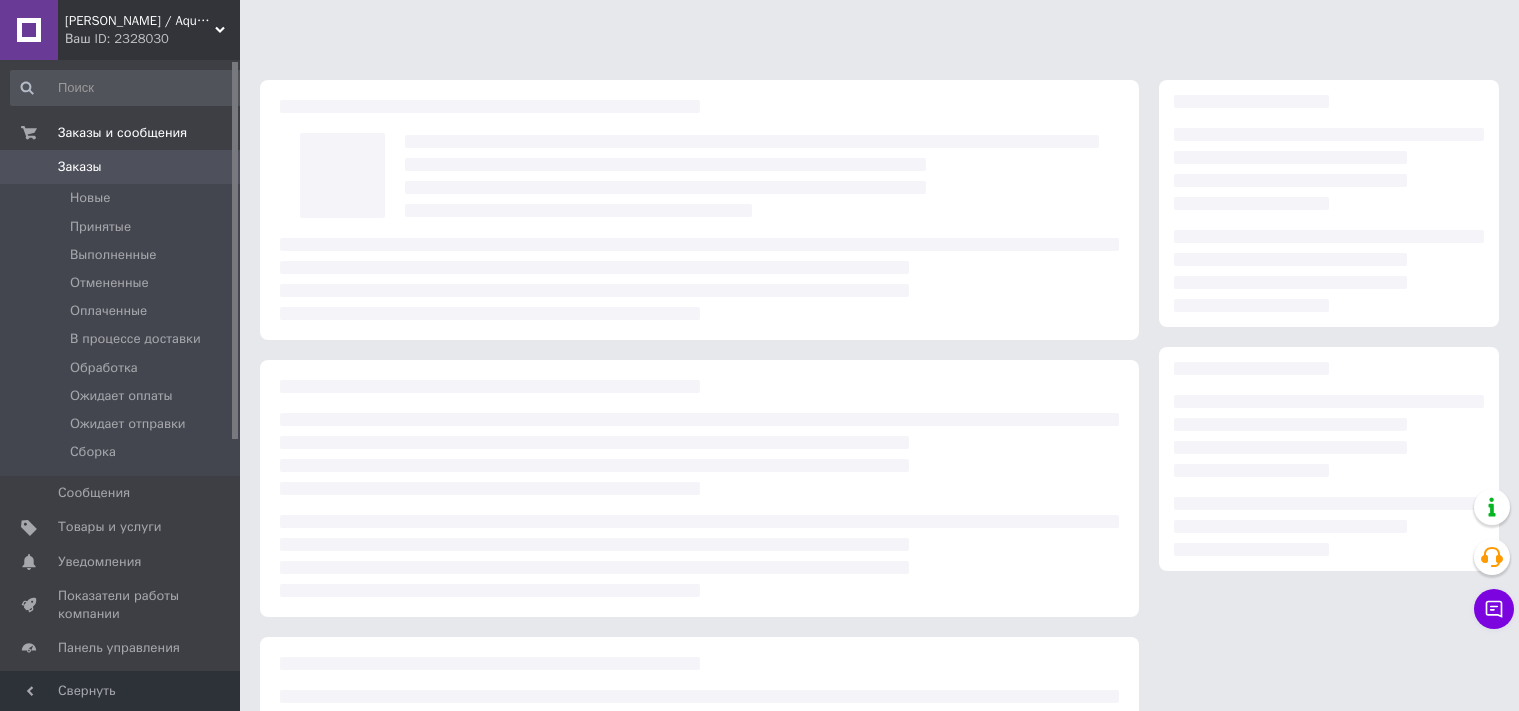 scroll, scrollTop: 0, scrollLeft: 0, axis: both 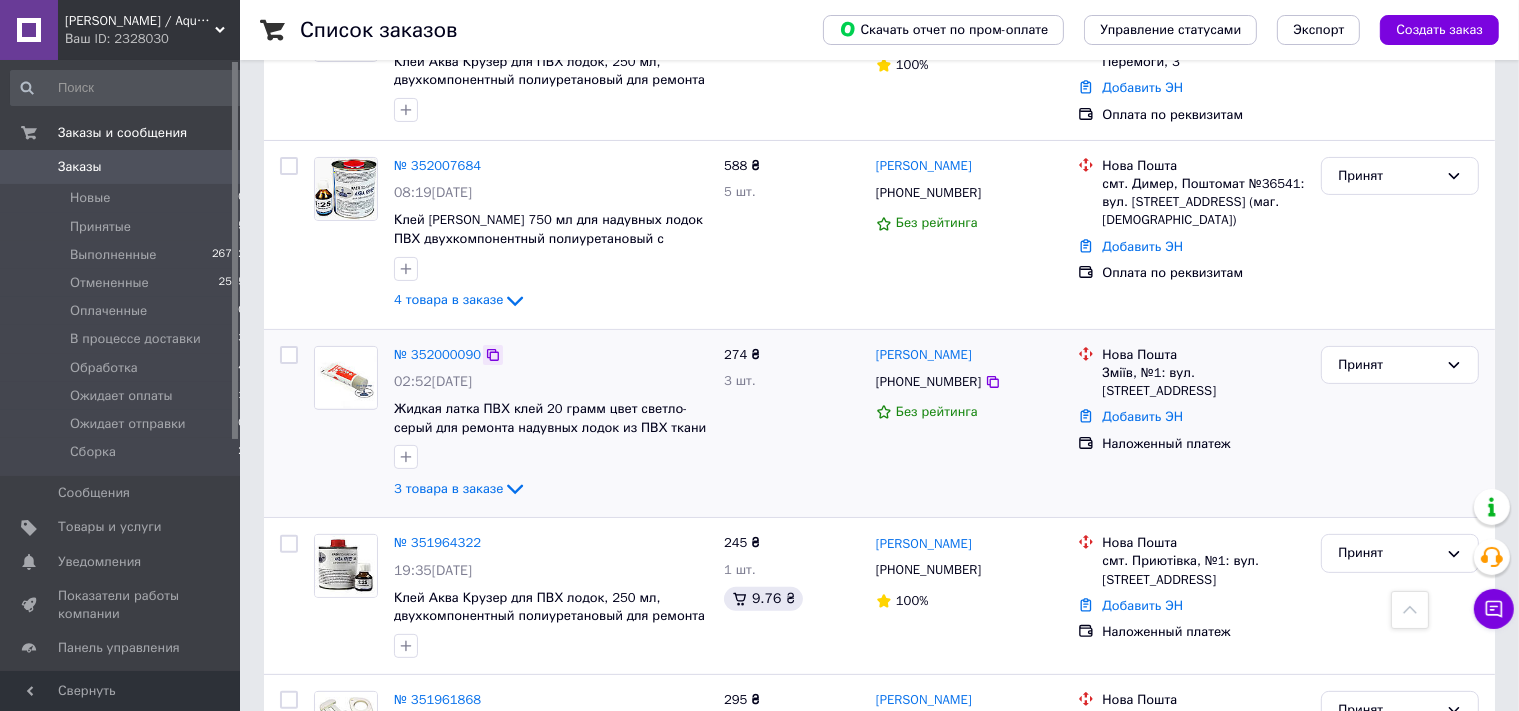 click 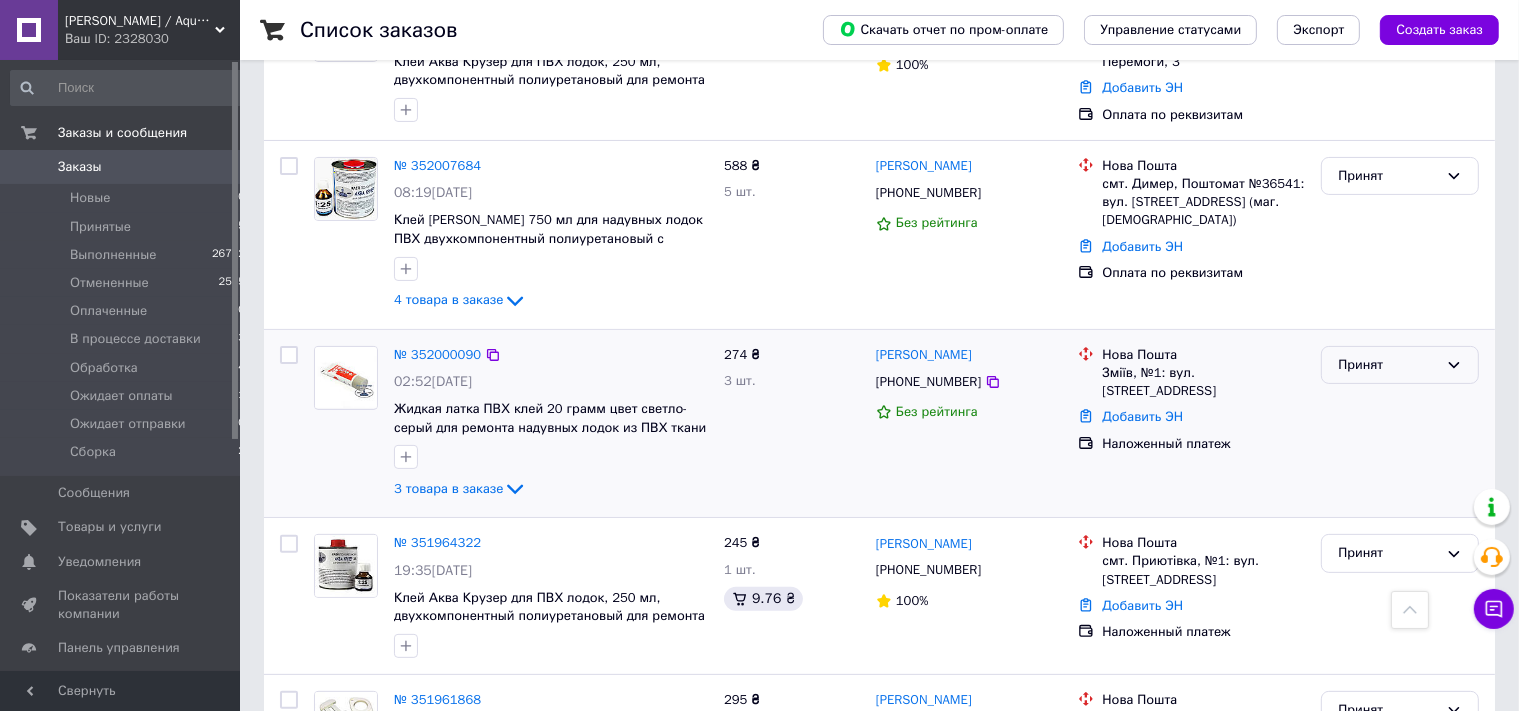 click on "Принят" at bounding box center [1400, 365] 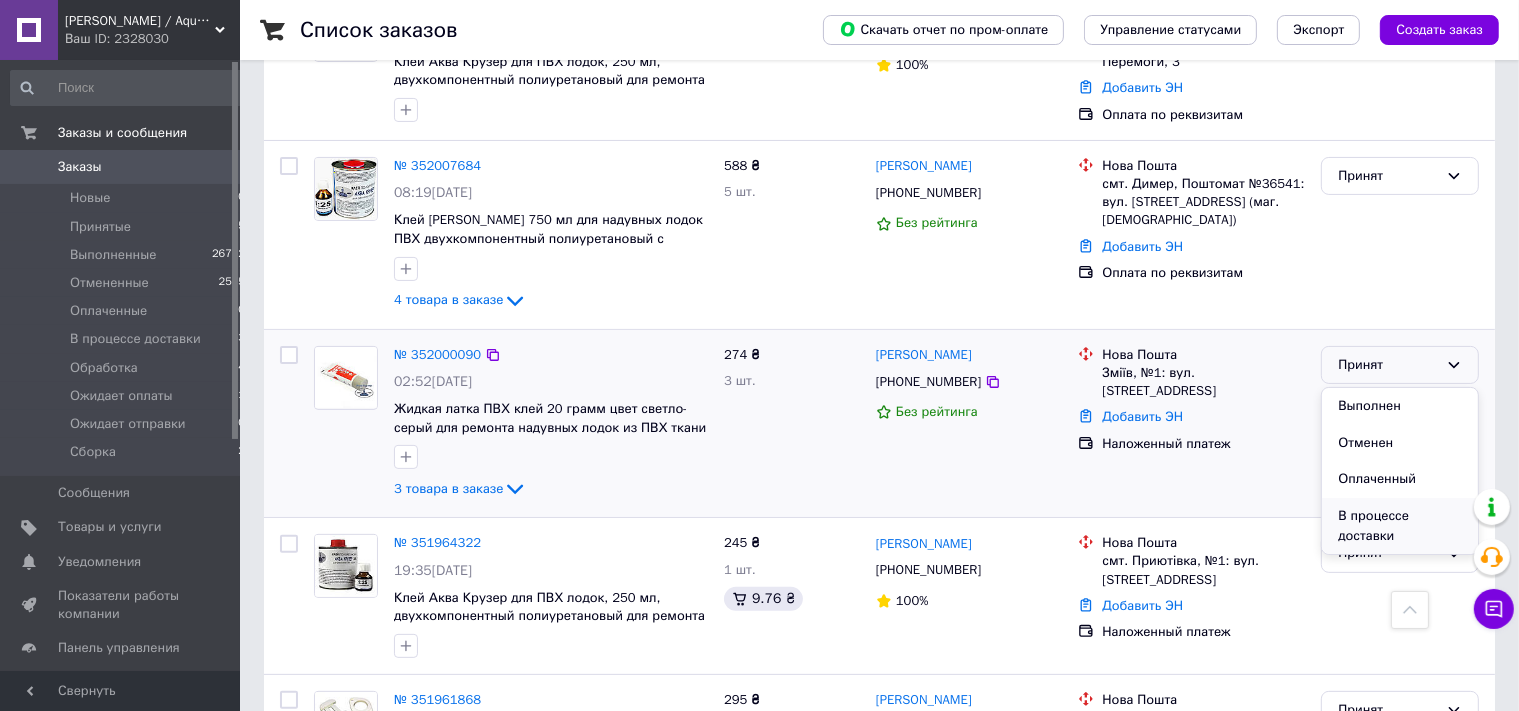 scroll, scrollTop: 168, scrollLeft: 0, axis: vertical 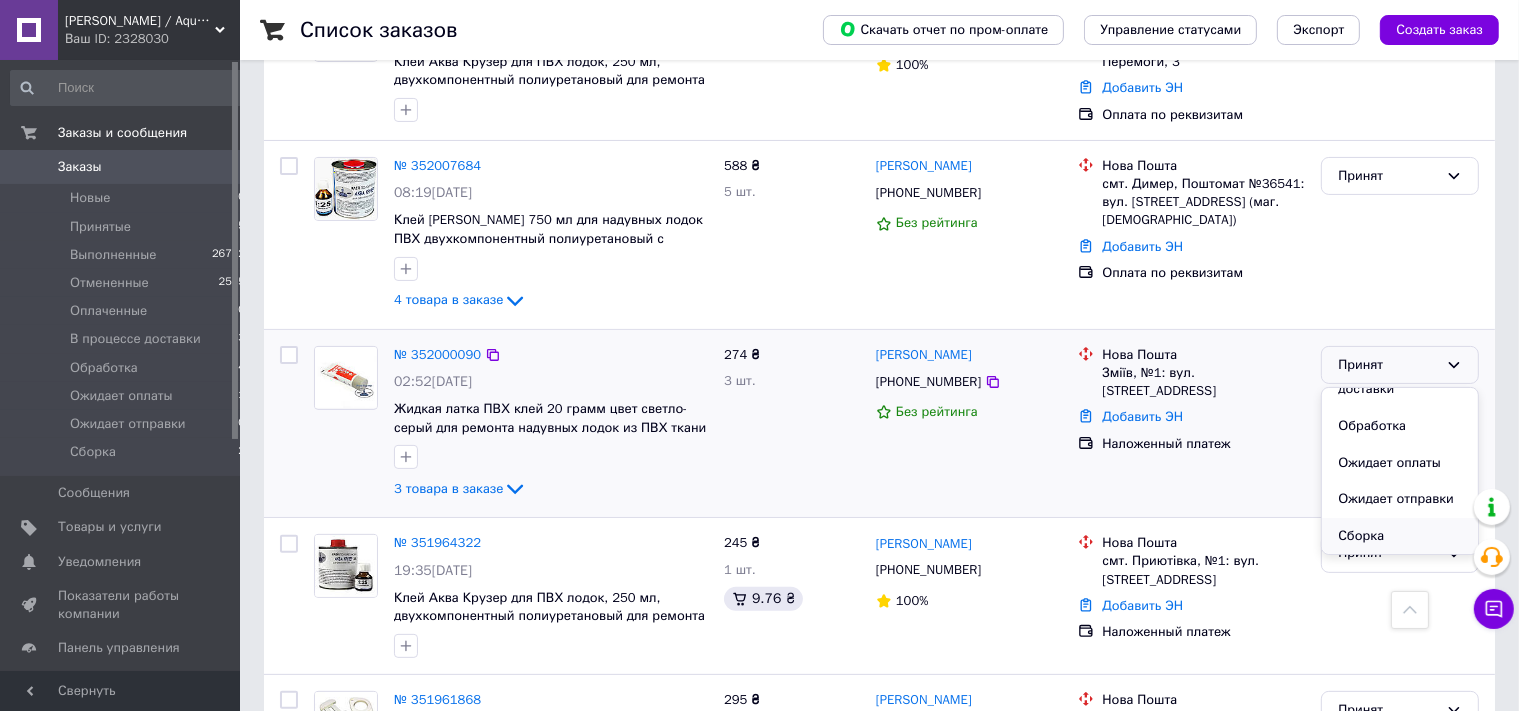 click on "Сборка" at bounding box center (1400, 536) 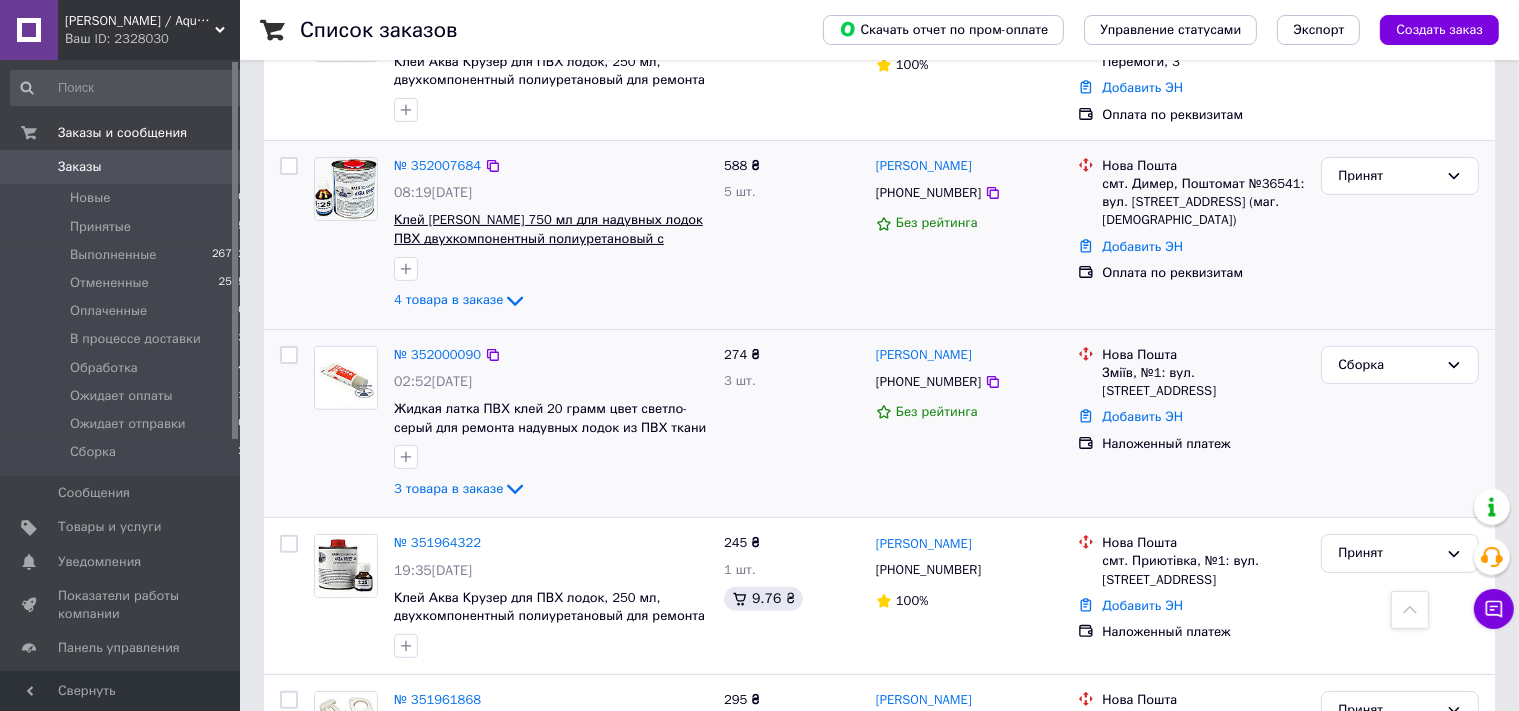 click on "Клей [PERSON_NAME] 750 мл для надувных лодок ПВХ двухкомпонентный полиуретановый с отвердителем" at bounding box center [548, 238] 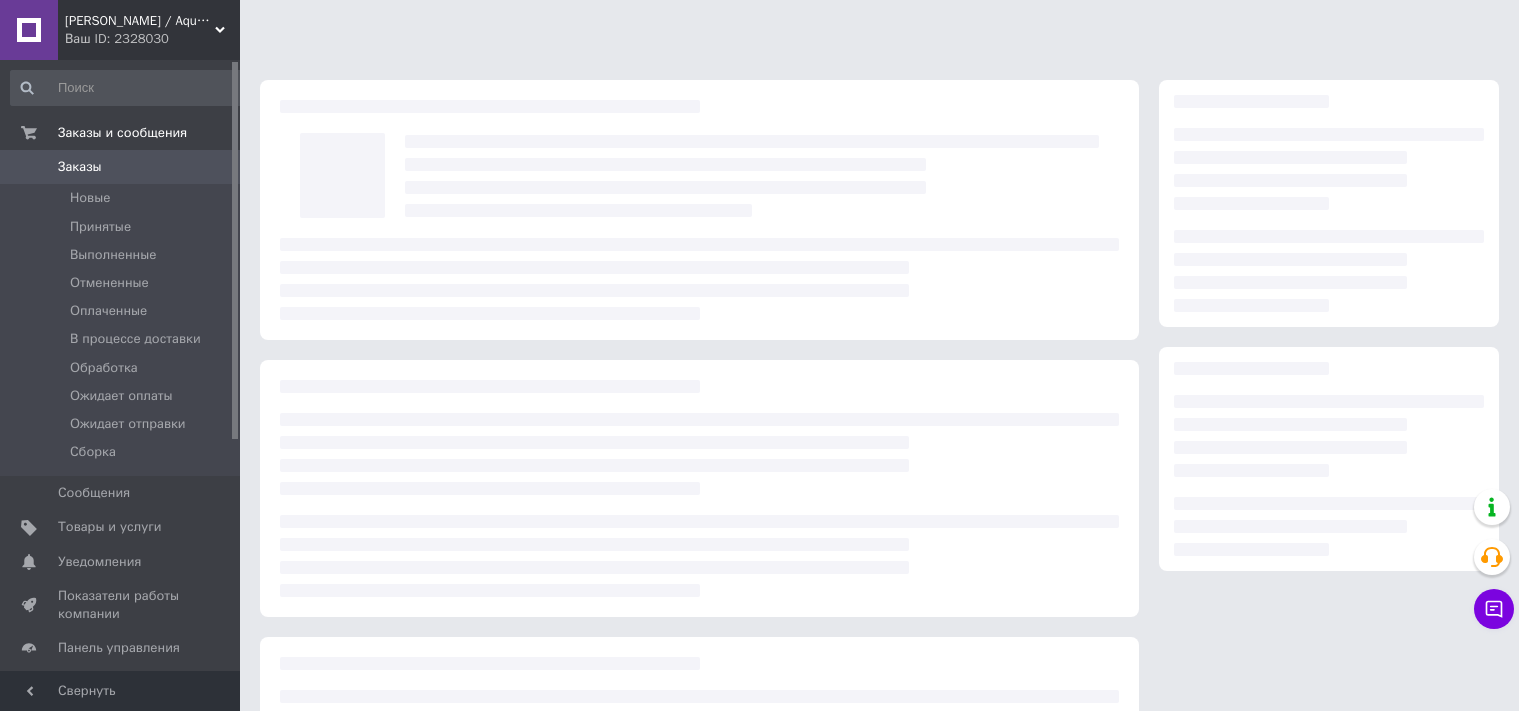 scroll, scrollTop: 0, scrollLeft: 0, axis: both 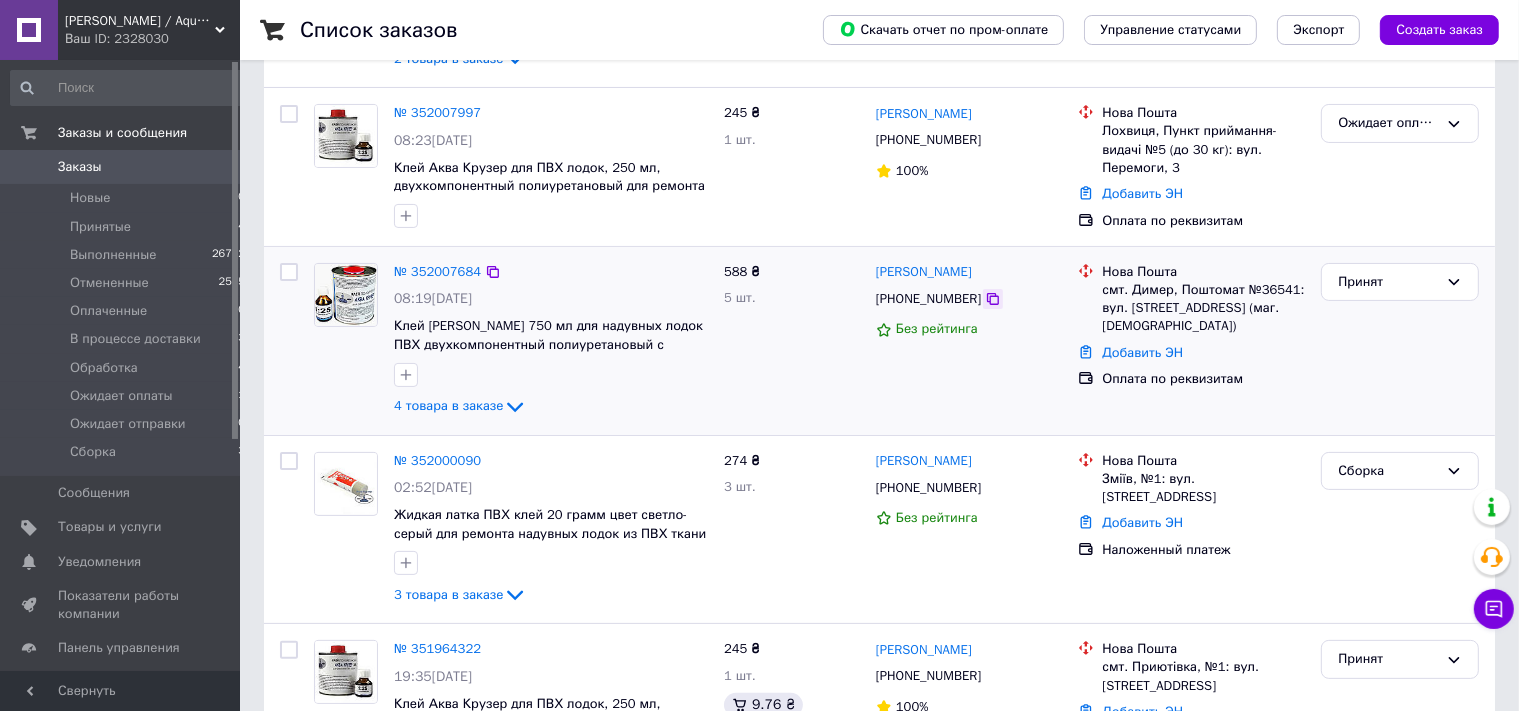 click 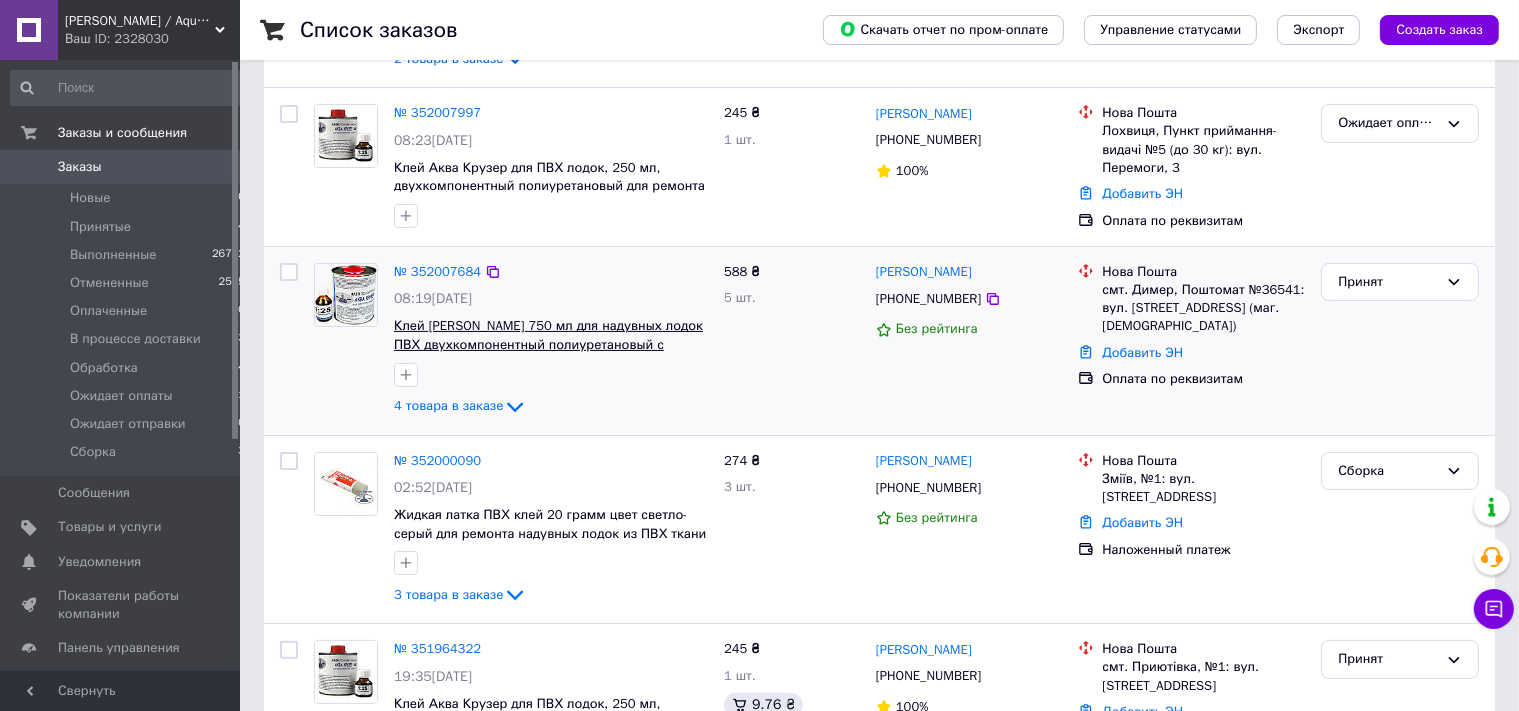 click on "Клей [PERSON_NAME] 750 мл для надувных лодок ПВХ двухкомпонентный полиуретановый с отвердителем" at bounding box center (548, 344) 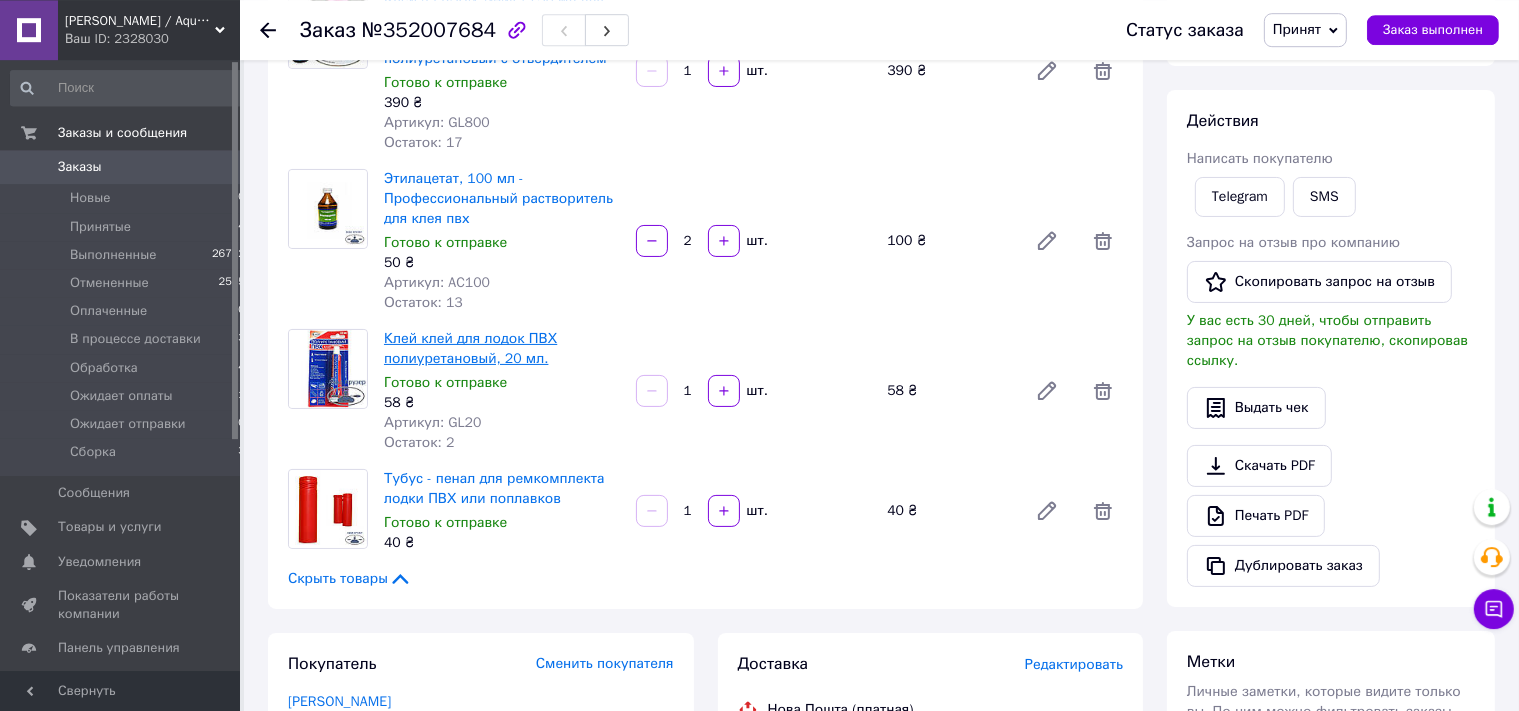 scroll, scrollTop: 316, scrollLeft: 0, axis: vertical 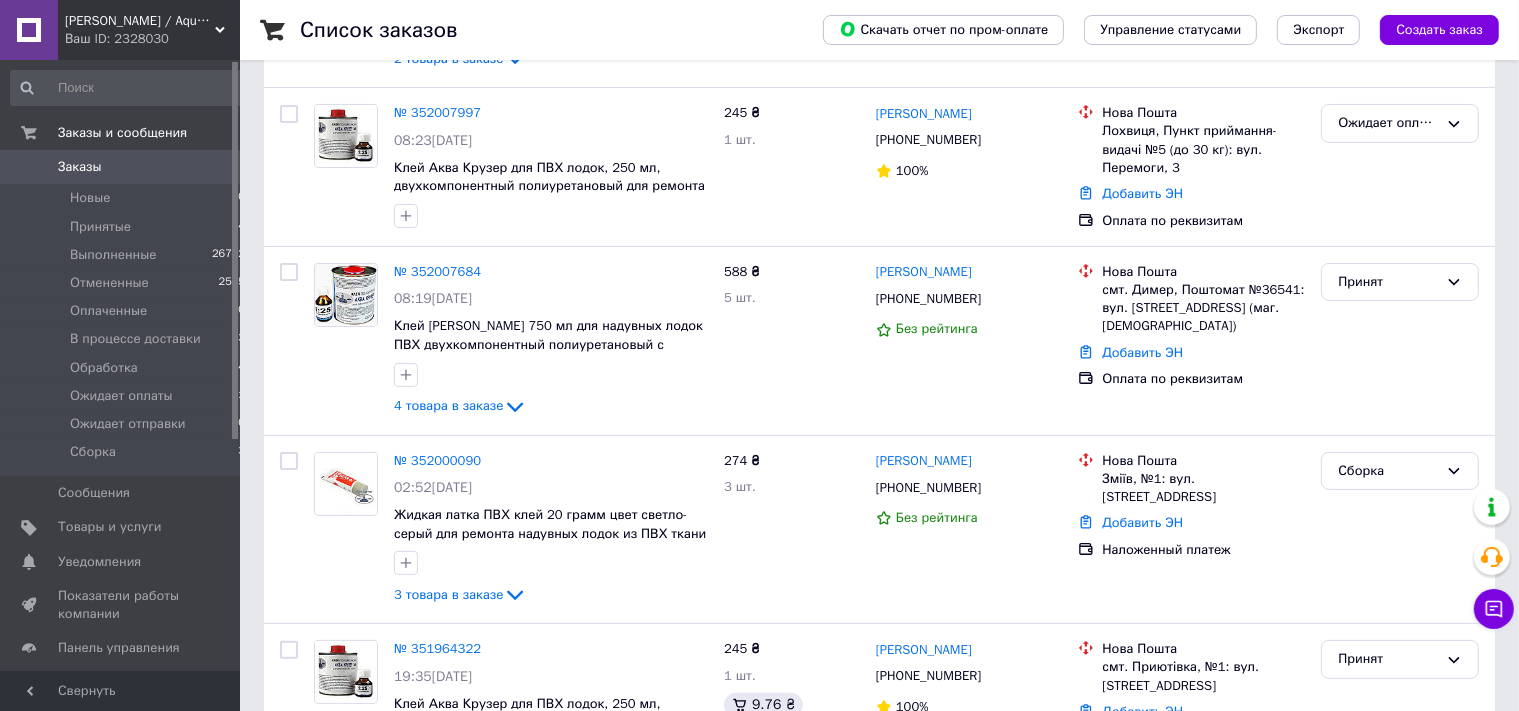 click on "Список заказов   Скачать отчет по пром-оплате Управление статусами Экспорт Создать заказ Фильтры Сохраненные фильтры: Все (29432) Заказ Сумма Покупатель Доставка и оплата Статус № 352015782 09:30, 10.07.2025 Насос для лодки ПВХ 6 литров, пластиковый, ножной 2 товара в заказе 480 ₴ 2 шт. Руслан Воськало +380962947622 Без рейтинга Нова Пошта Судова Вишня, №1: площа Івана Франка, 14а Добавить ЭН Наложенный платеж Сборка № 352007997 08:23, 10.07.2025 Клей Аква Крузер для ПВХ лодок, 250 мл, двухкомпонентный полиуретановый для ремонта надувной лодки ПВХ в банке 245 ₴ 1 шт. Валентин Грязюк +380504401955 100% 588 ₴" at bounding box center (879, 1678) 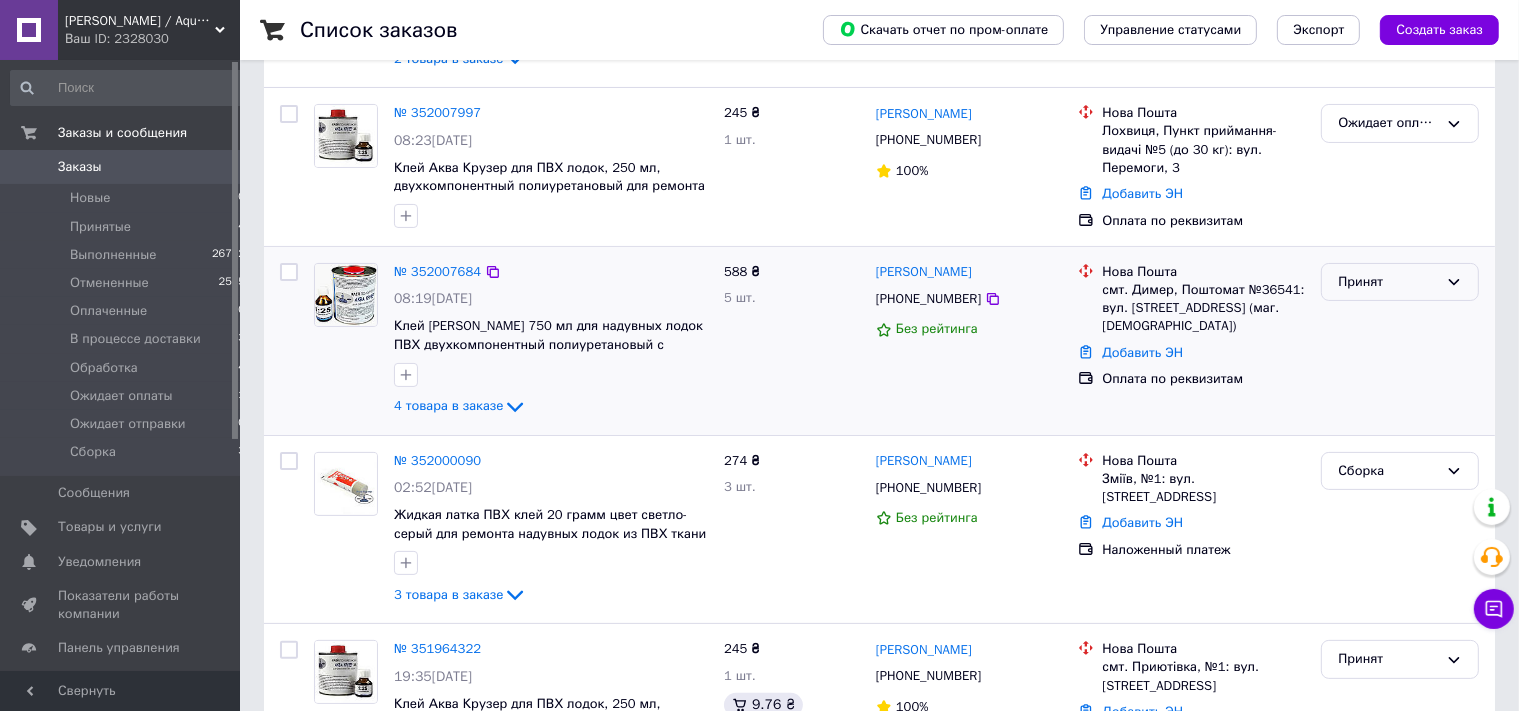 click on "Принят" at bounding box center [1400, 282] 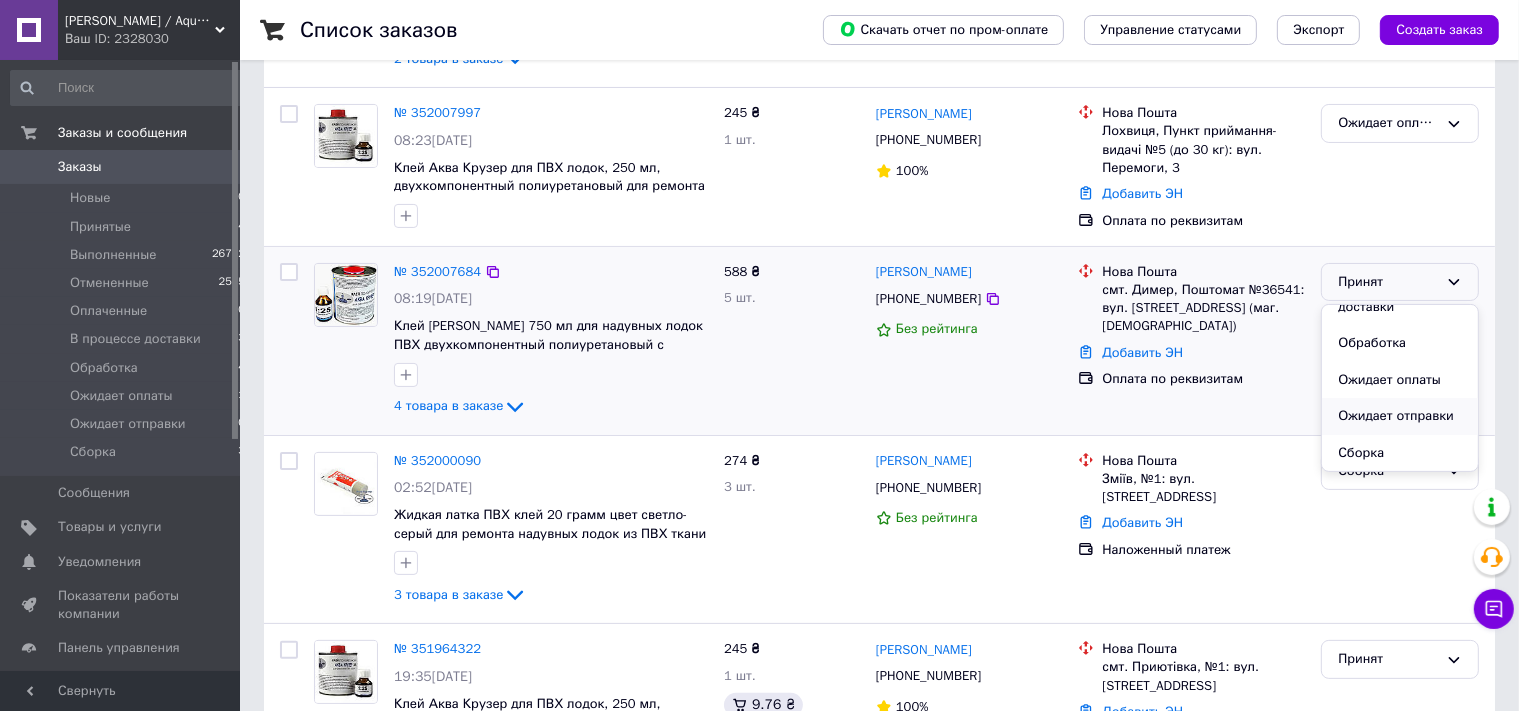 scroll, scrollTop: 168, scrollLeft: 0, axis: vertical 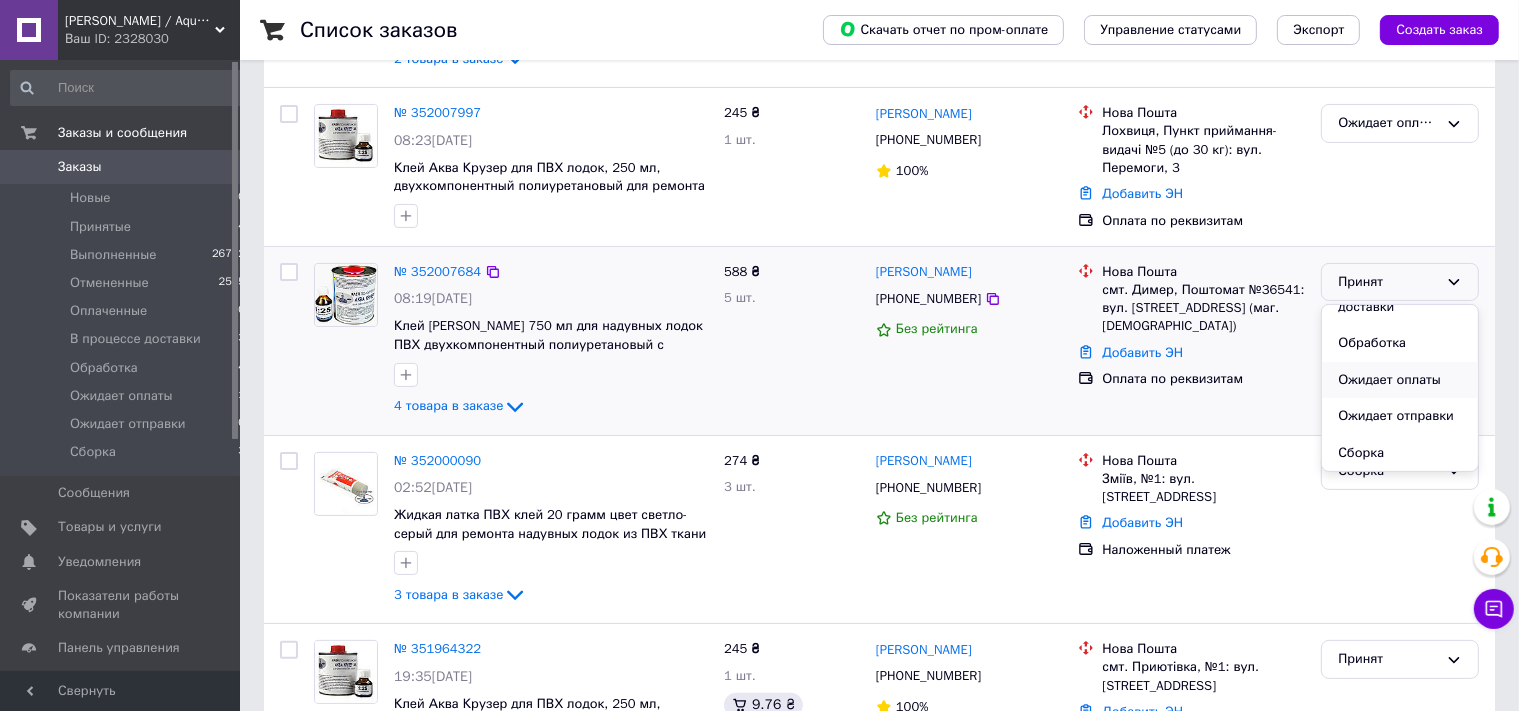 click on "Ожидает оплаты" at bounding box center (1400, 380) 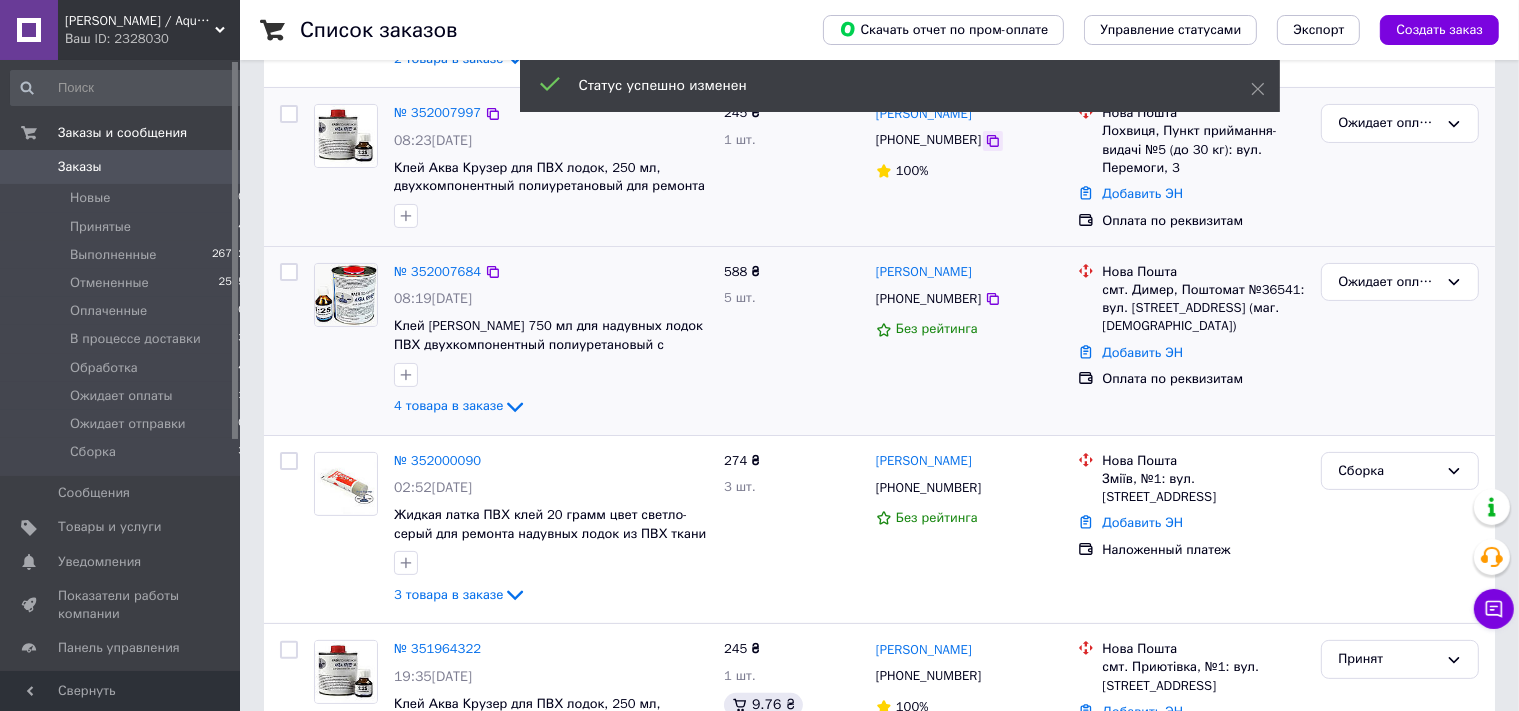 click 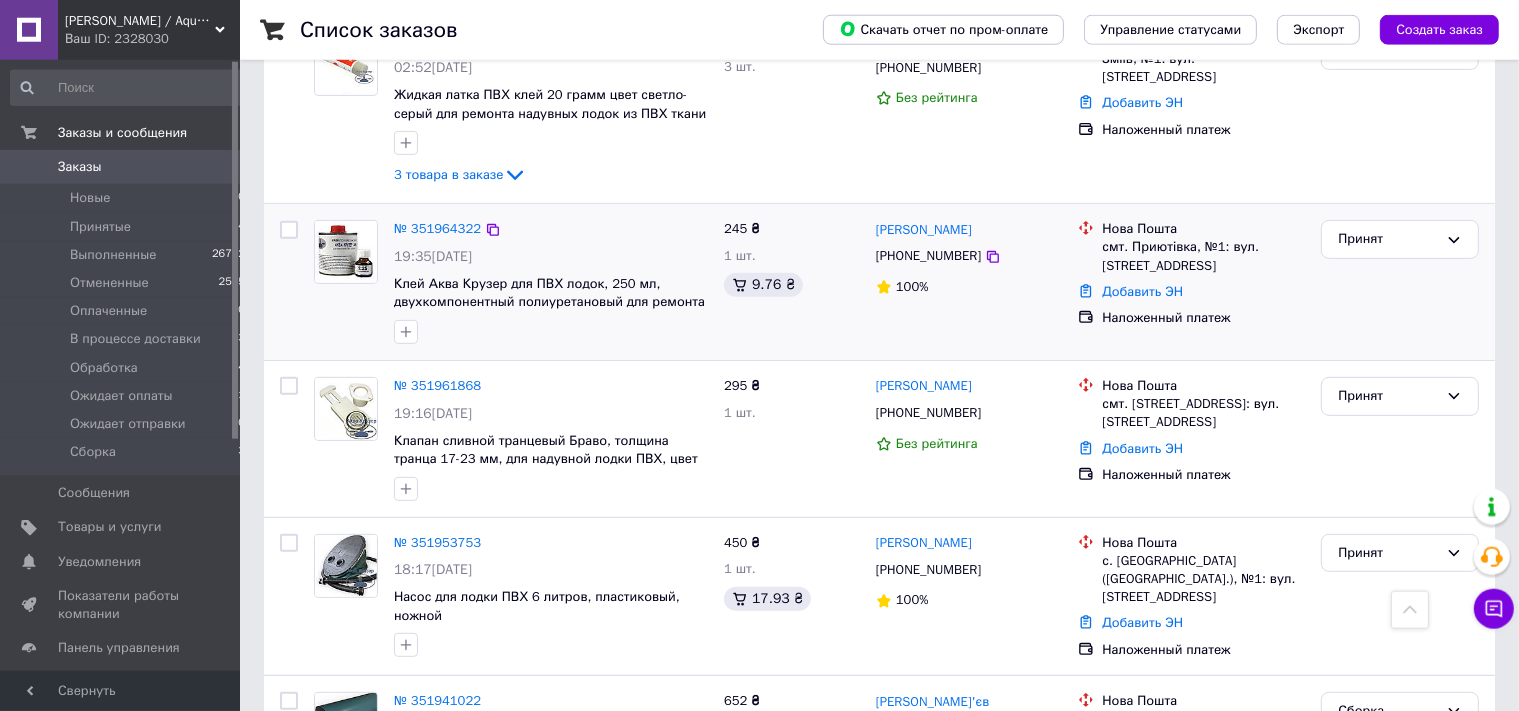 scroll, scrollTop: 739, scrollLeft: 0, axis: vertical 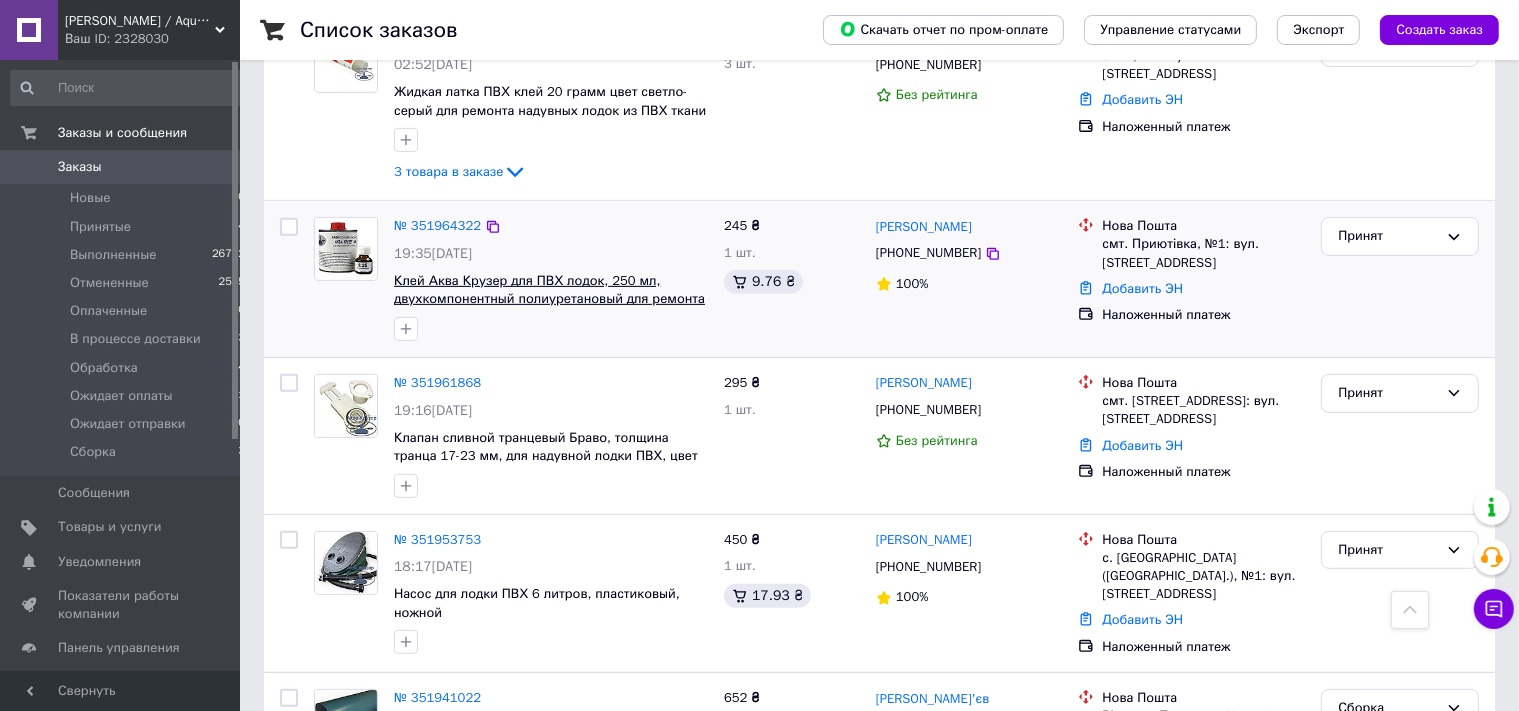 click on "Клей Аква Крузер для ПВХ лодок, 250 мл, двухкомпонентный полиуретановый для ремонта надувной лодки ПВХ в банке" at bounding box center (549, 299) 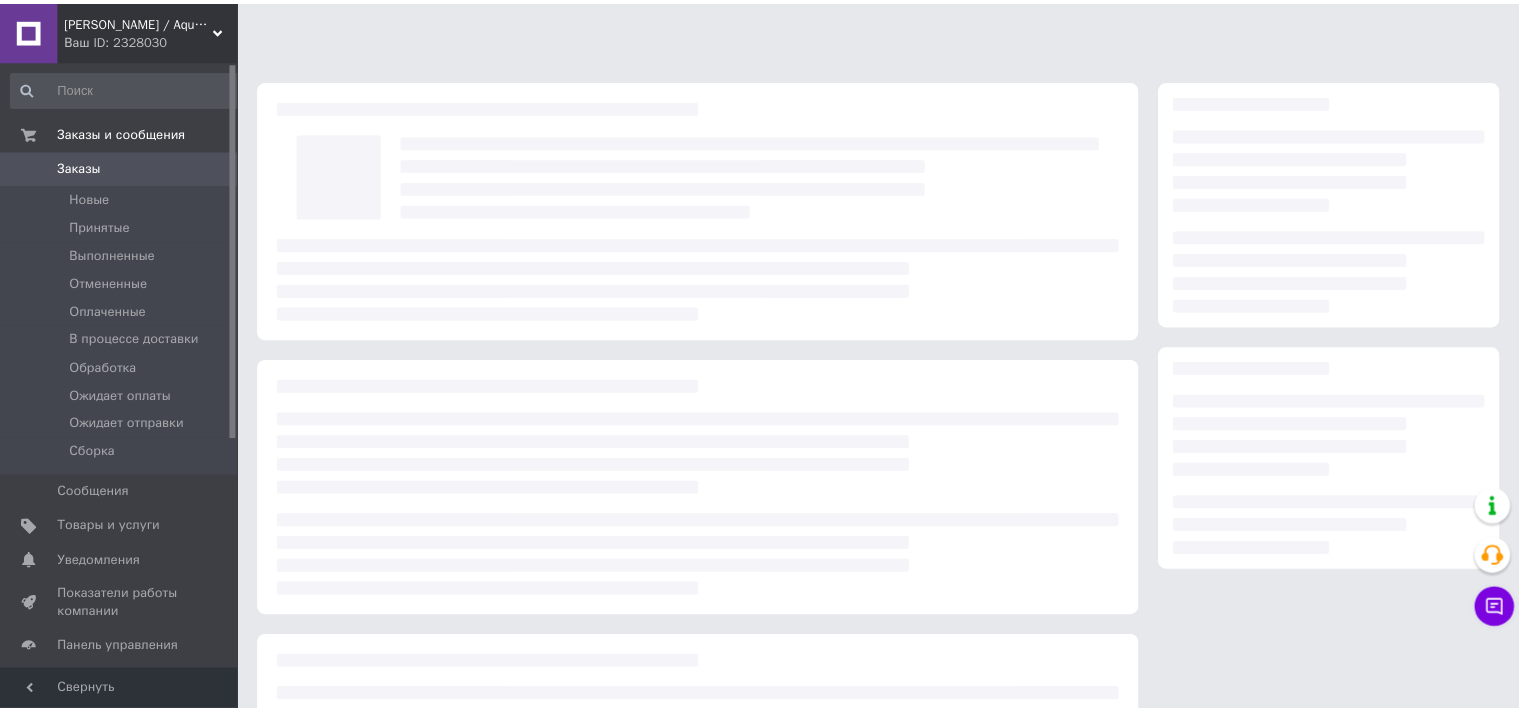 scroll, scrollTop: 0, scrollLeft: 0, axis: both 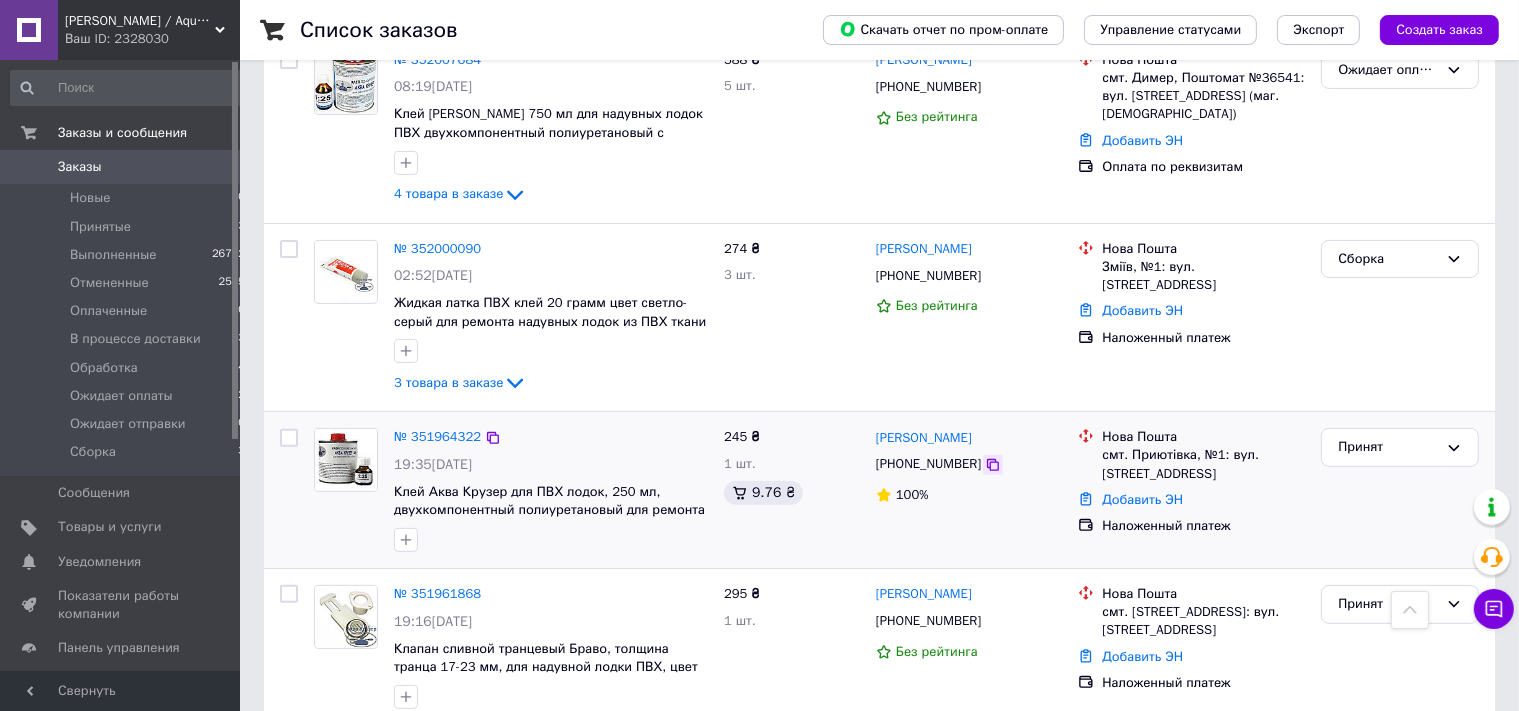 click 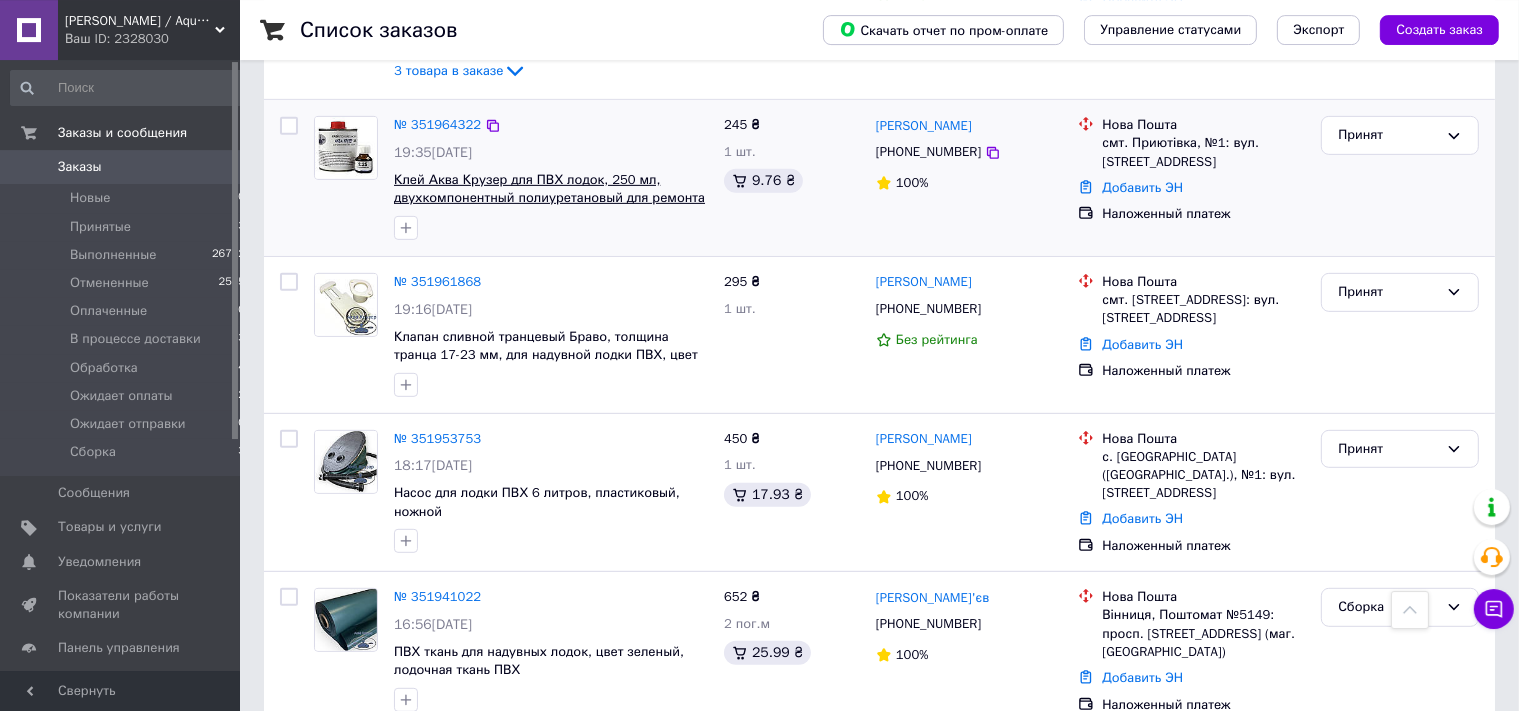 scroll, scrollTop: 844, scrollLeft: 0, axis: vertical 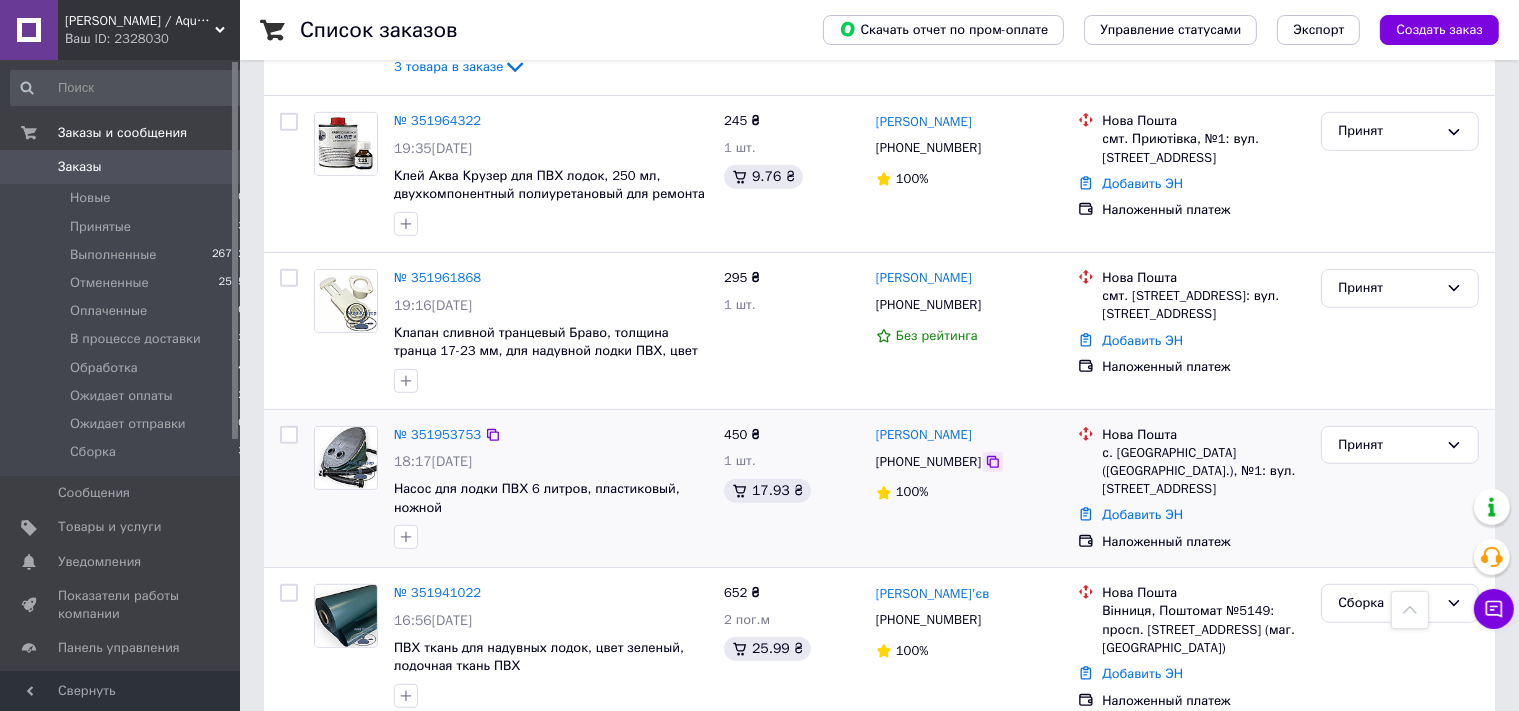 click 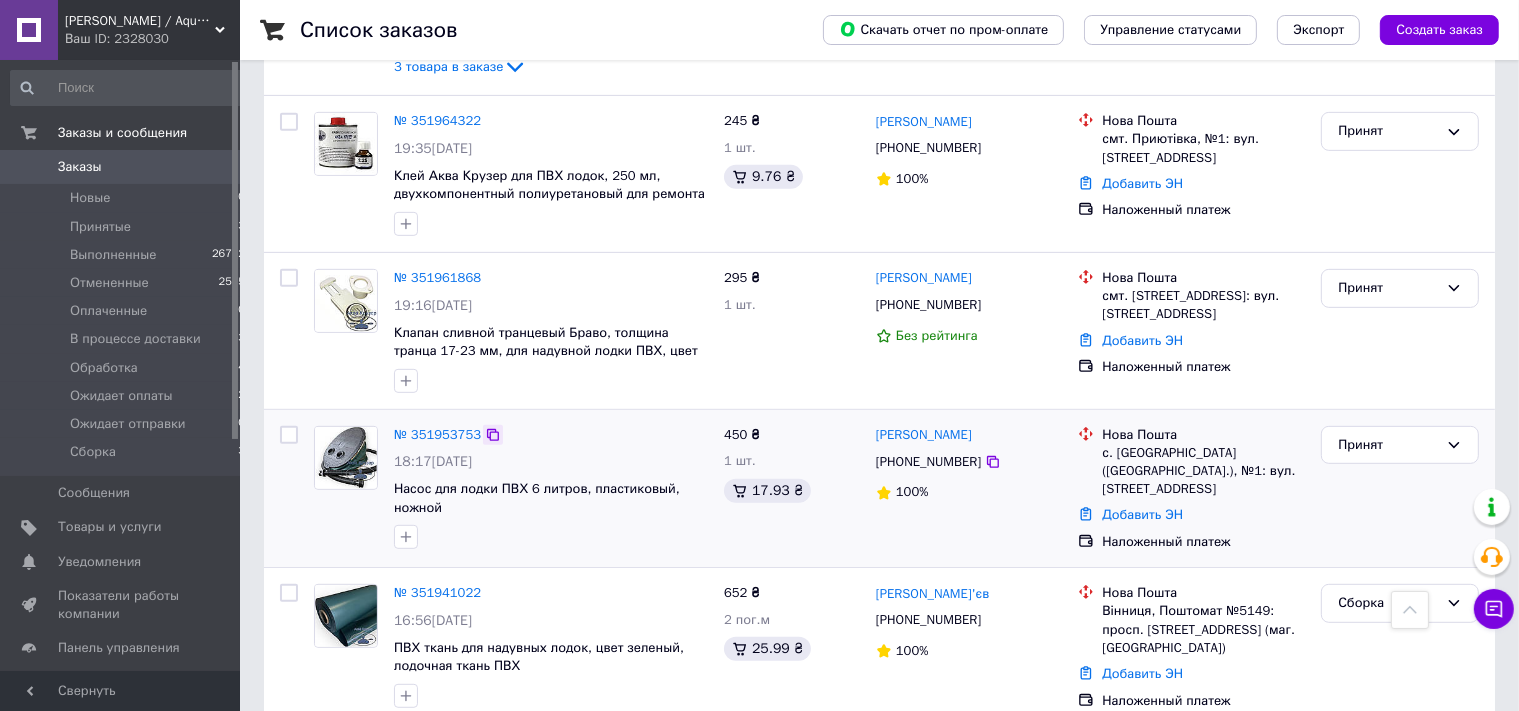 click 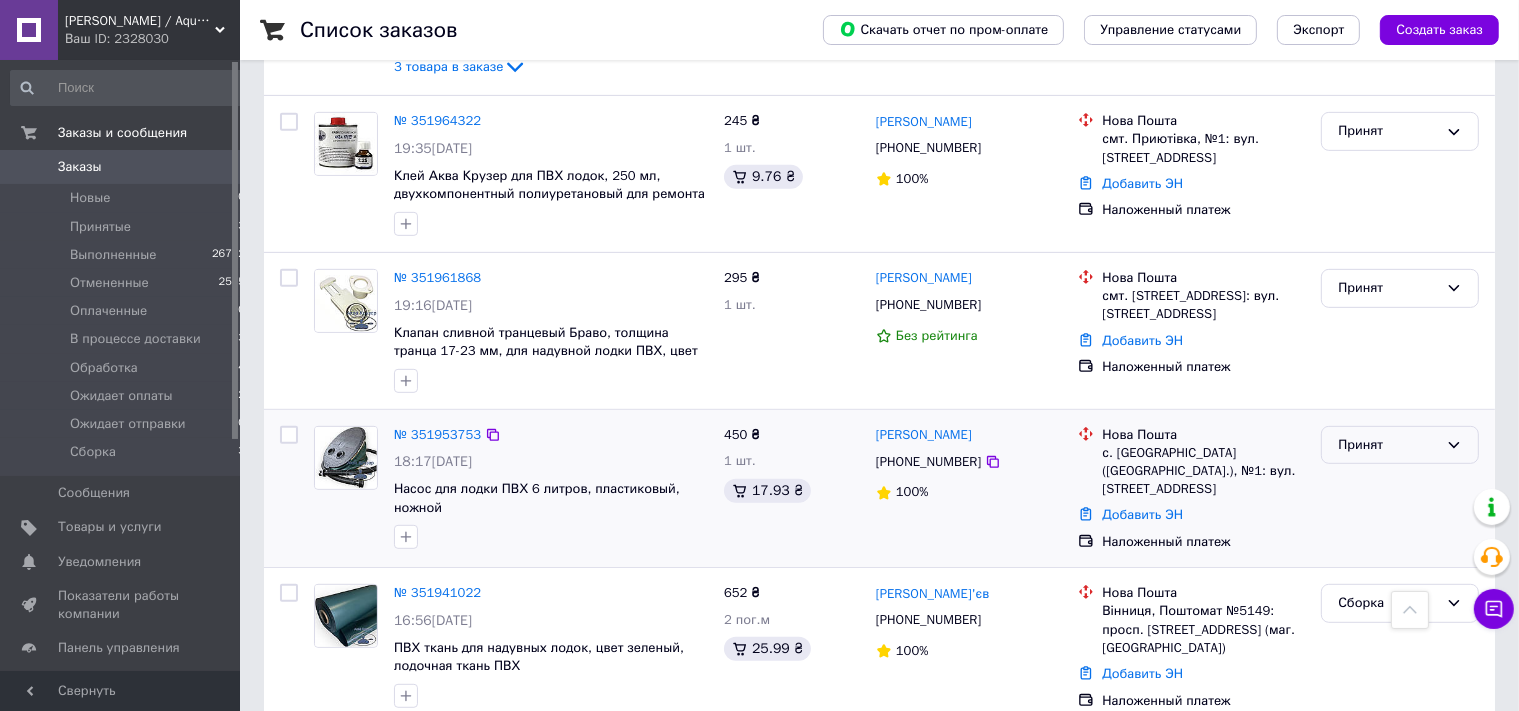 click on "Принят" at bounding box center (1400, 445) 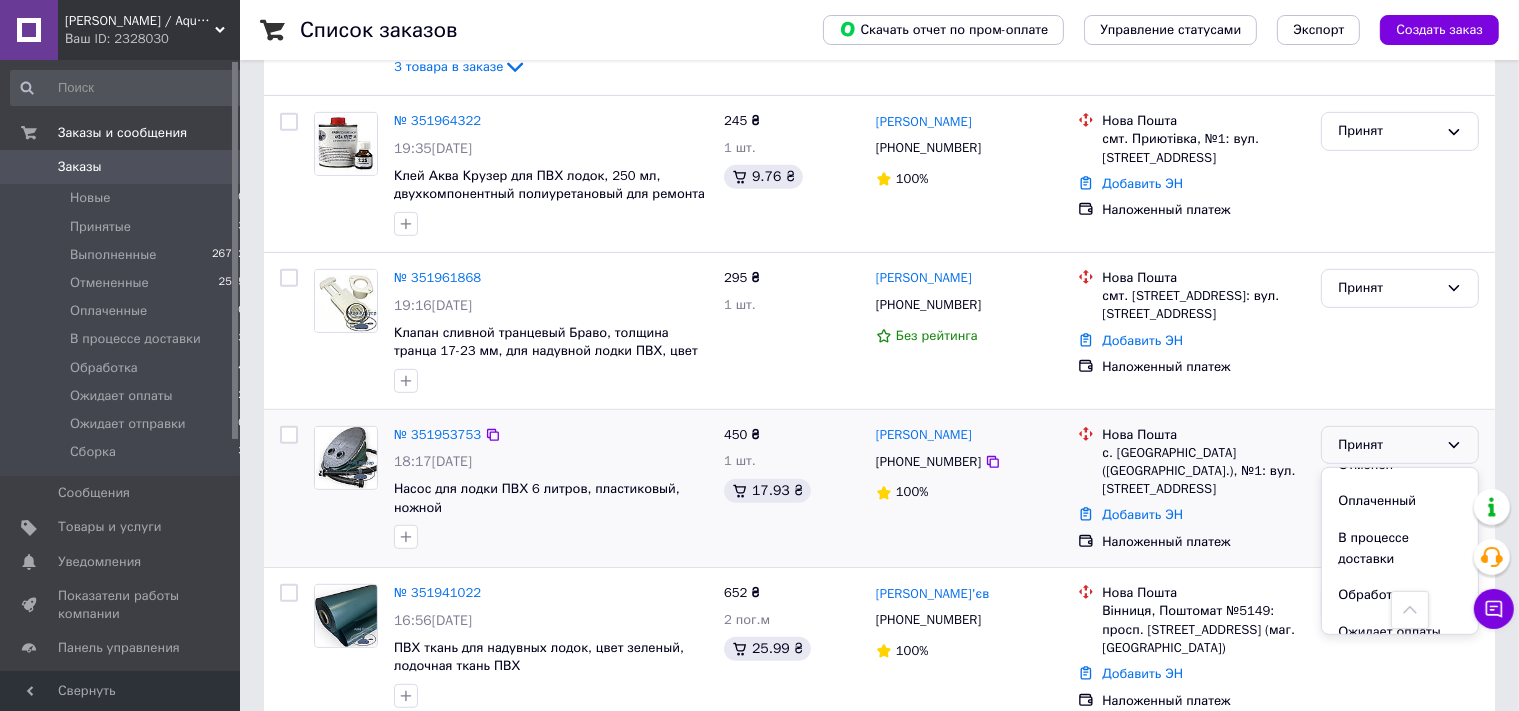 scroll, scrollTop: 168, scrollLeft: 0, axis: vertical 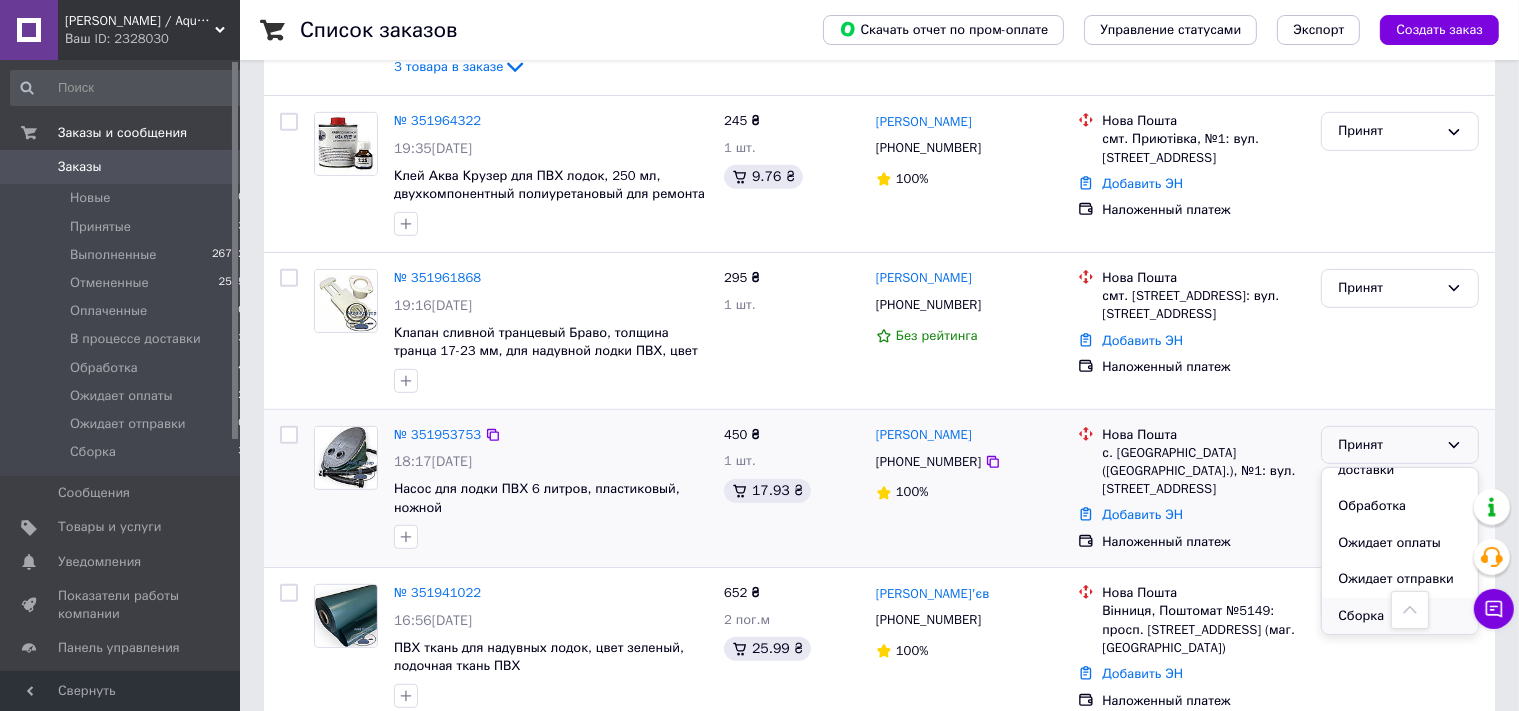 click on "Сборка" at bounding box center [1400, 616] 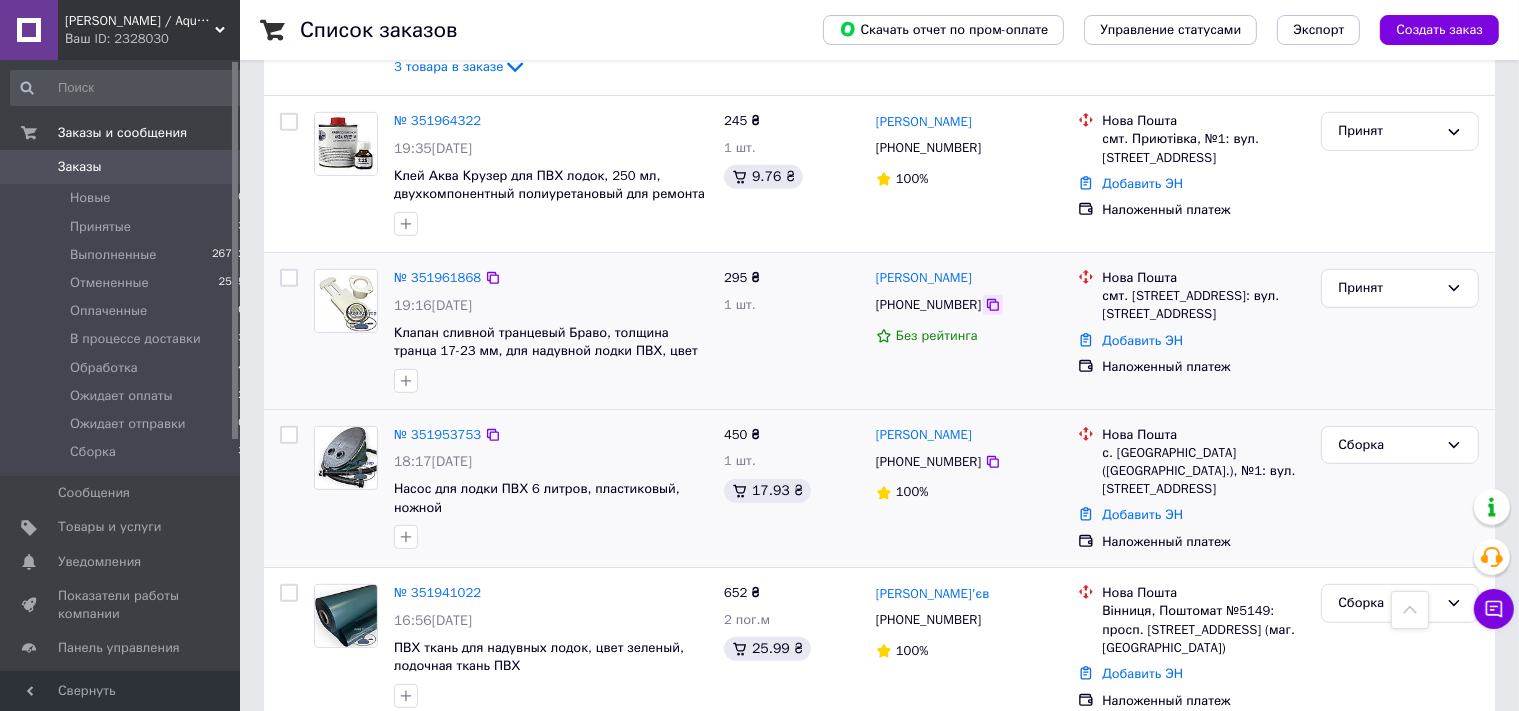 click 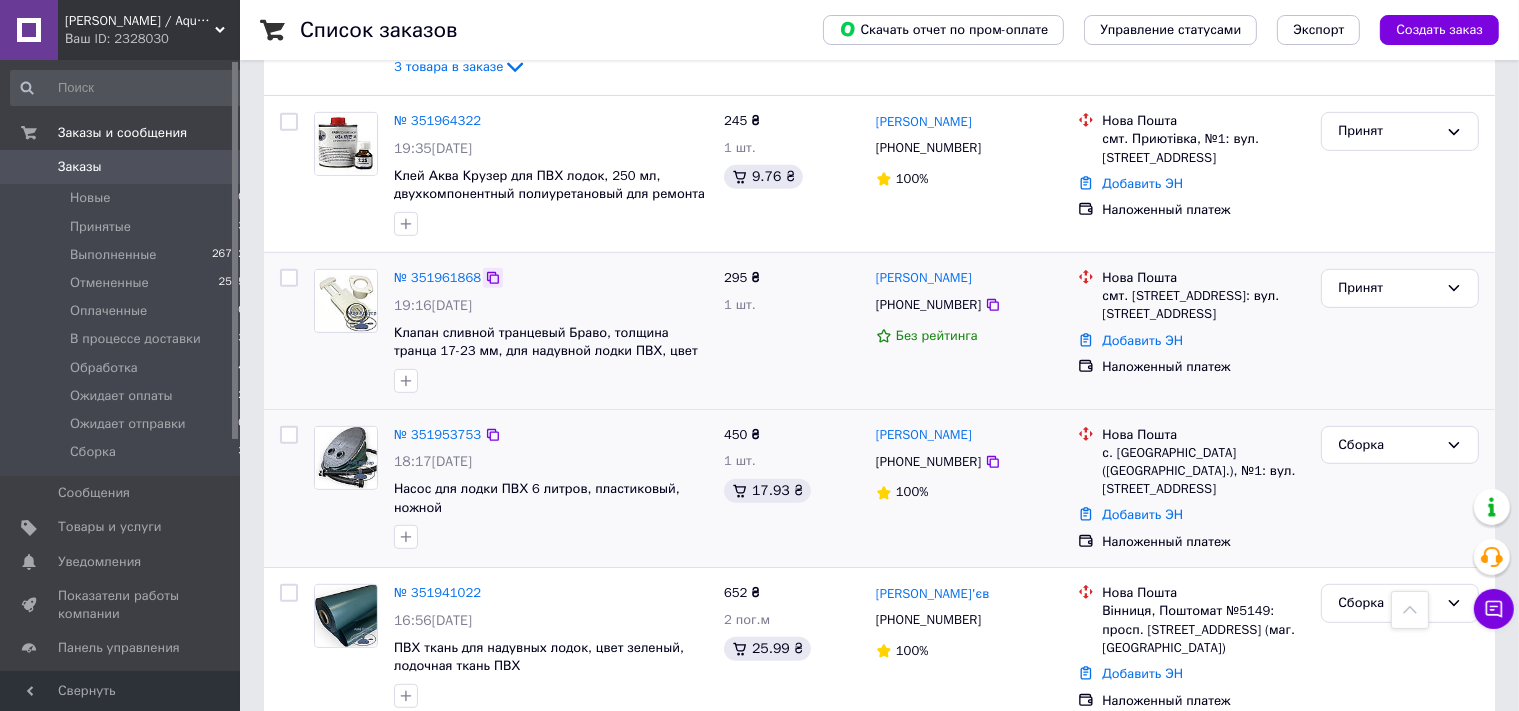 click 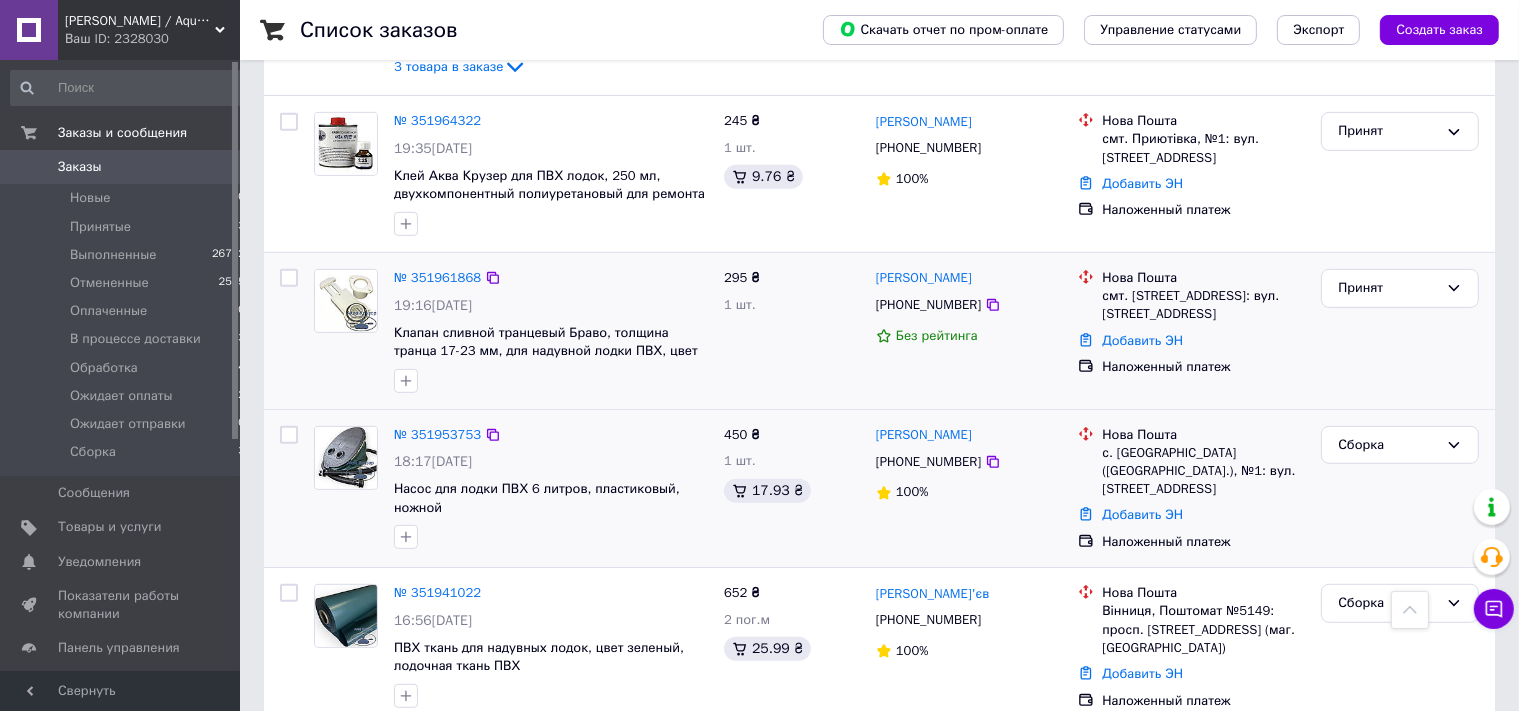 click on "Принят" at bounding box center [1400, 331] 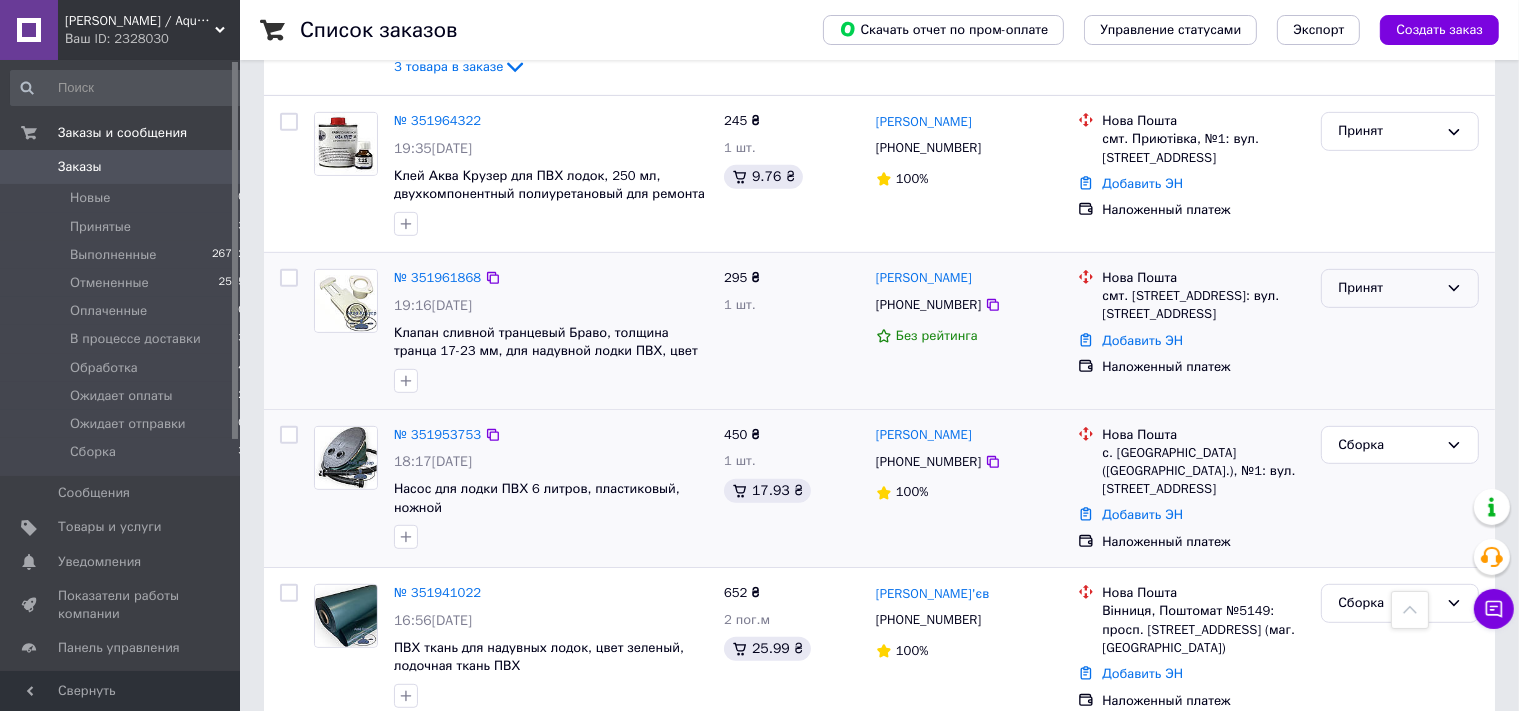 click on "Принят" at bounding box center (1388, 288) 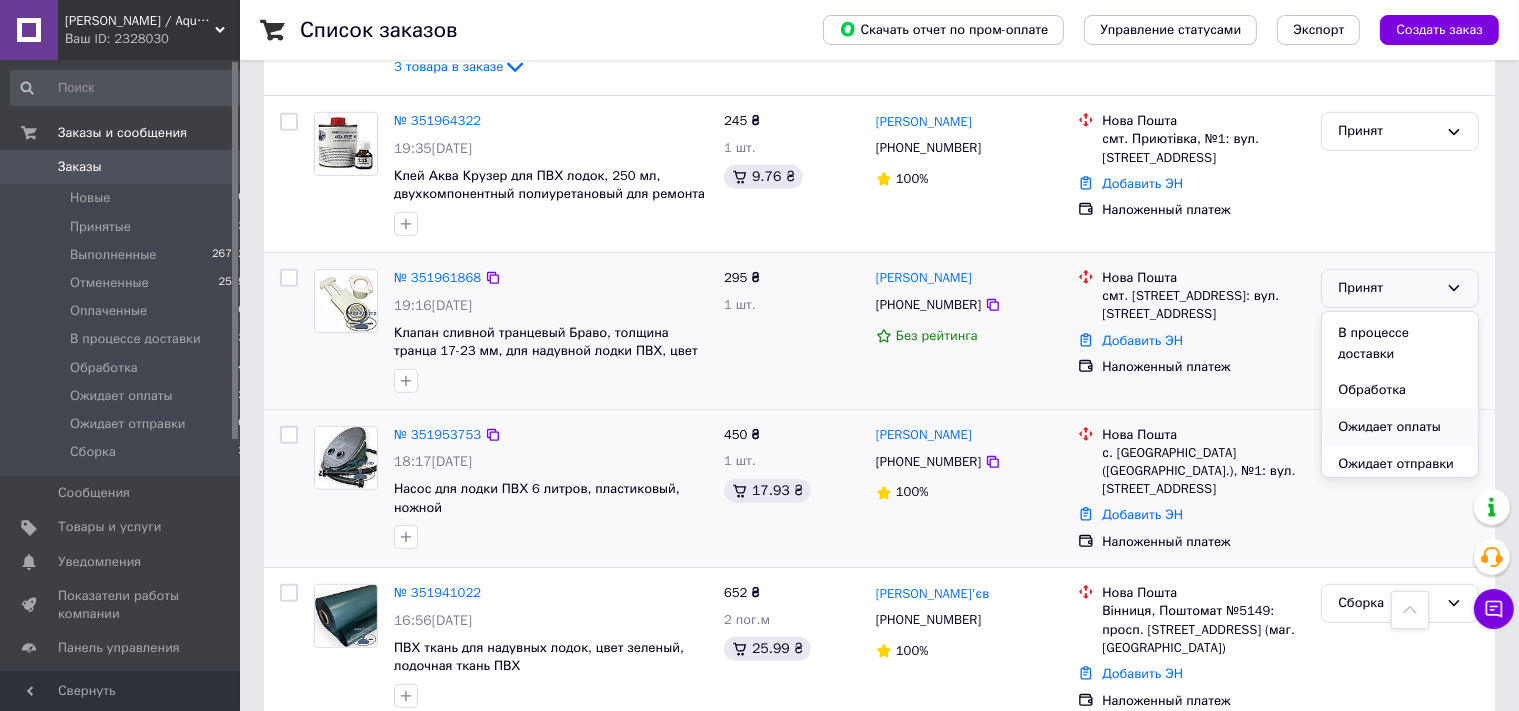 scroll, scrollTop: 168, scrollLeft: 0, axis: vertical 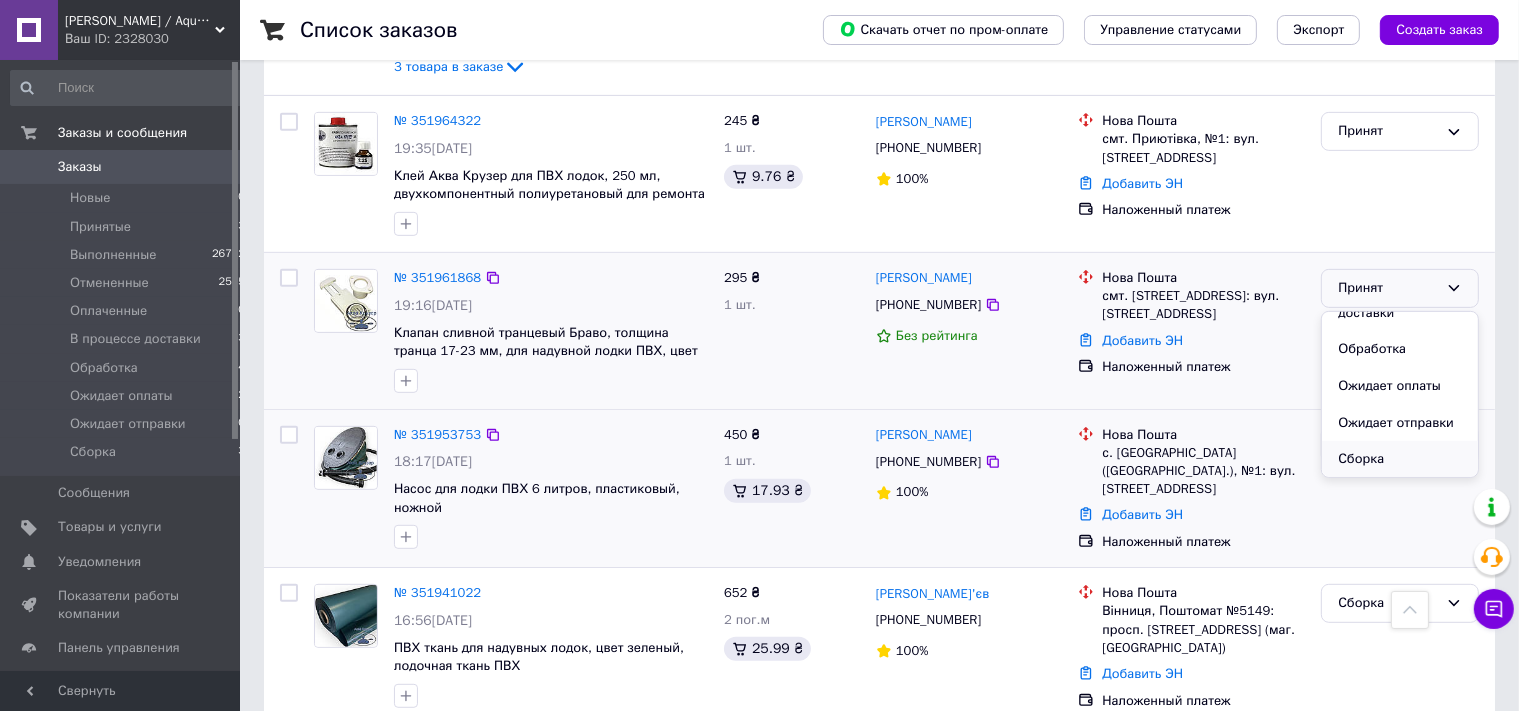 click on "Сборка" at bounding box center [1400, 459] 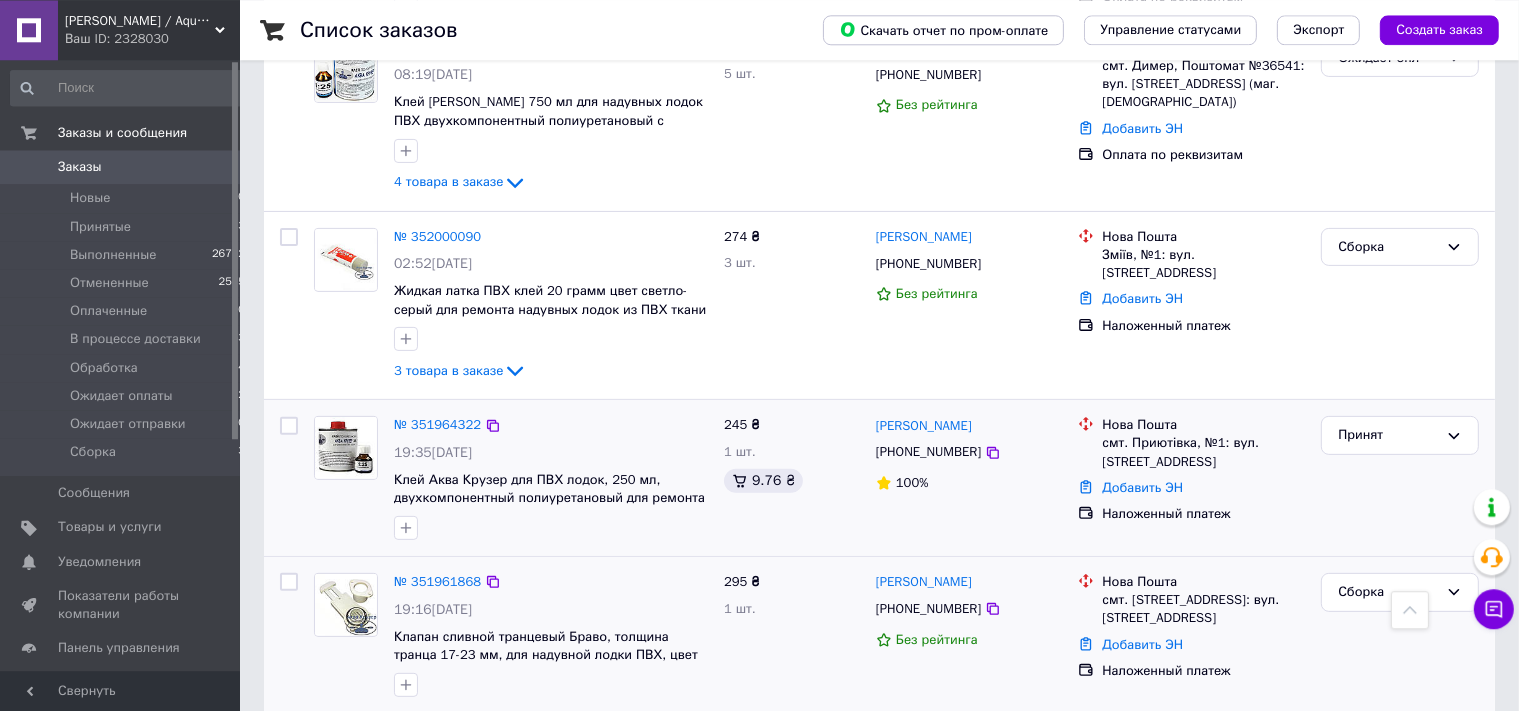 scroll, scrollTop: 528, scrollLeft: 0, axis: vertical 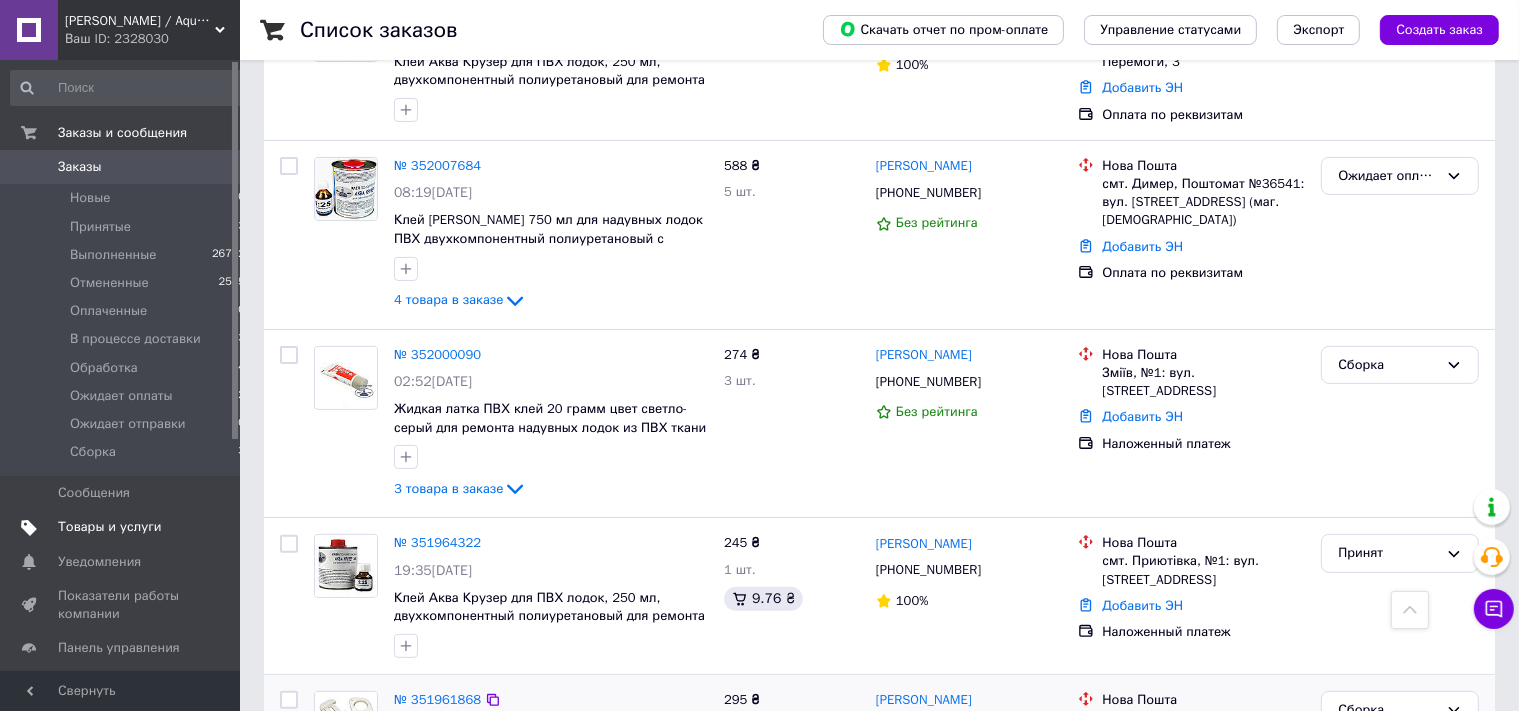 click on "Товары и услуги" at bounding box center [110, 527] 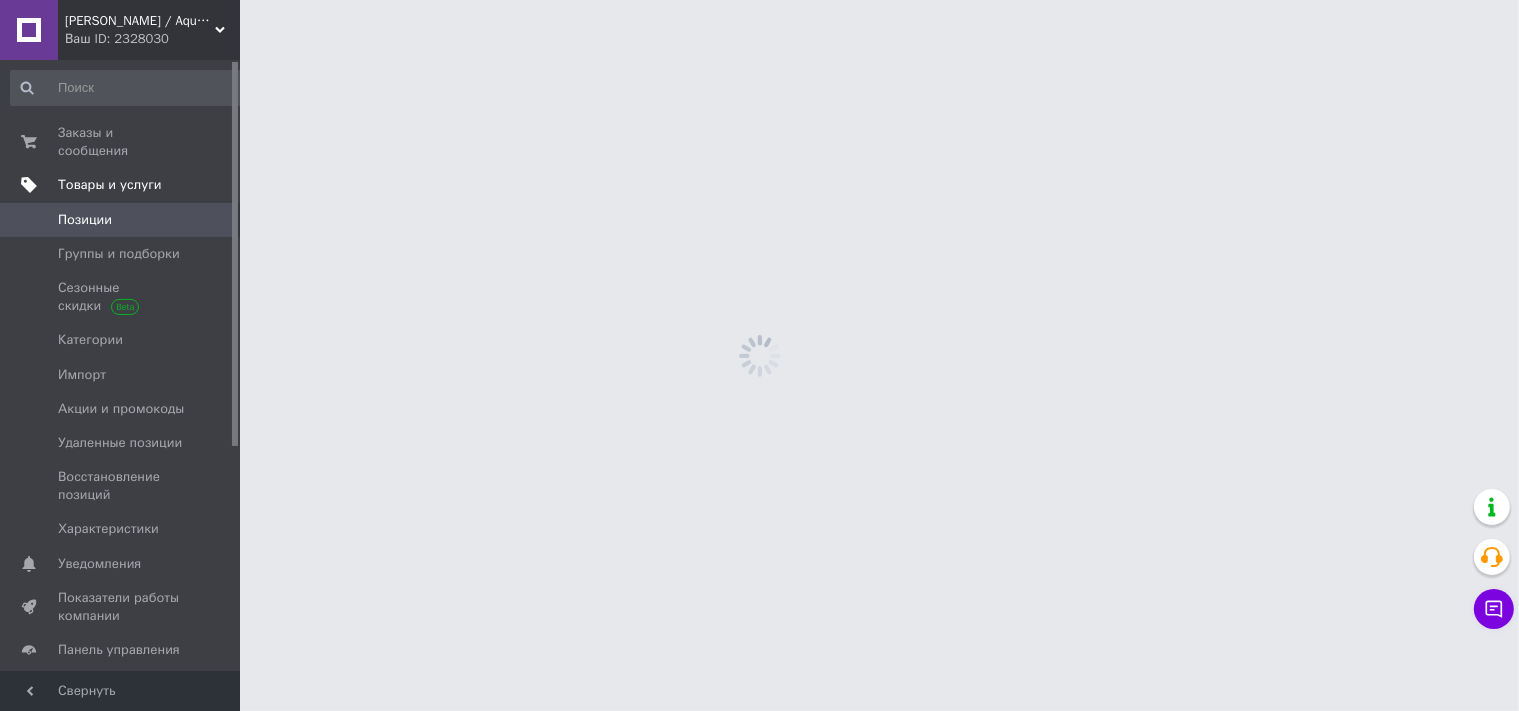 scroll, scrollTop: 0, scrollLeft: 0, axis: both 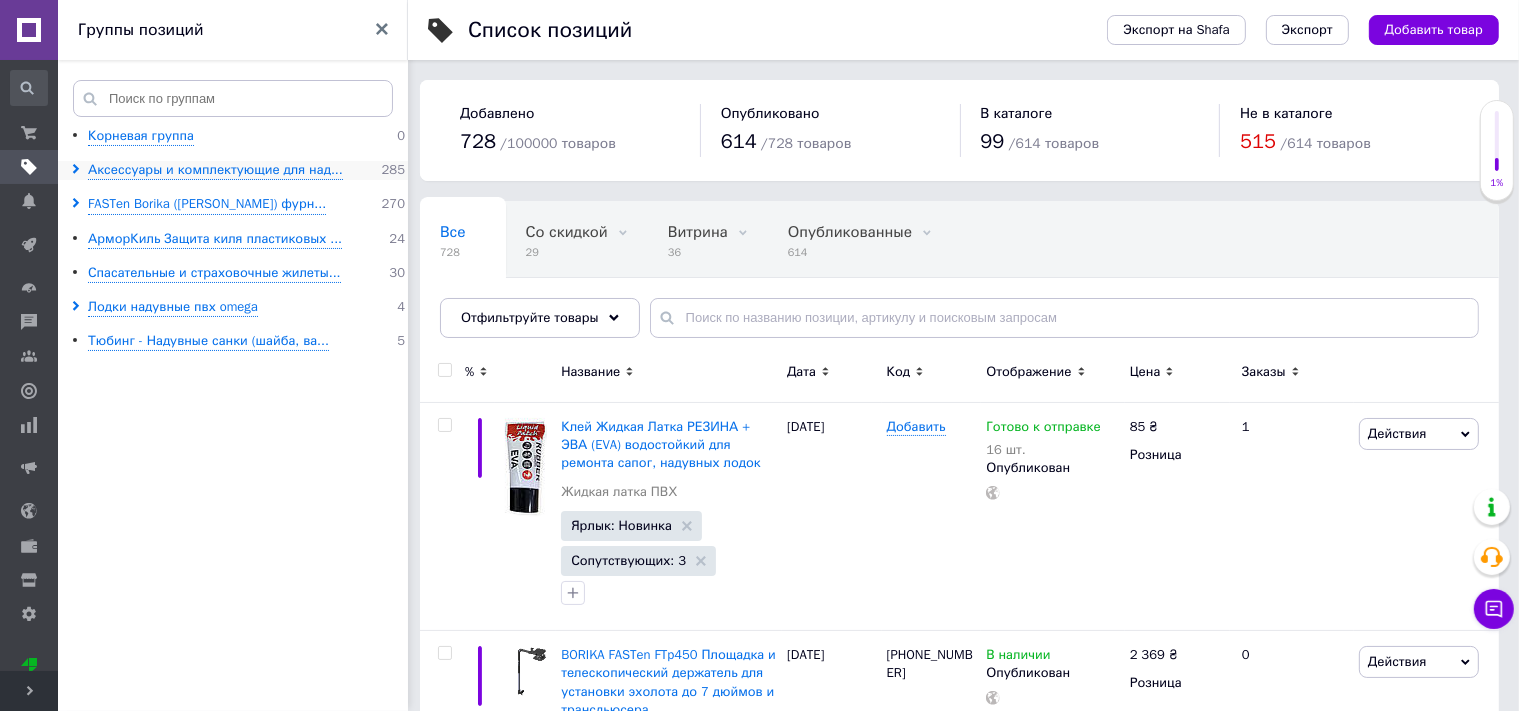 click 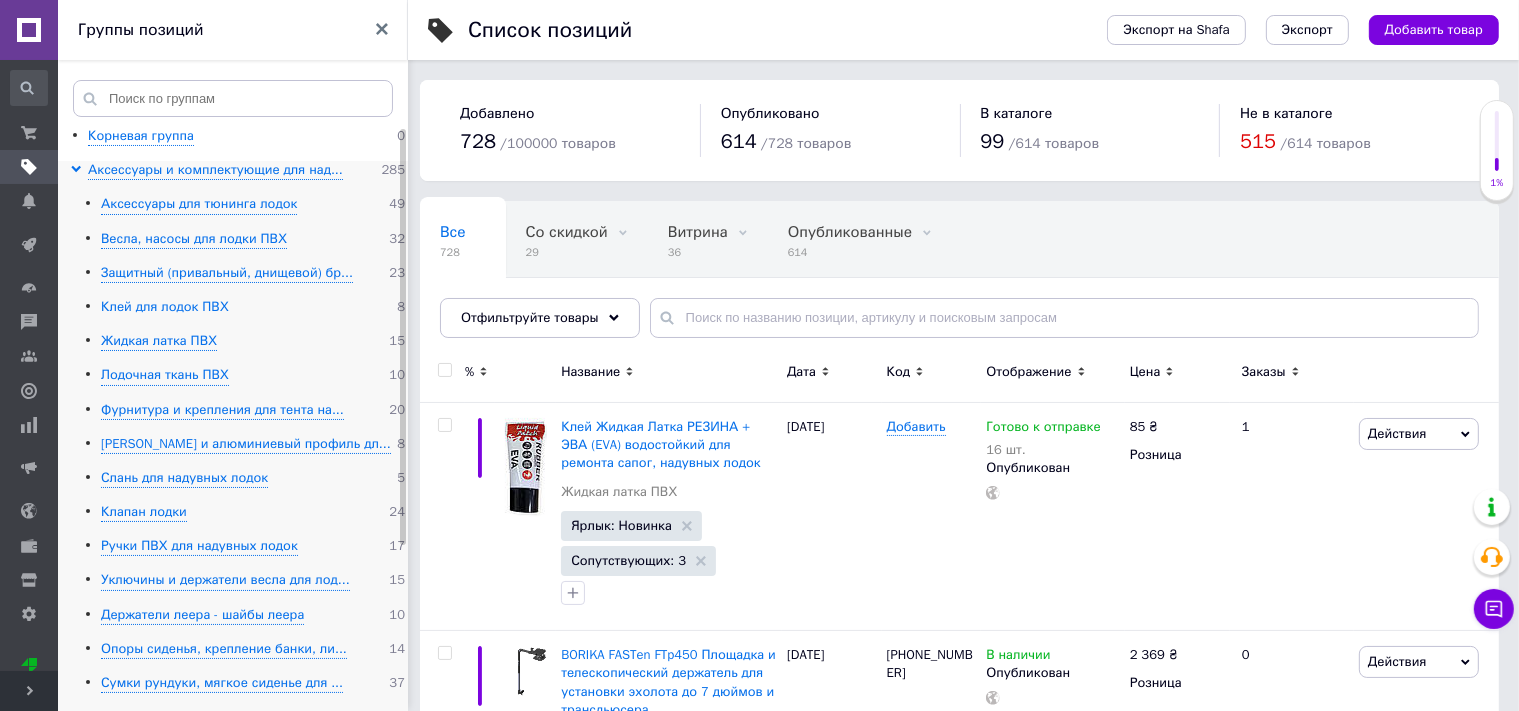 click on "Клей для лодок ПВХ" at bounding box center [165, 307] 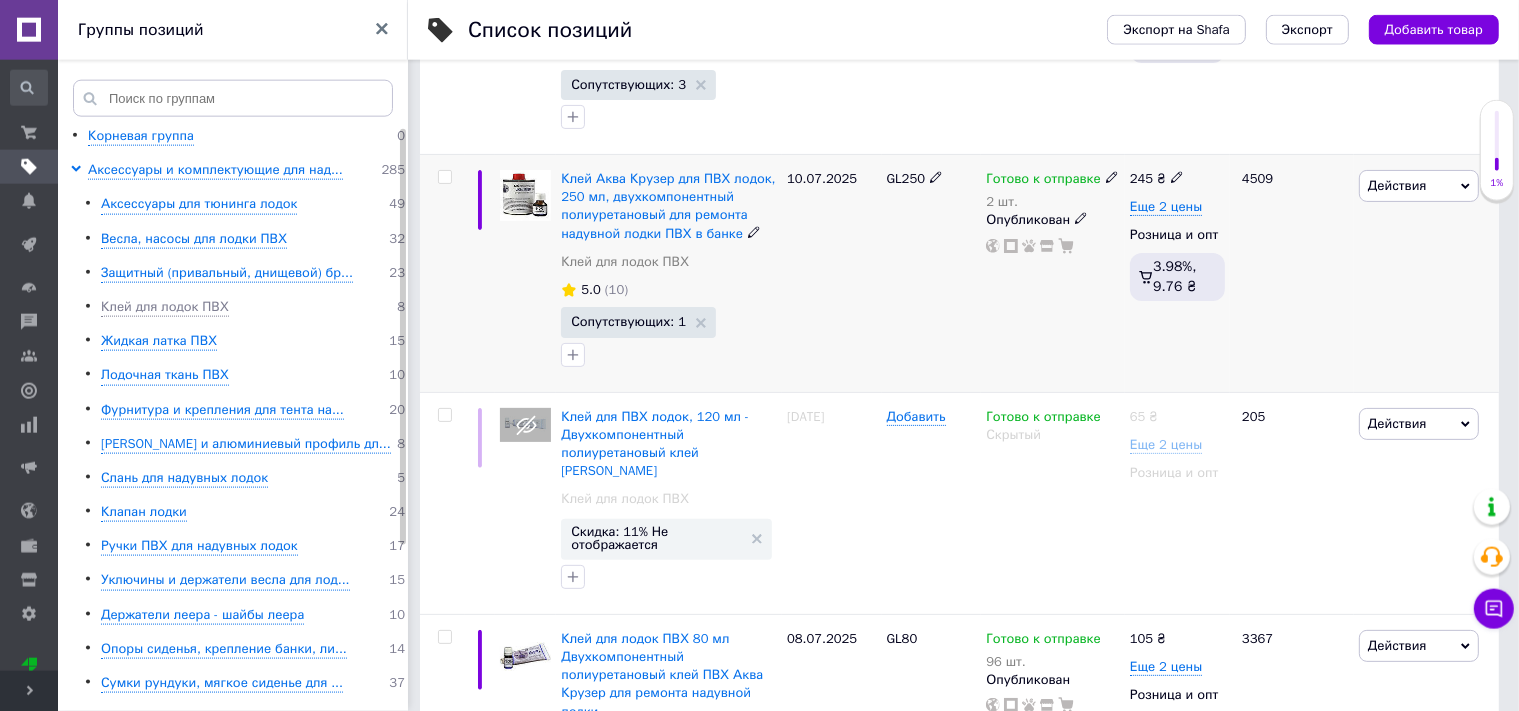 scroll, scrollTop: 528, scrollLeft: 0, axis: vertical 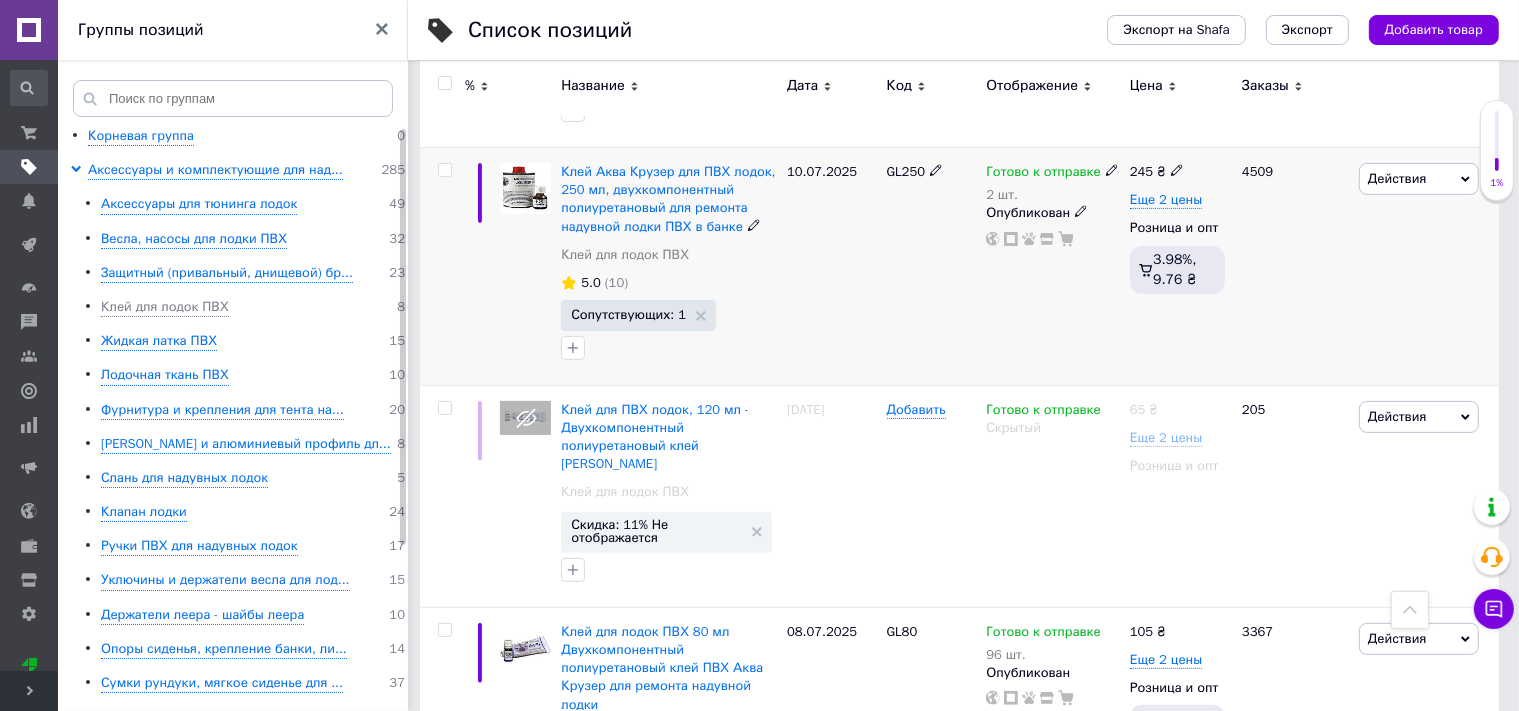 click 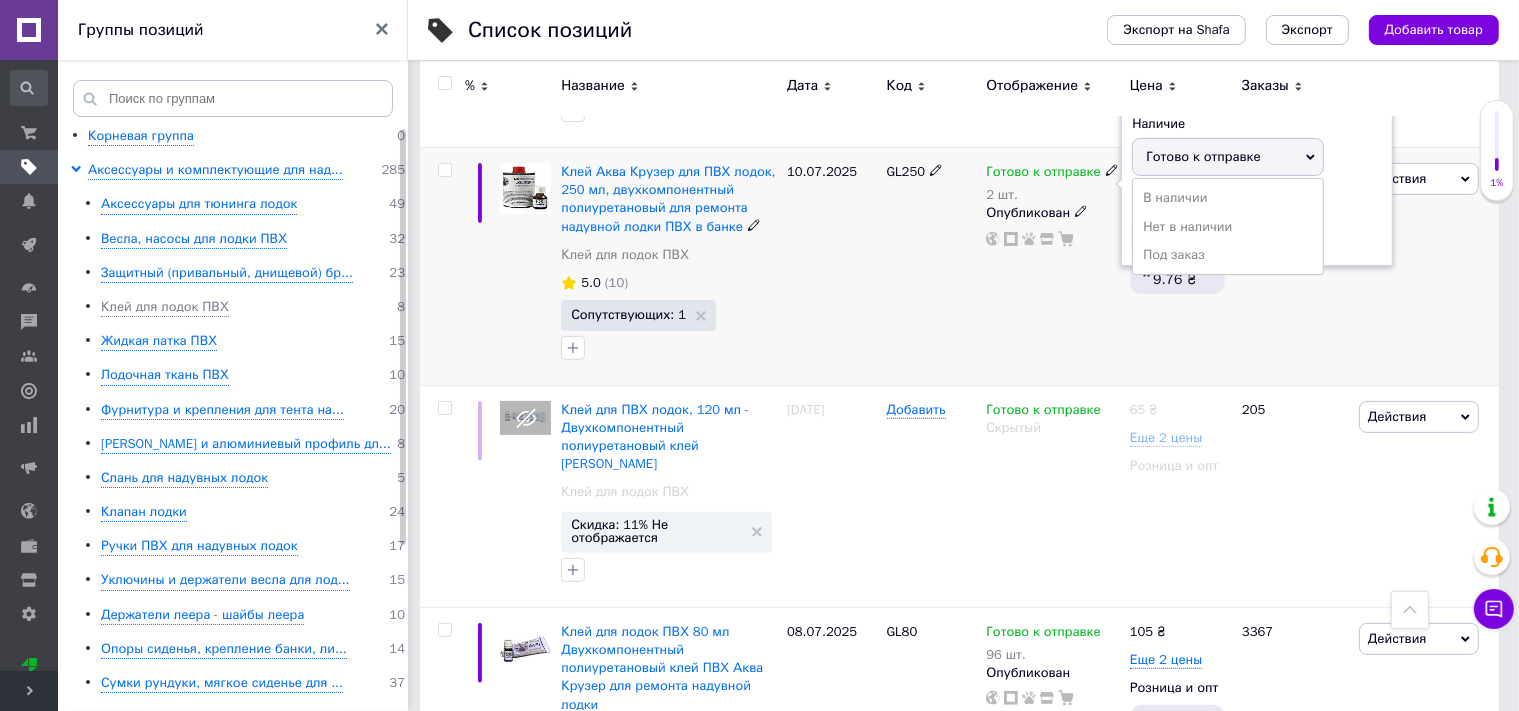 click on "Готово к отправке" at bounding box center [1203, 156] 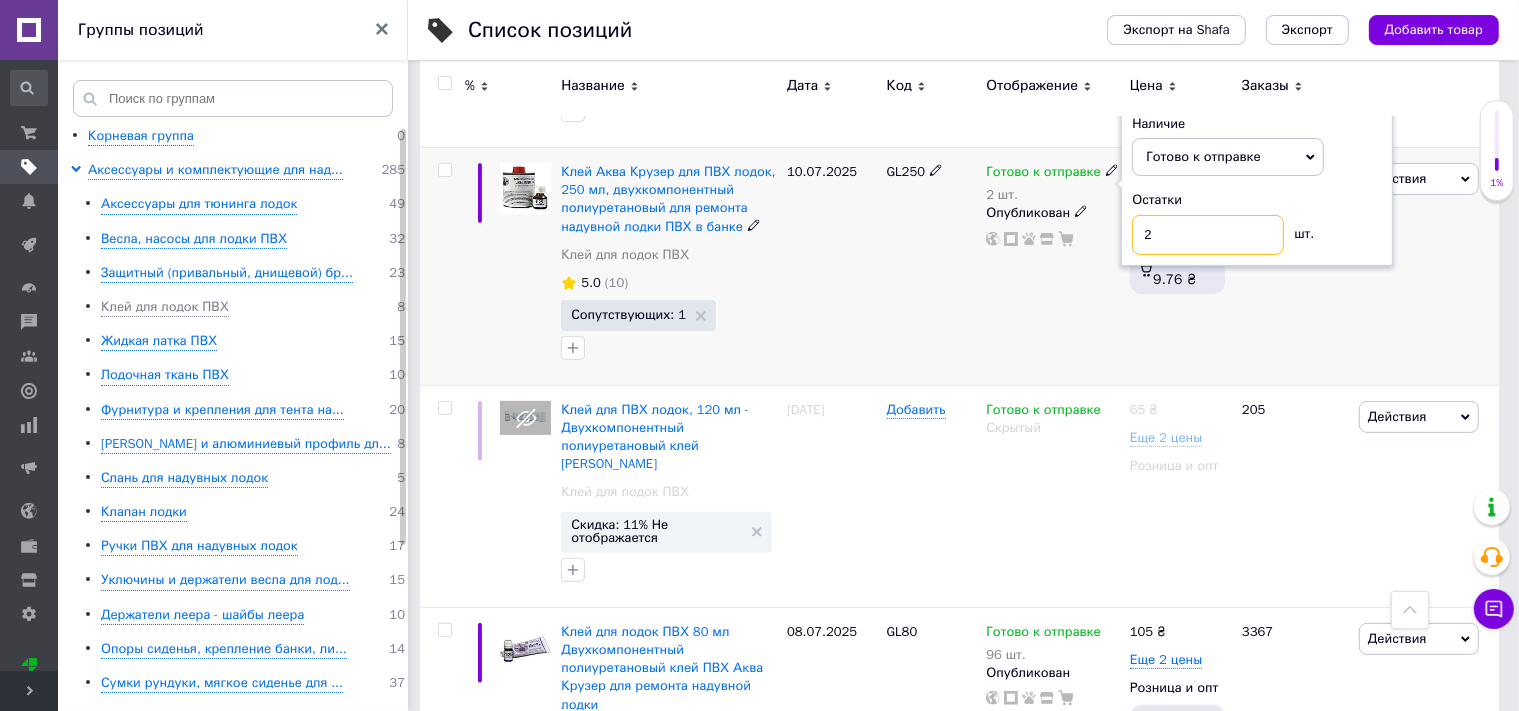 drag, startPoint x: 1160, startPoint y: 232, endPoint x: 1122, endPoint y: 234, distance: 38.052597 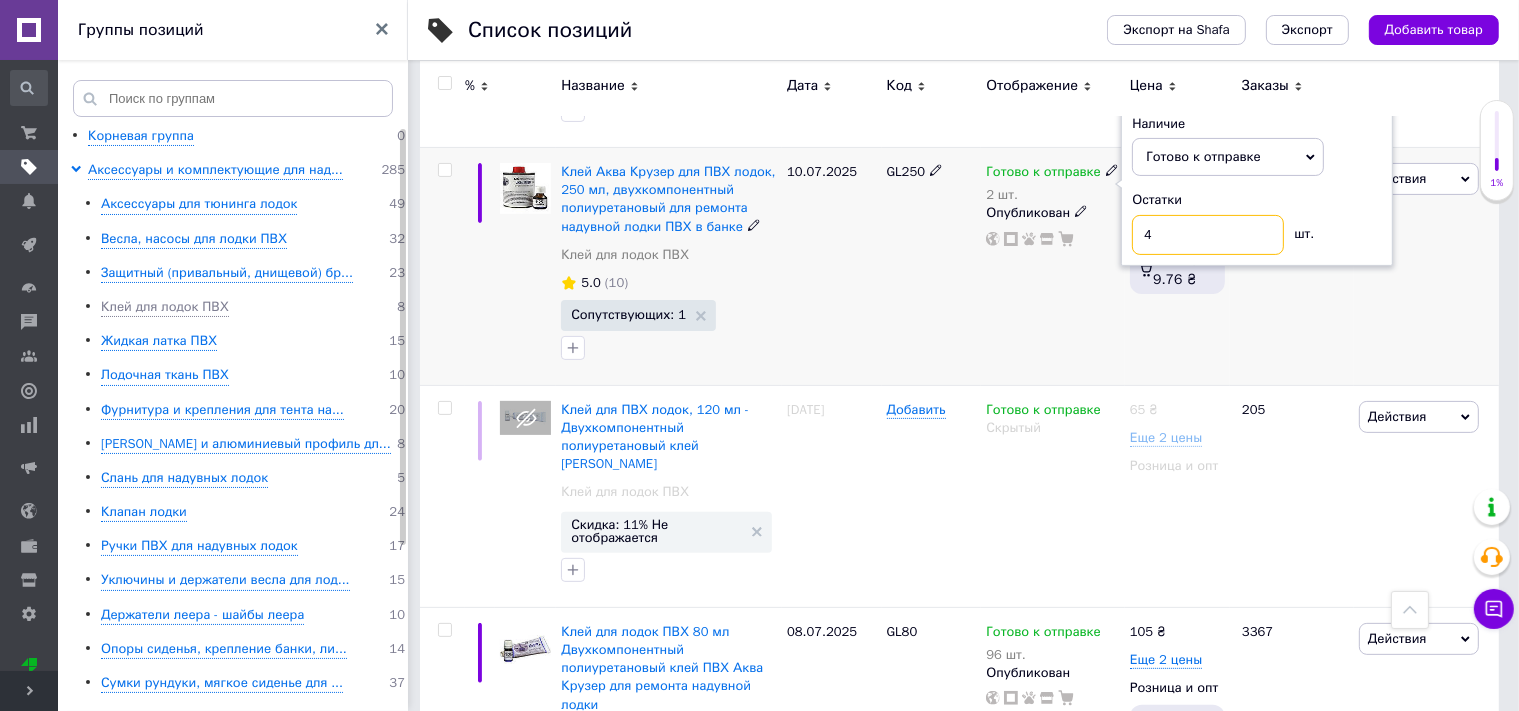 type on "4" 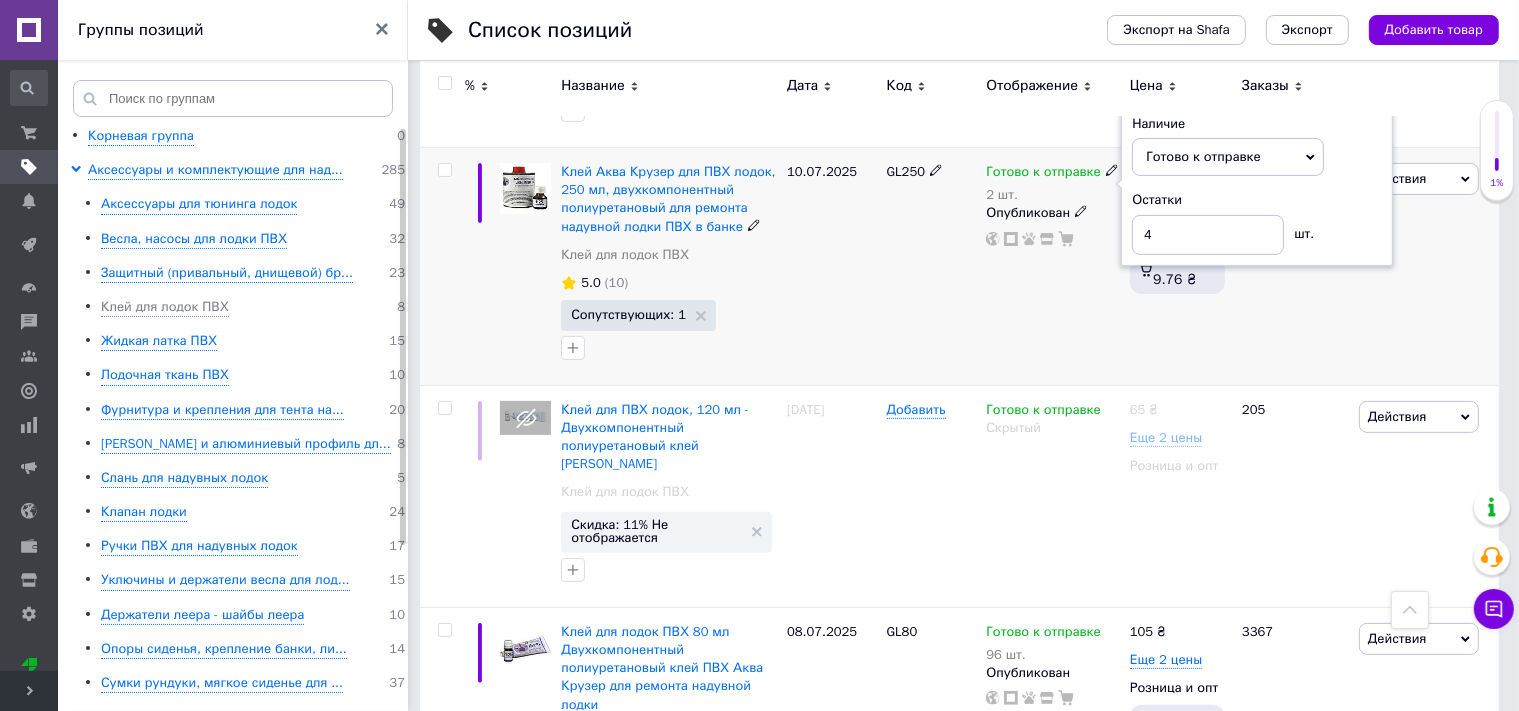 click on "GL250" at bounding box center (932, 266) 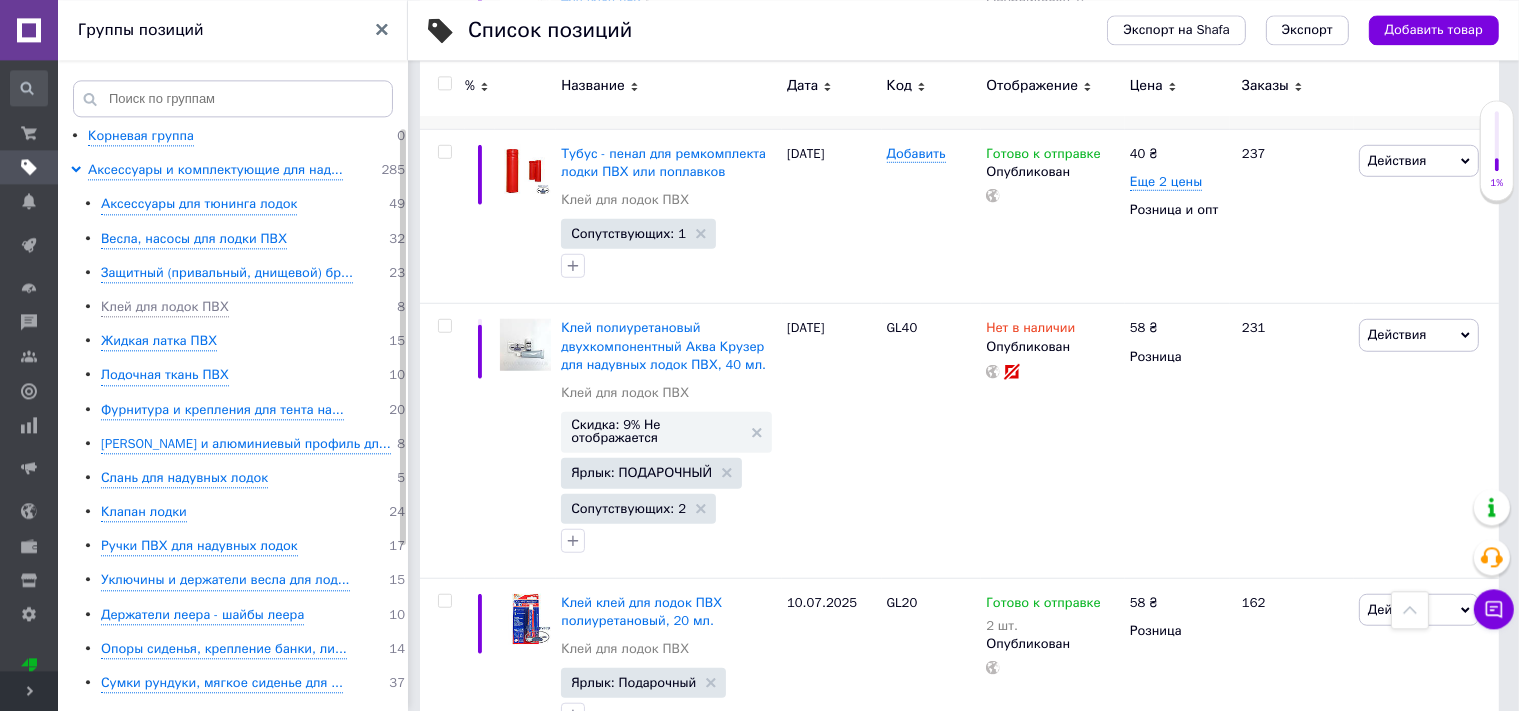 scroll, scrollTop: 1495, scrollLeft: 0, axis: vertical 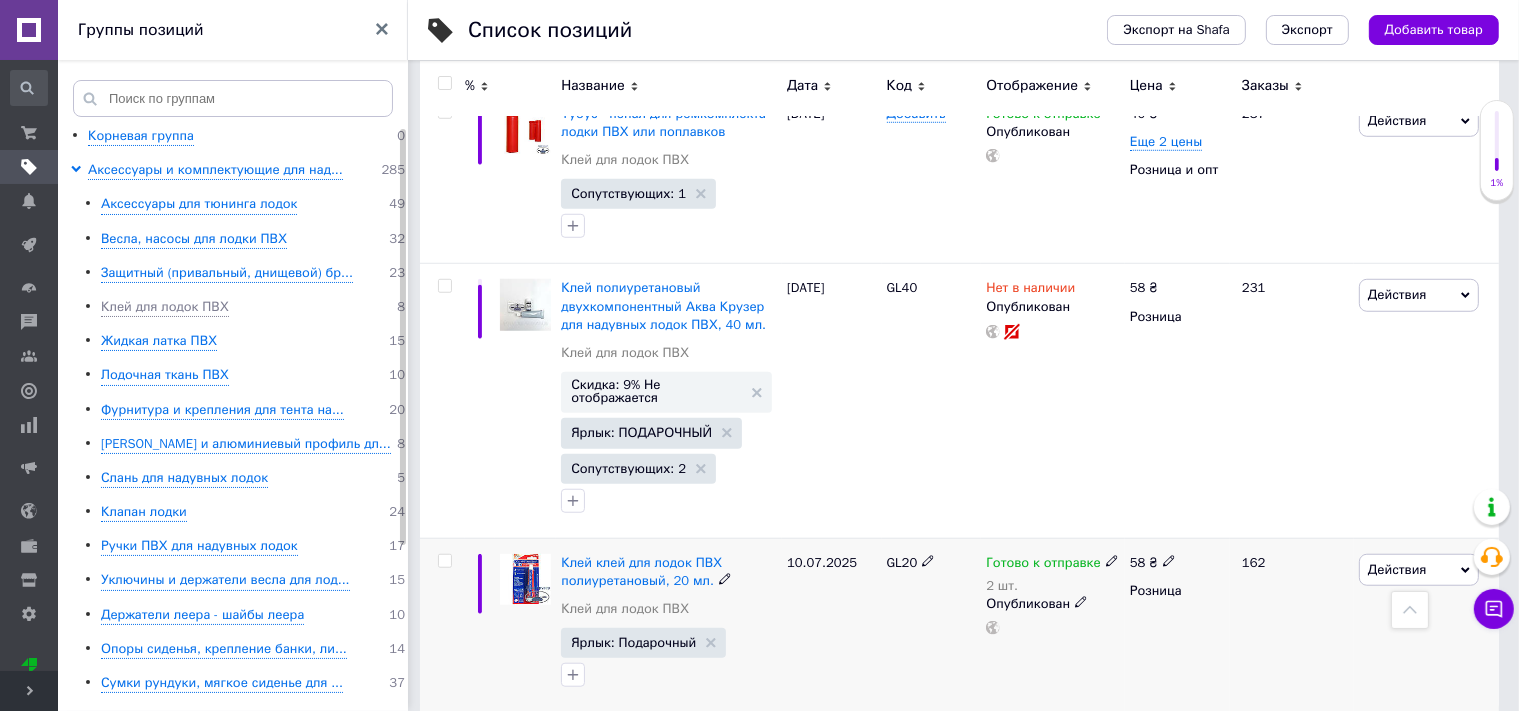 click 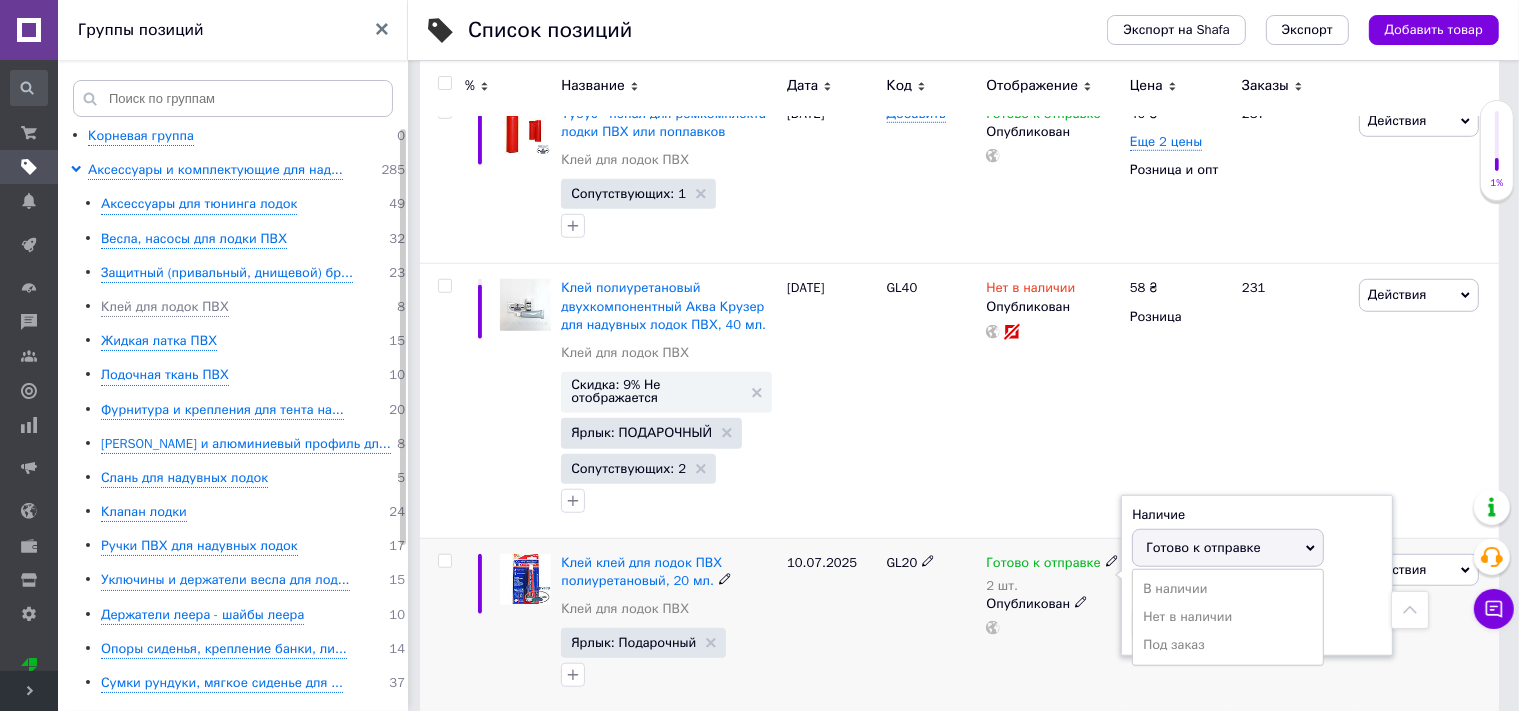 click on "Готово к отправке" at bounding box center [1203, 547] 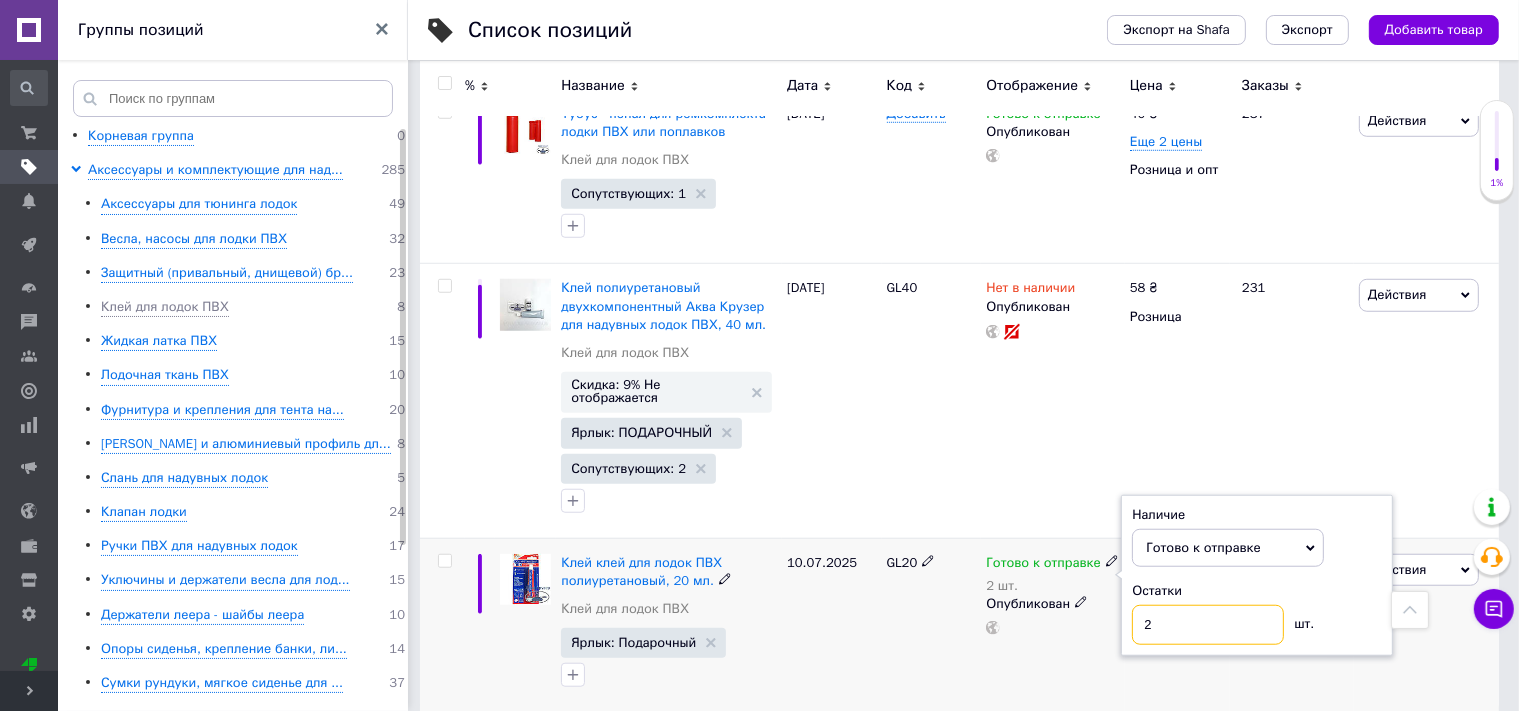 drag, startPoint x: 1174, startPoint y: 602, endPoint x: 1109, endPoint y: 611, distance: 65.62012 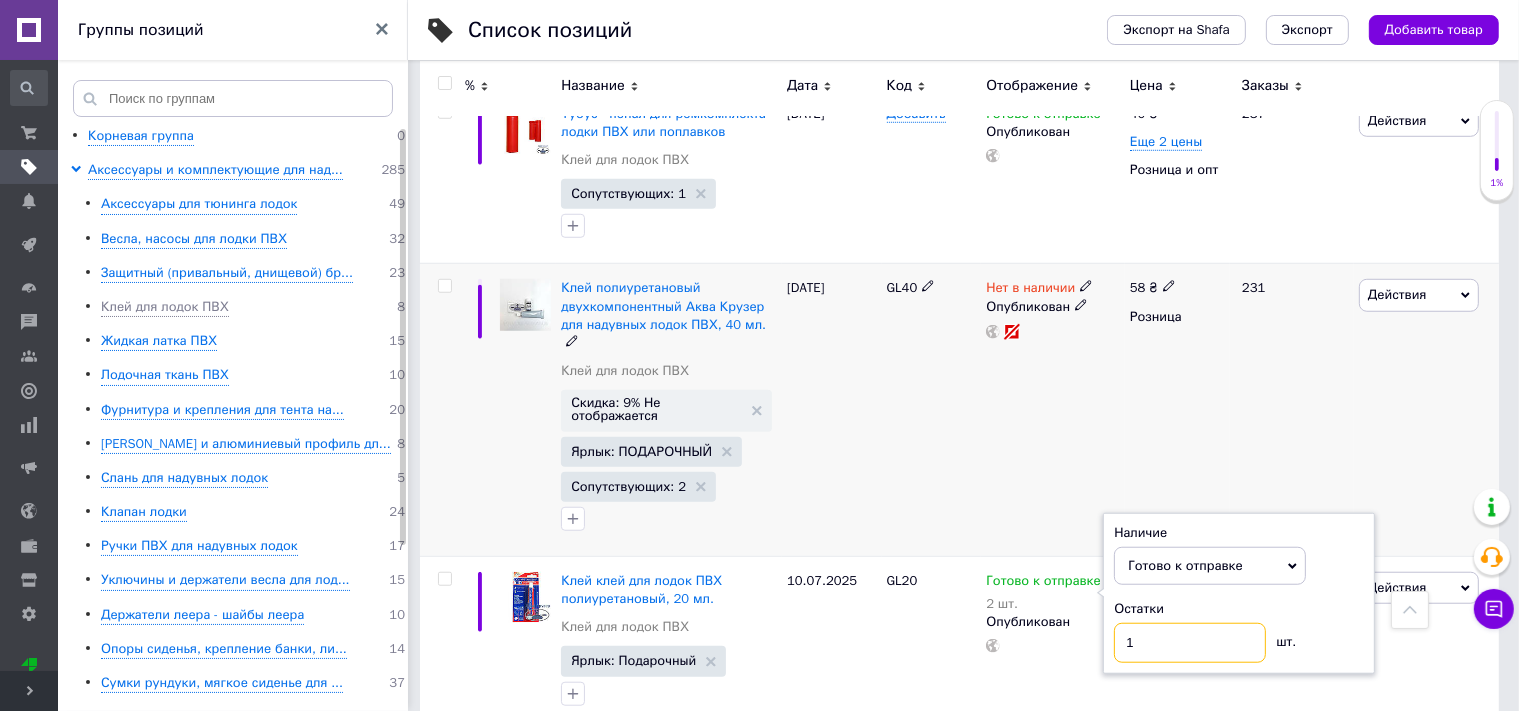 type on "1" 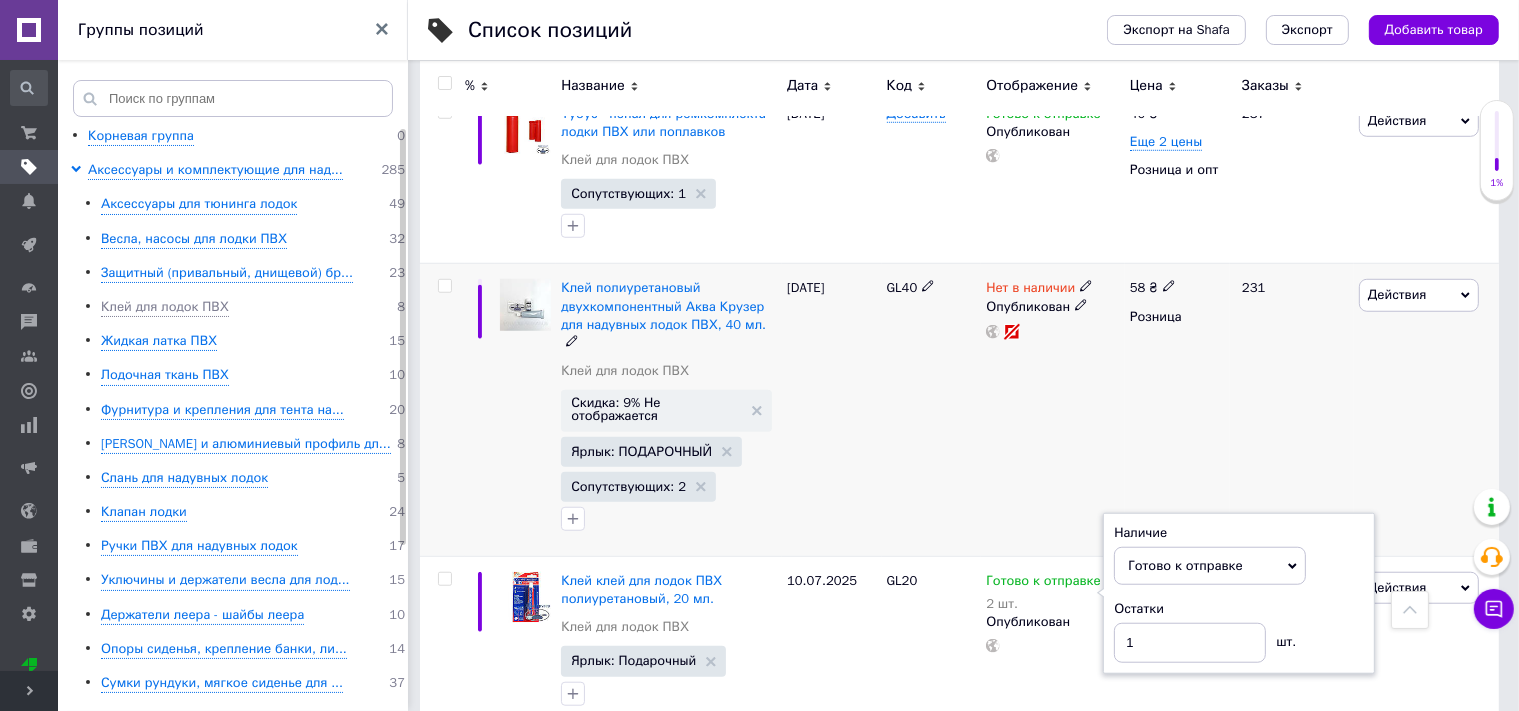 click on "25.04.2025" at bounding box center (832, 410) 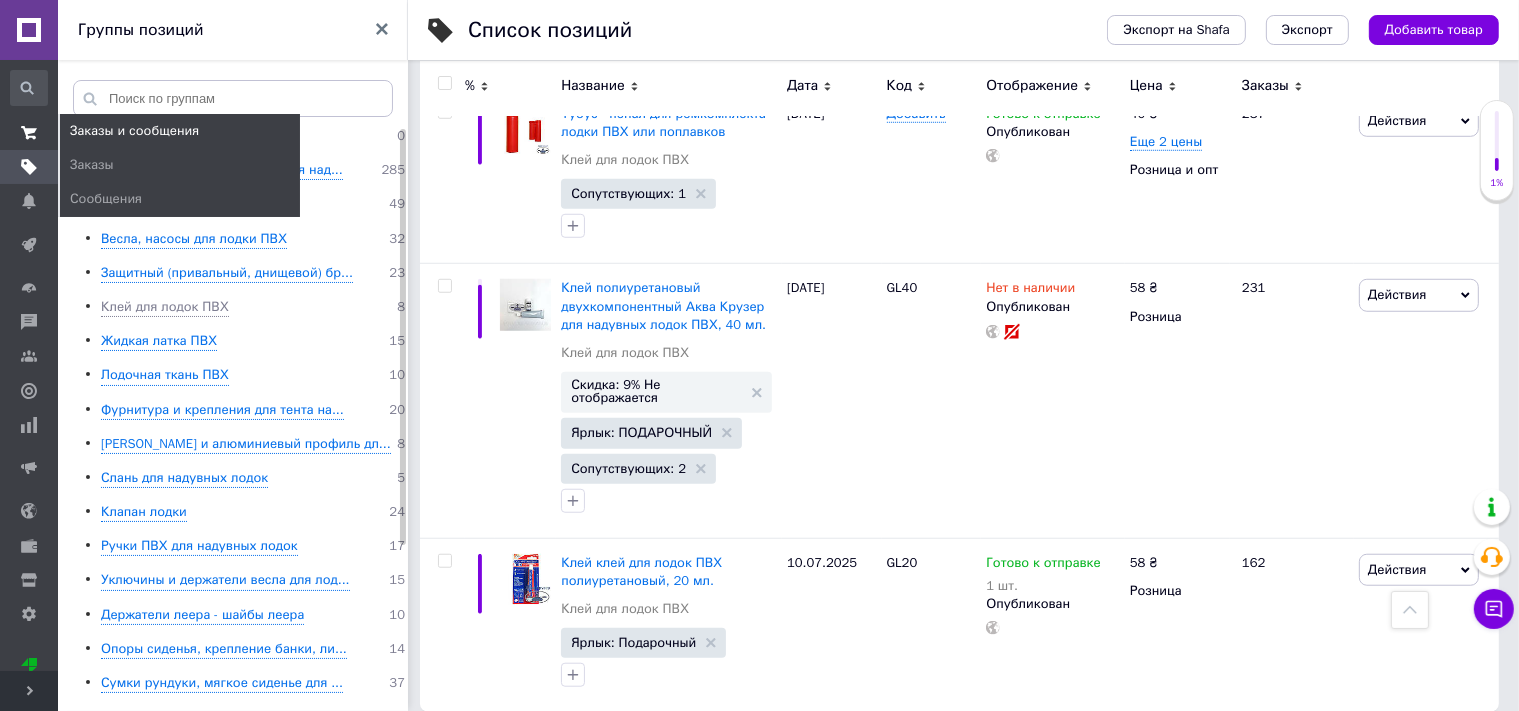 click at bounding box center [29, 133] 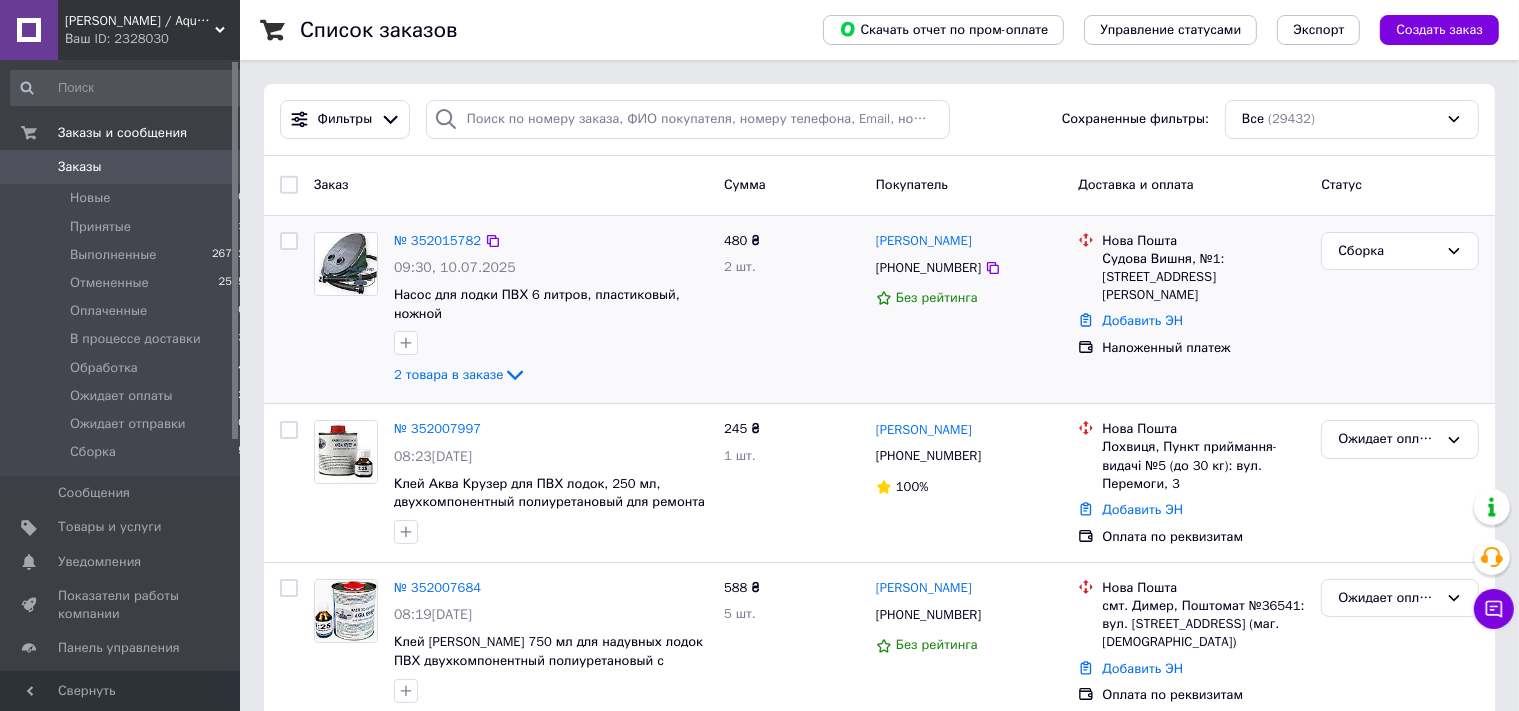 scroll, scrollTop: 105, scrollLeft: 0, axis: vertical 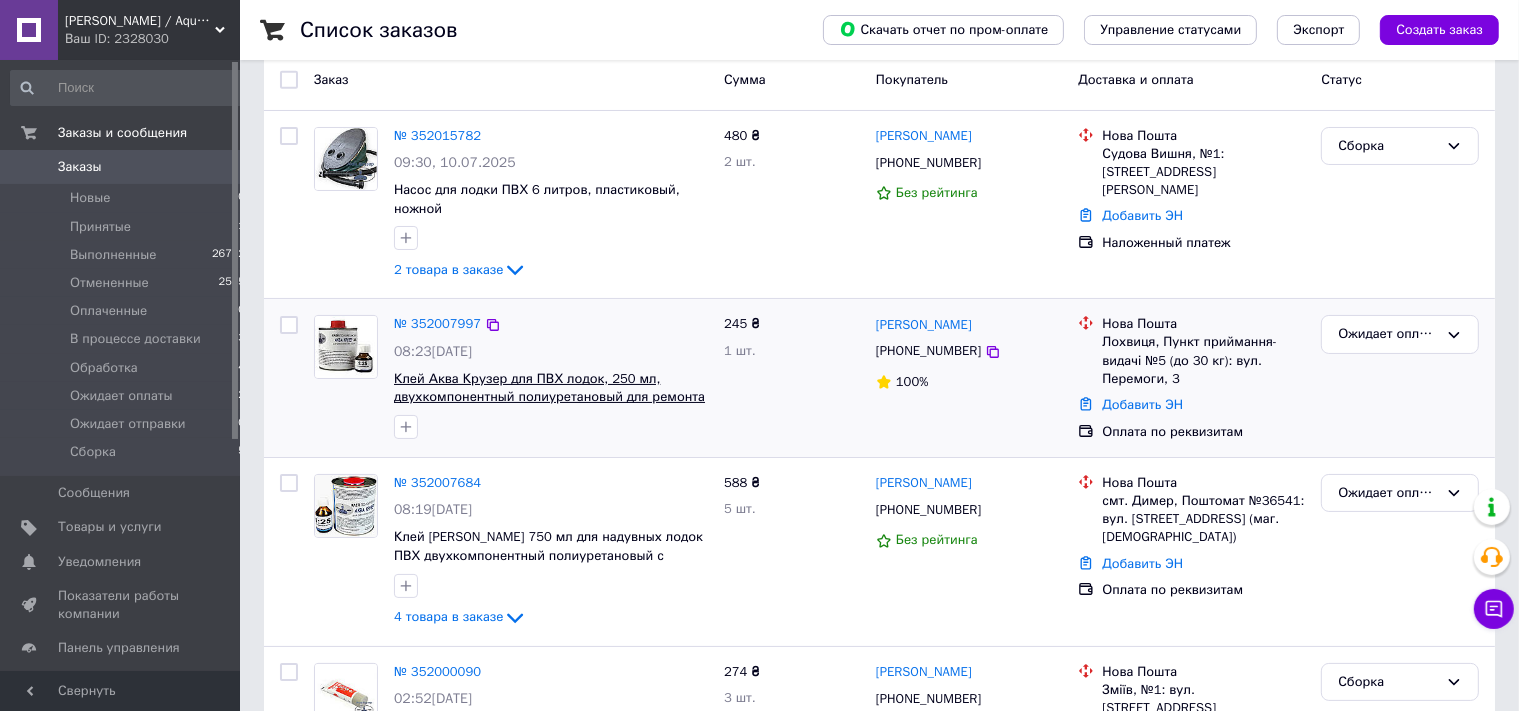 click on "Клей Аква Крузер для ПВХ лодок, 250 мл, двухкомпонентный полиуретановый для ремонта надувной лодки ПВХ в банке" at bounding box center (549, 397) 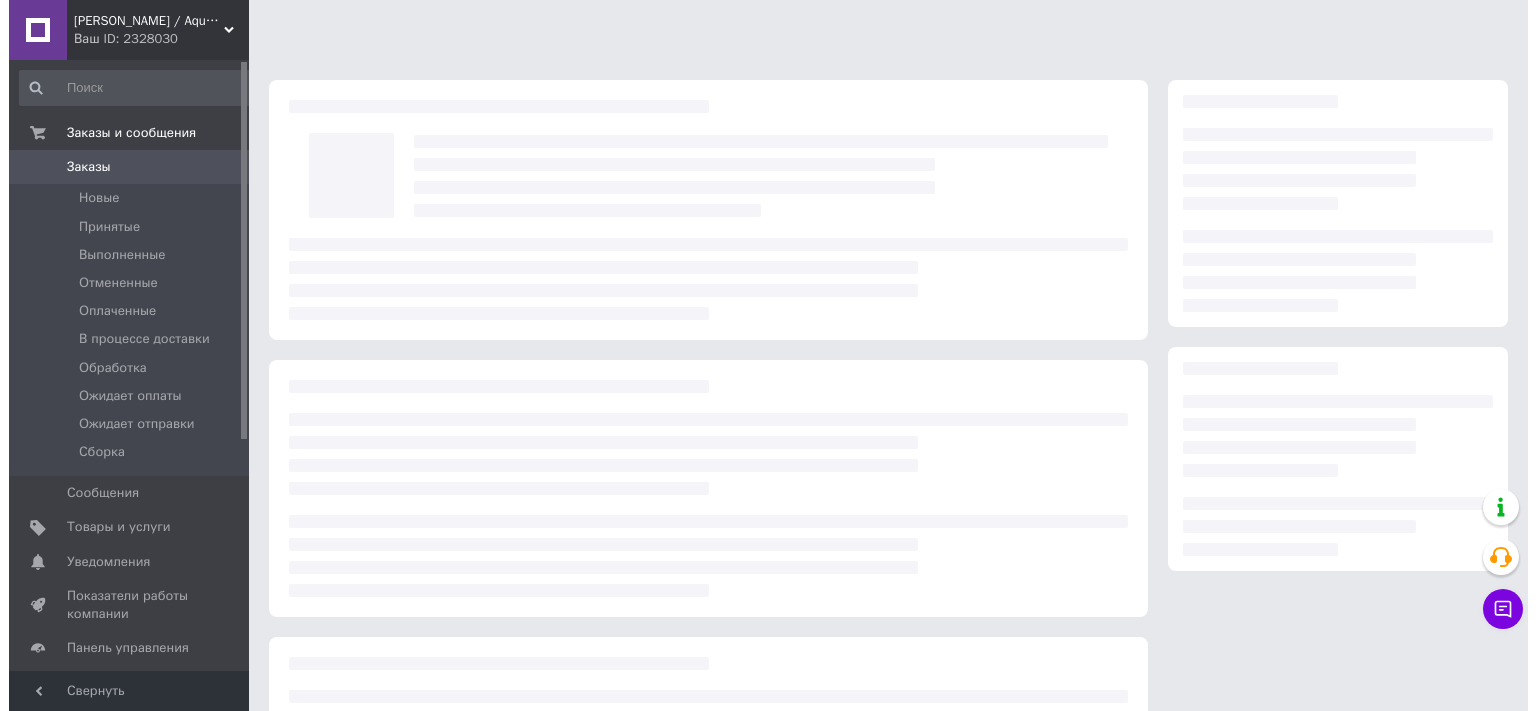 scroll, scrollTop: 0, scrollLeft: 0, axis: both 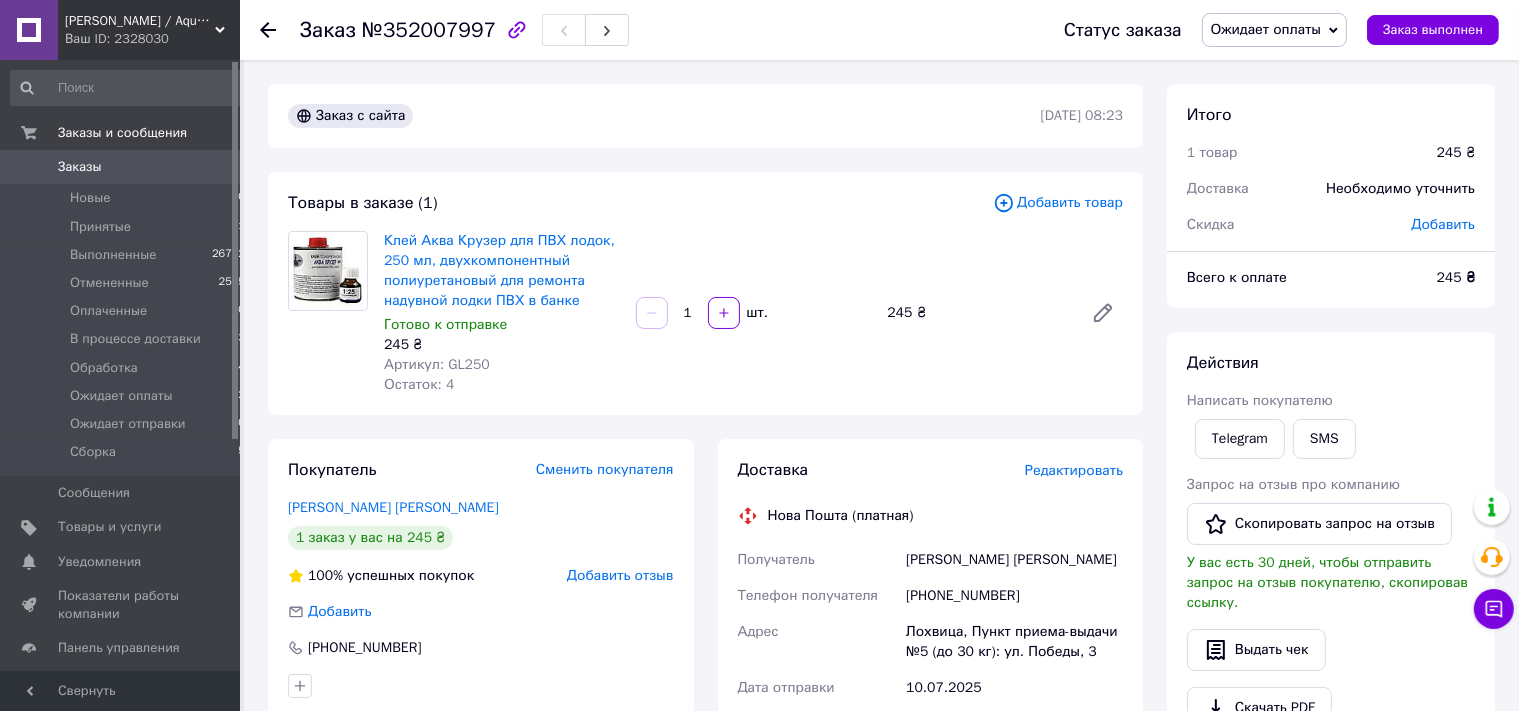 click on "Добавить товар" at bounding box center [1058, 203] 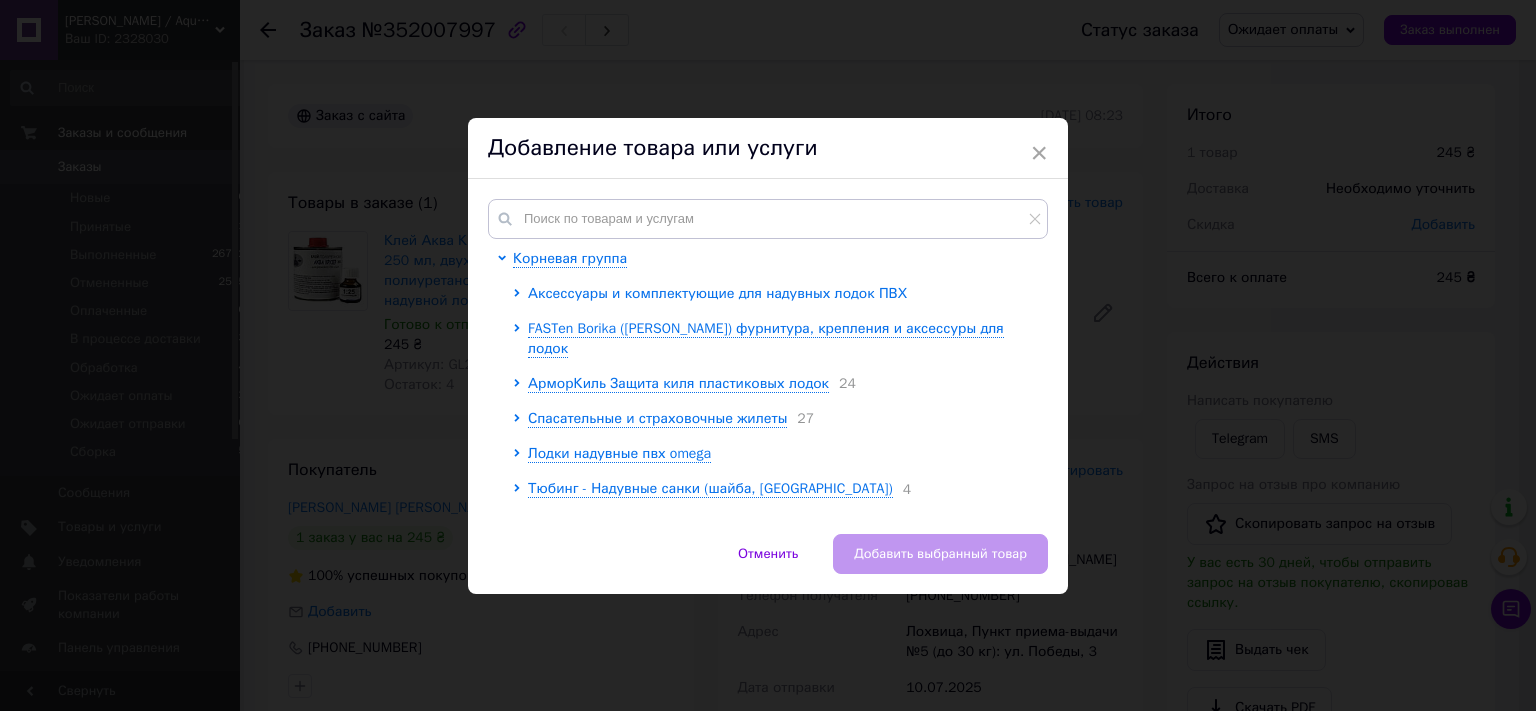 click 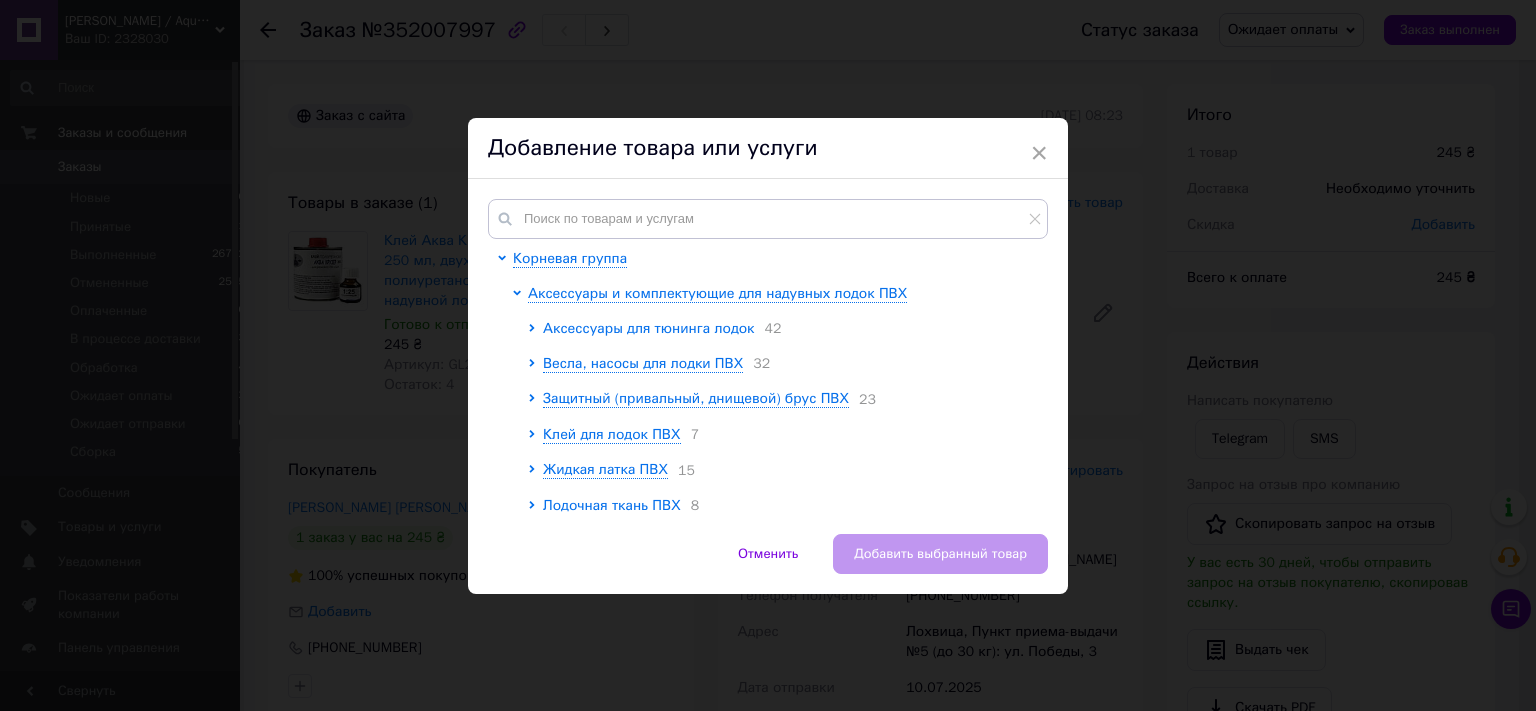 click 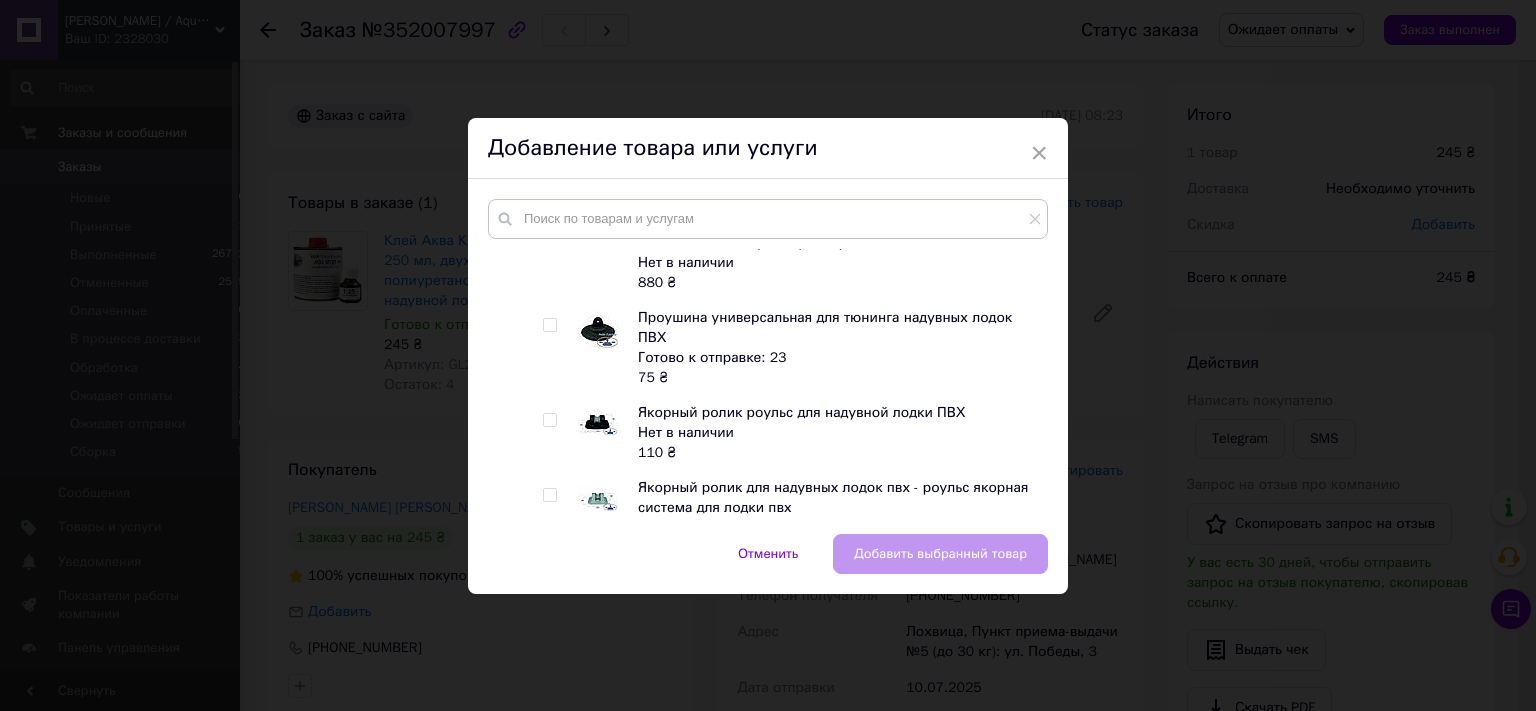 scroll, scrollTop: 0, scrollLeft: 0, axis: both 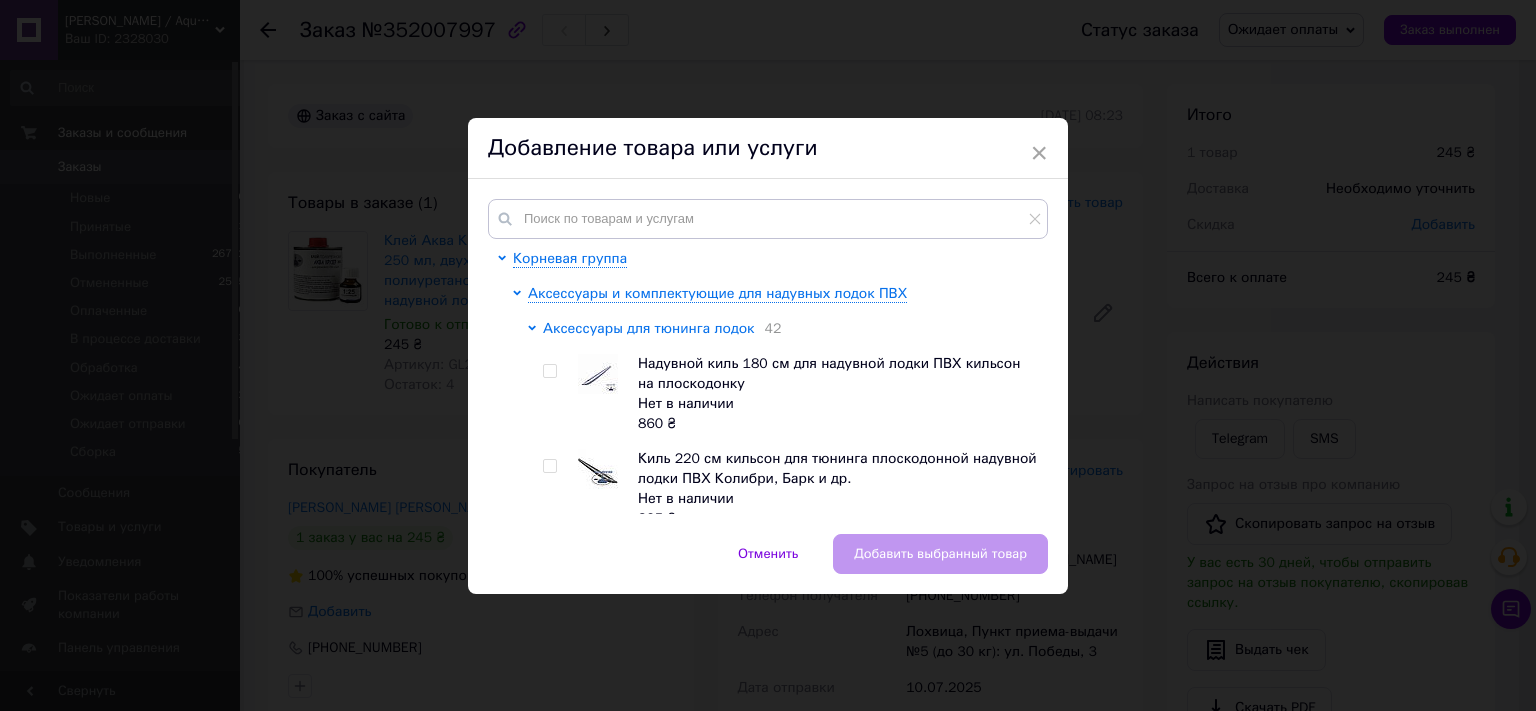 click 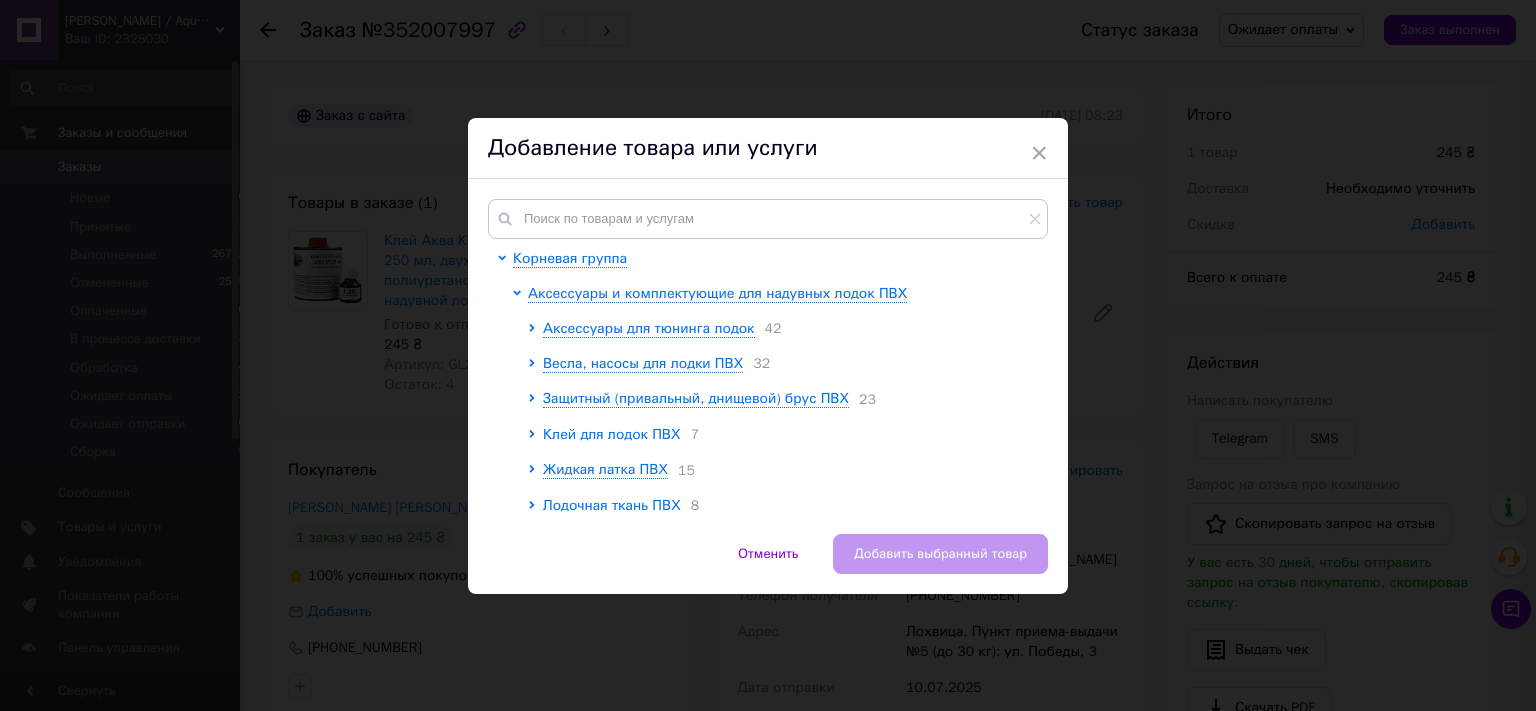 click 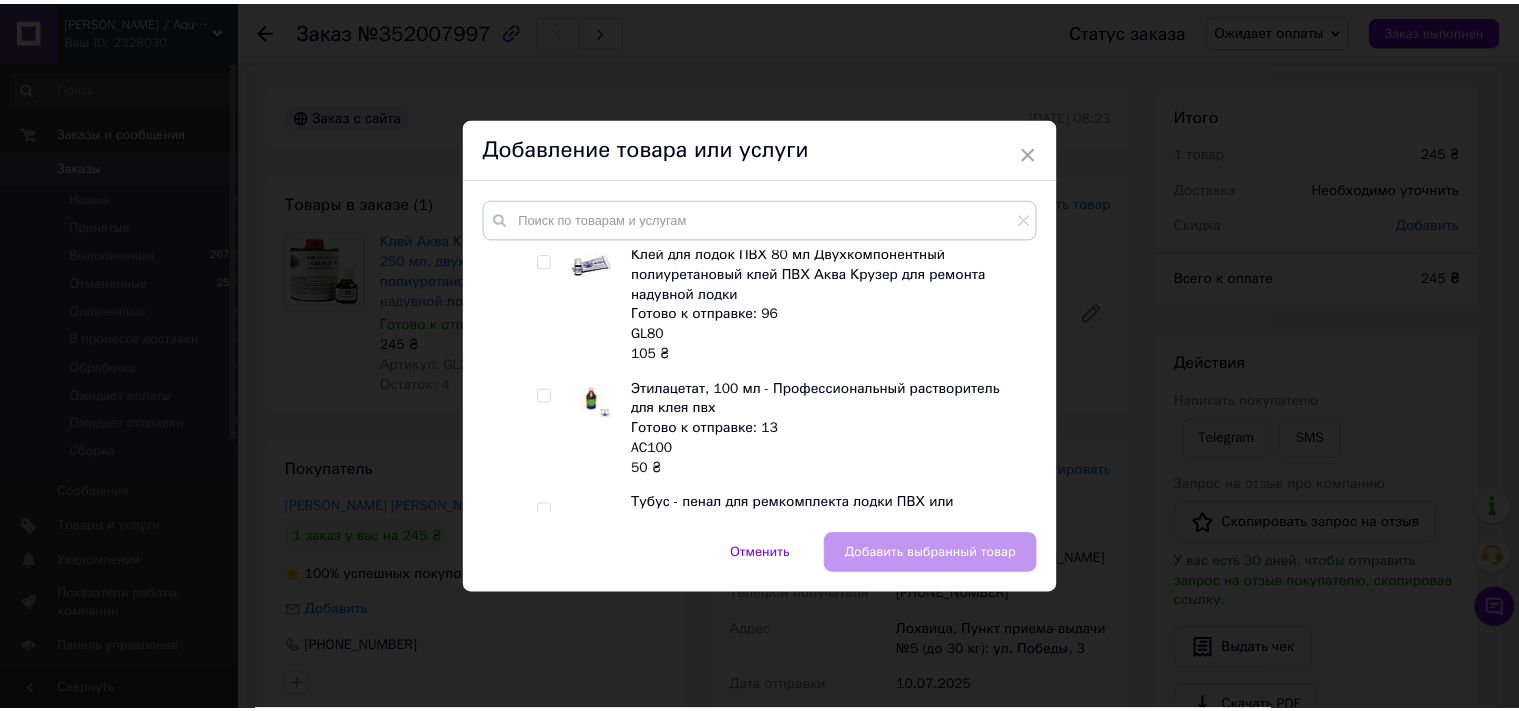 scroll, scrollTop: 442, scrollLeft: 0, axis: vertical 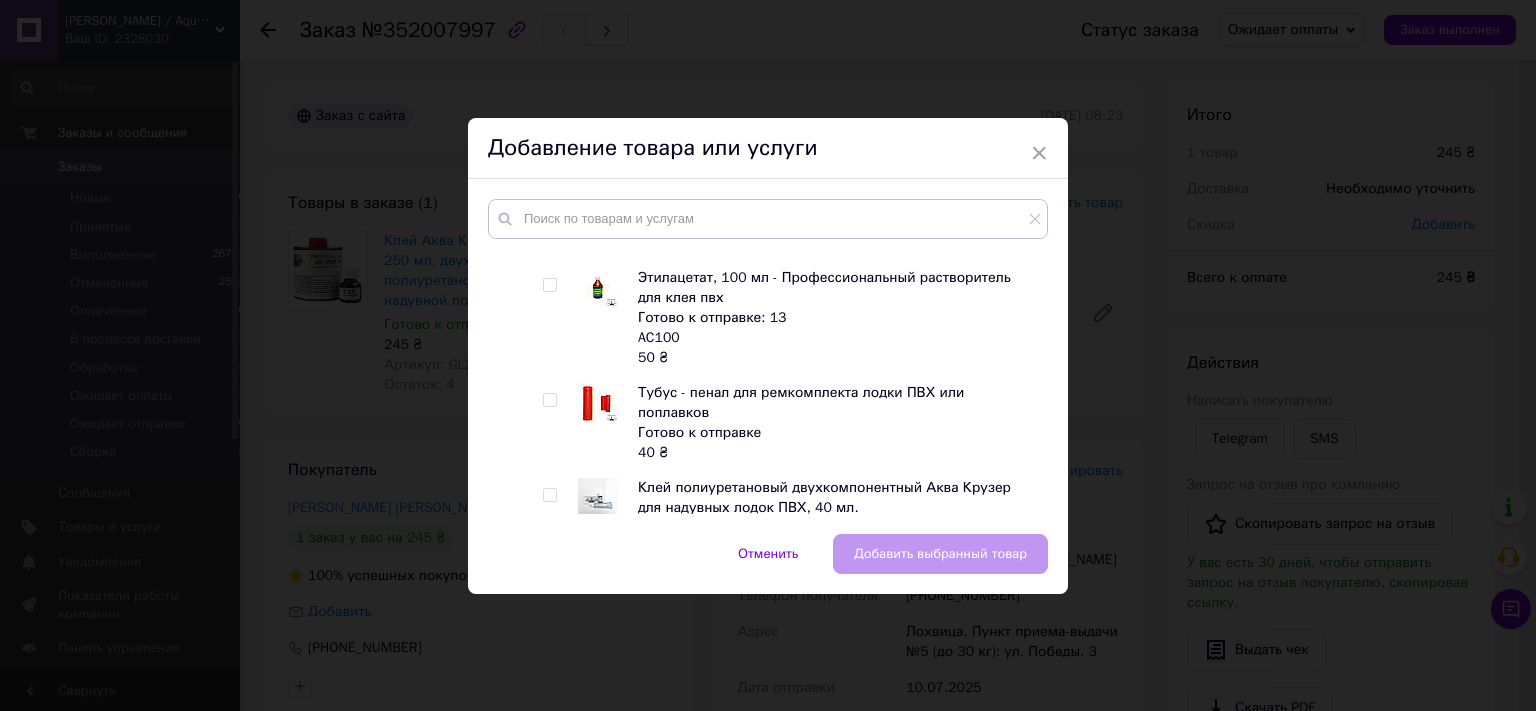 click at bounding box center (549, 285) 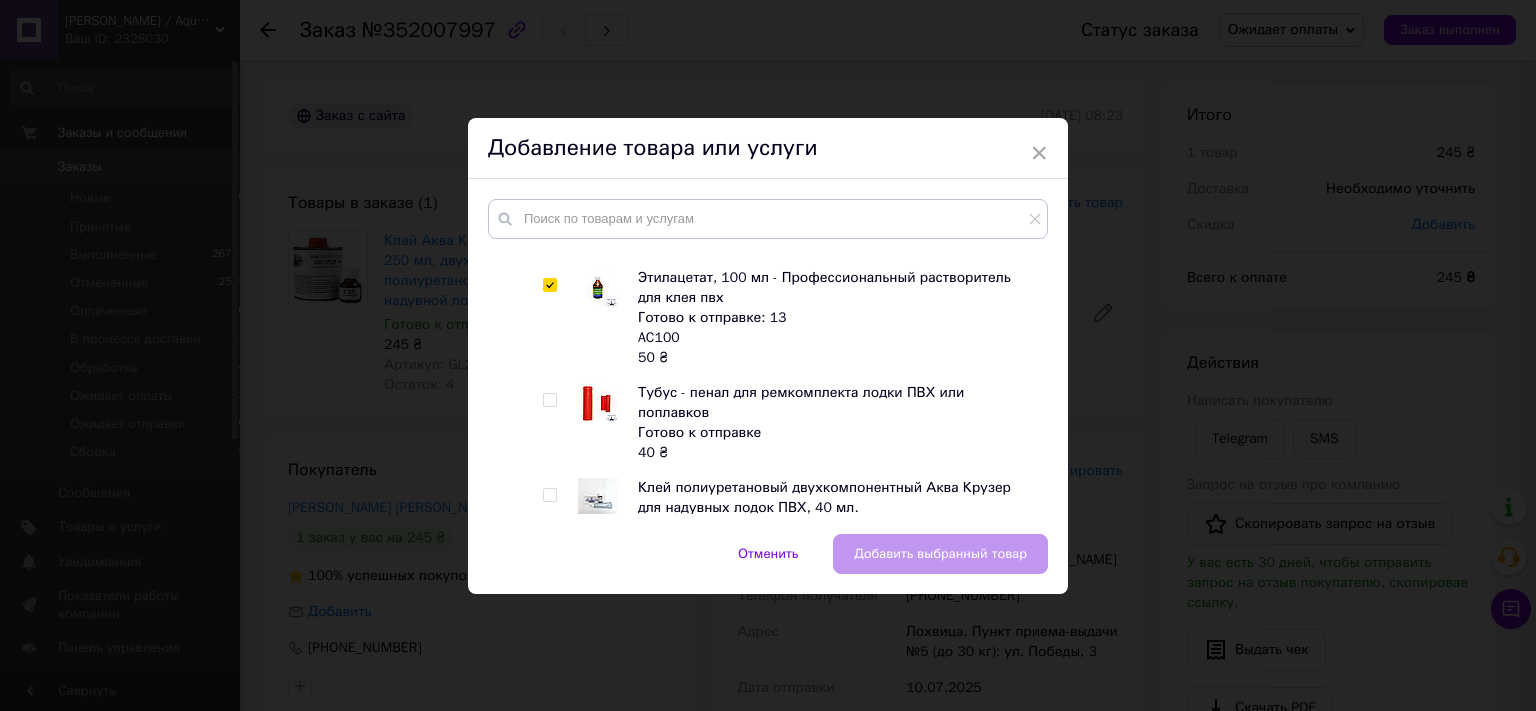 checkbox on "true" 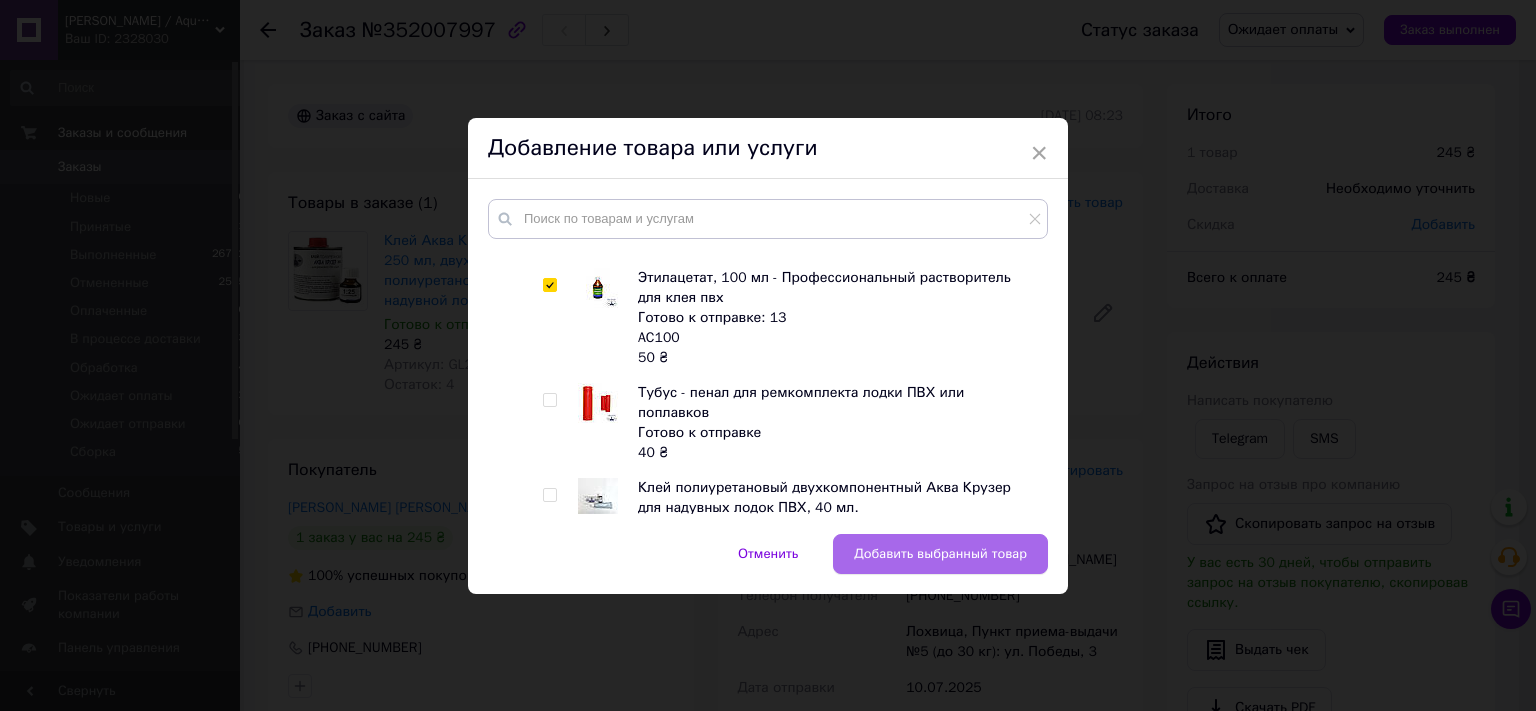 click on "Добавить выбранный товар" at bounding box center (940, 554) 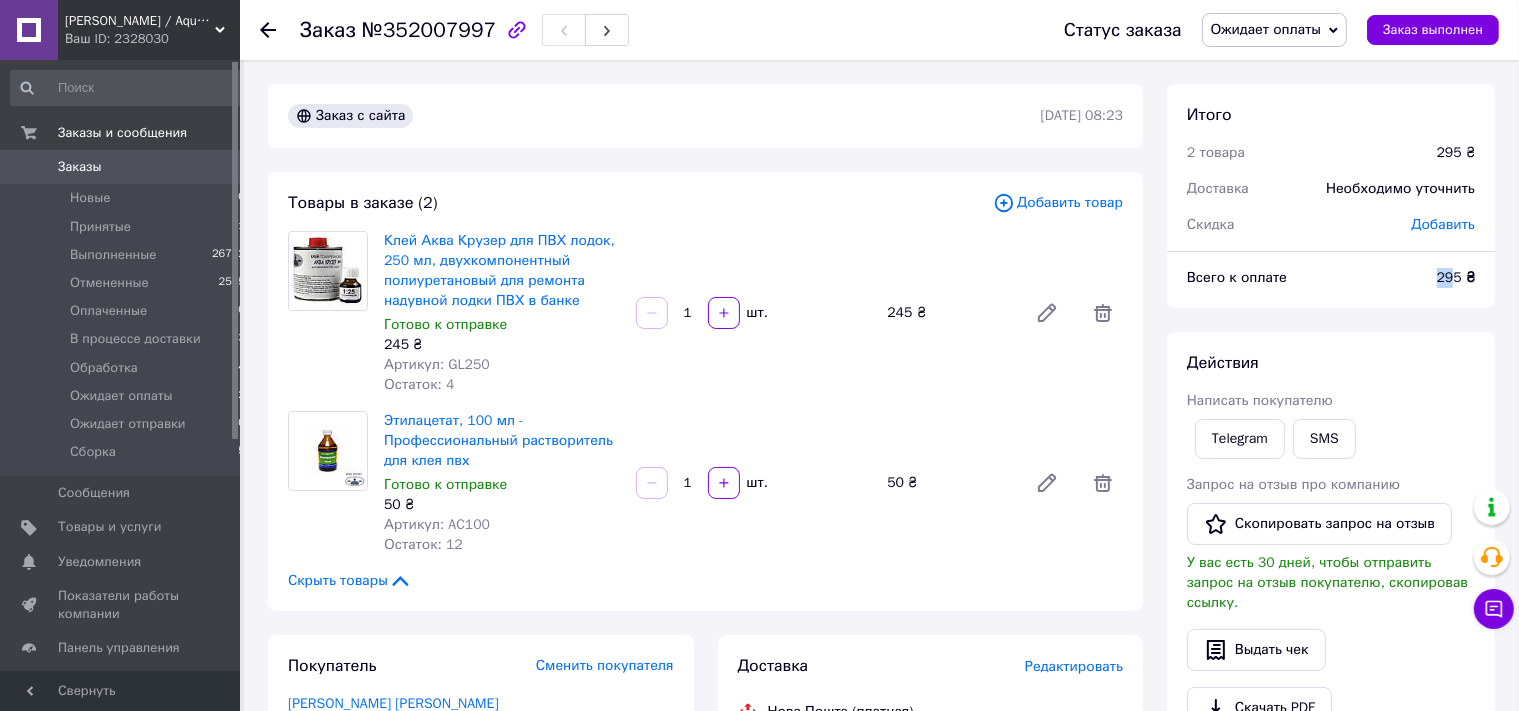 drag, startPoint x: 1459, startPoint y: 281, endPoint x: 1434, endPoint y: 281, distance: 25 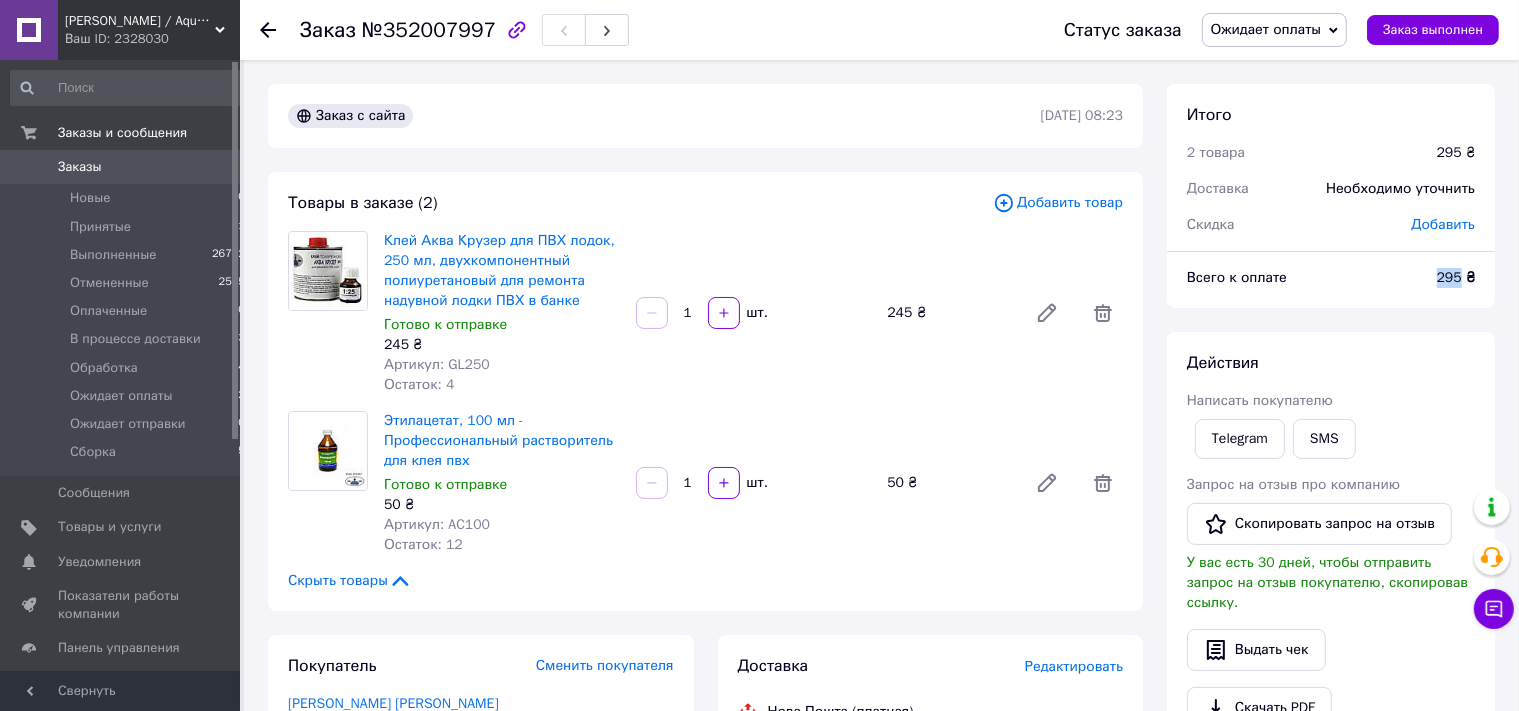 drag, startPoint x: 1462, startPoint y: 281, endPoint x: 1435, endPoint y: 281, distance: 27 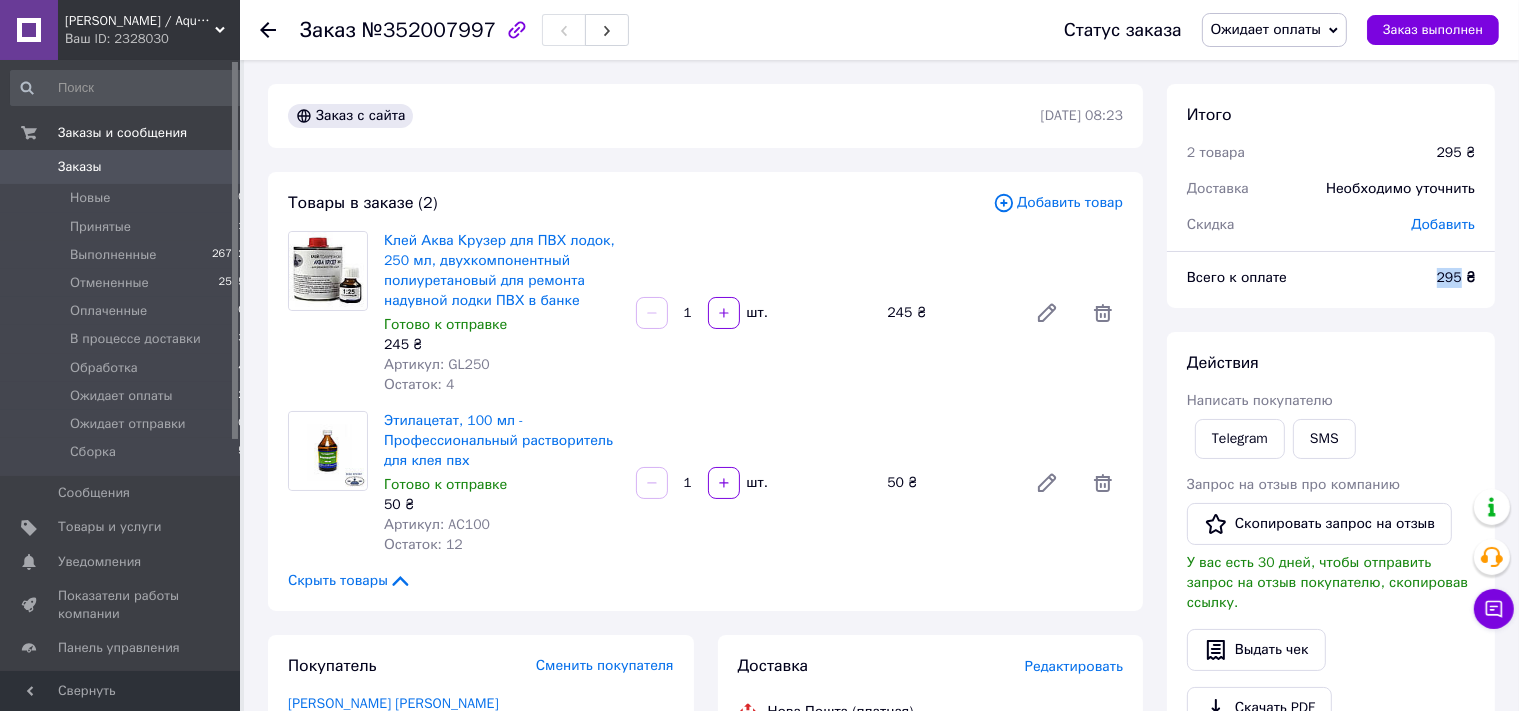 click on "Заказы" at bounding box center [80, 167] 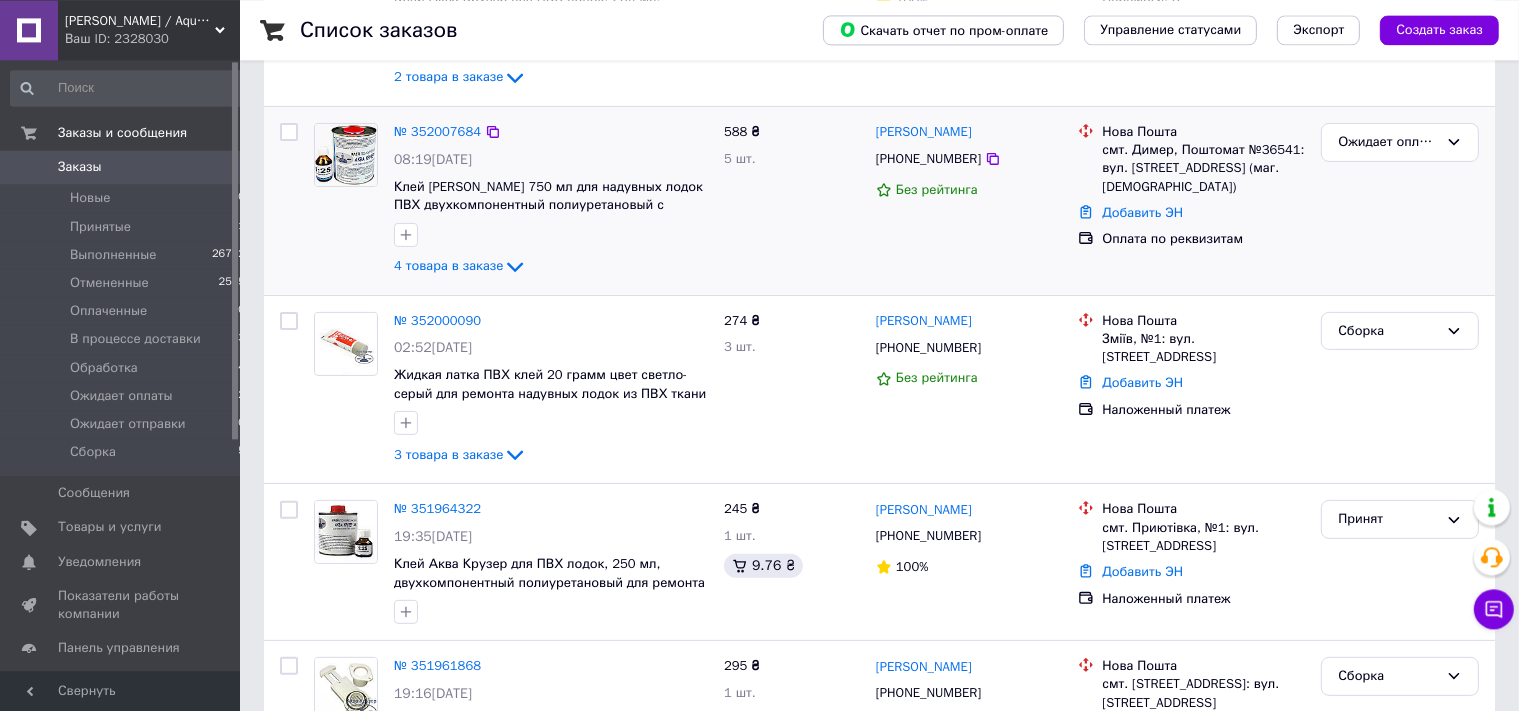 scroll, scrollTop: 633, scrollLeft: 0, axis: vertical 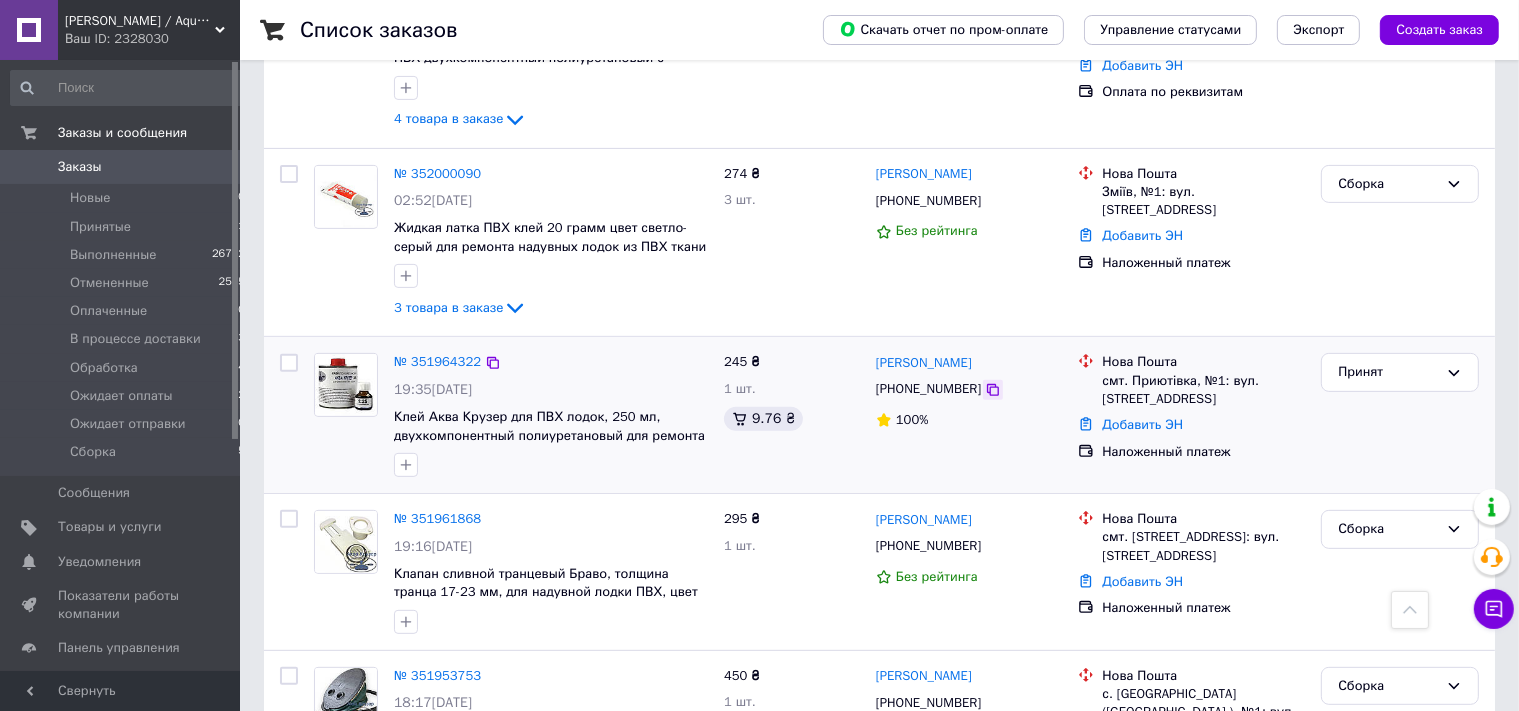 click 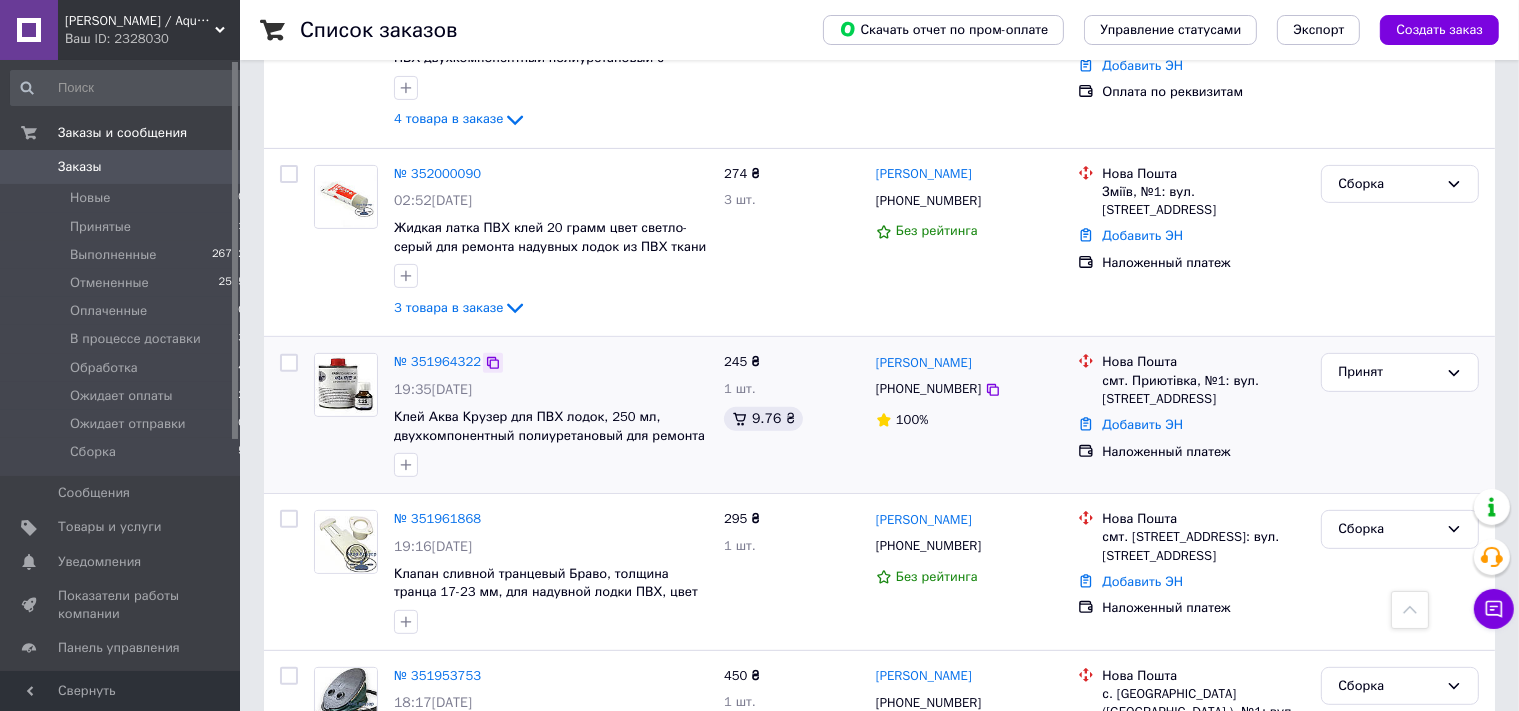 click 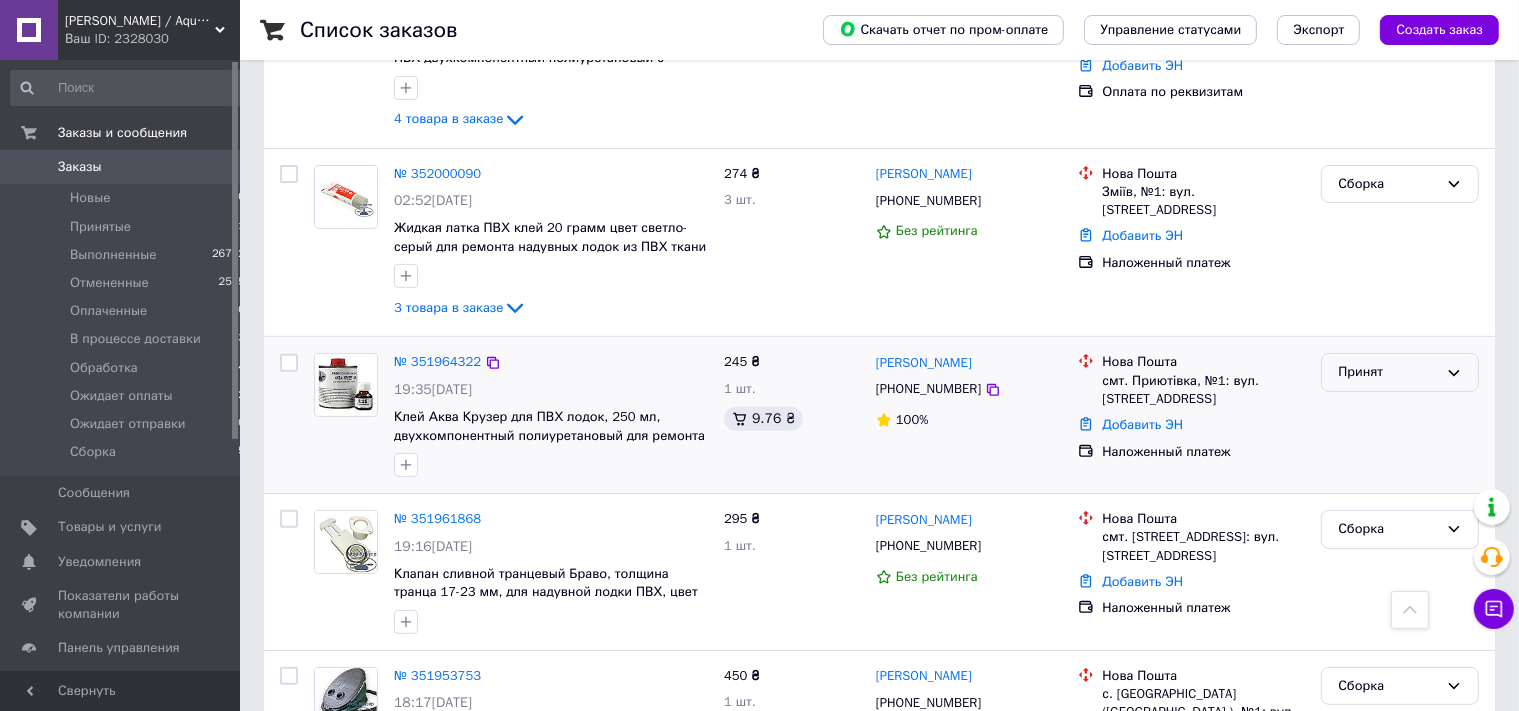 click on "Принят" at bounding box center [1388, 372] 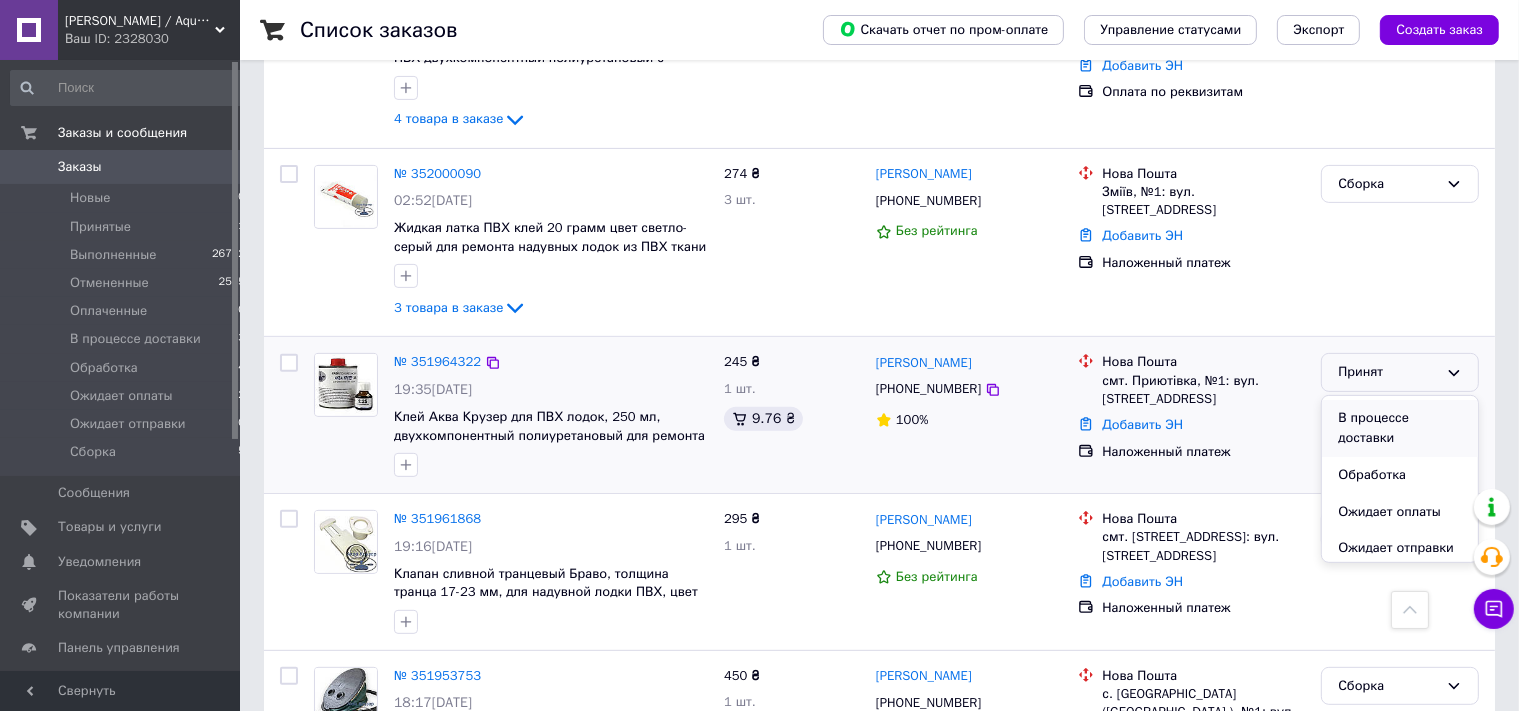 scroll, scrollTop: 168, scrollLeft: 0, axis: vertical 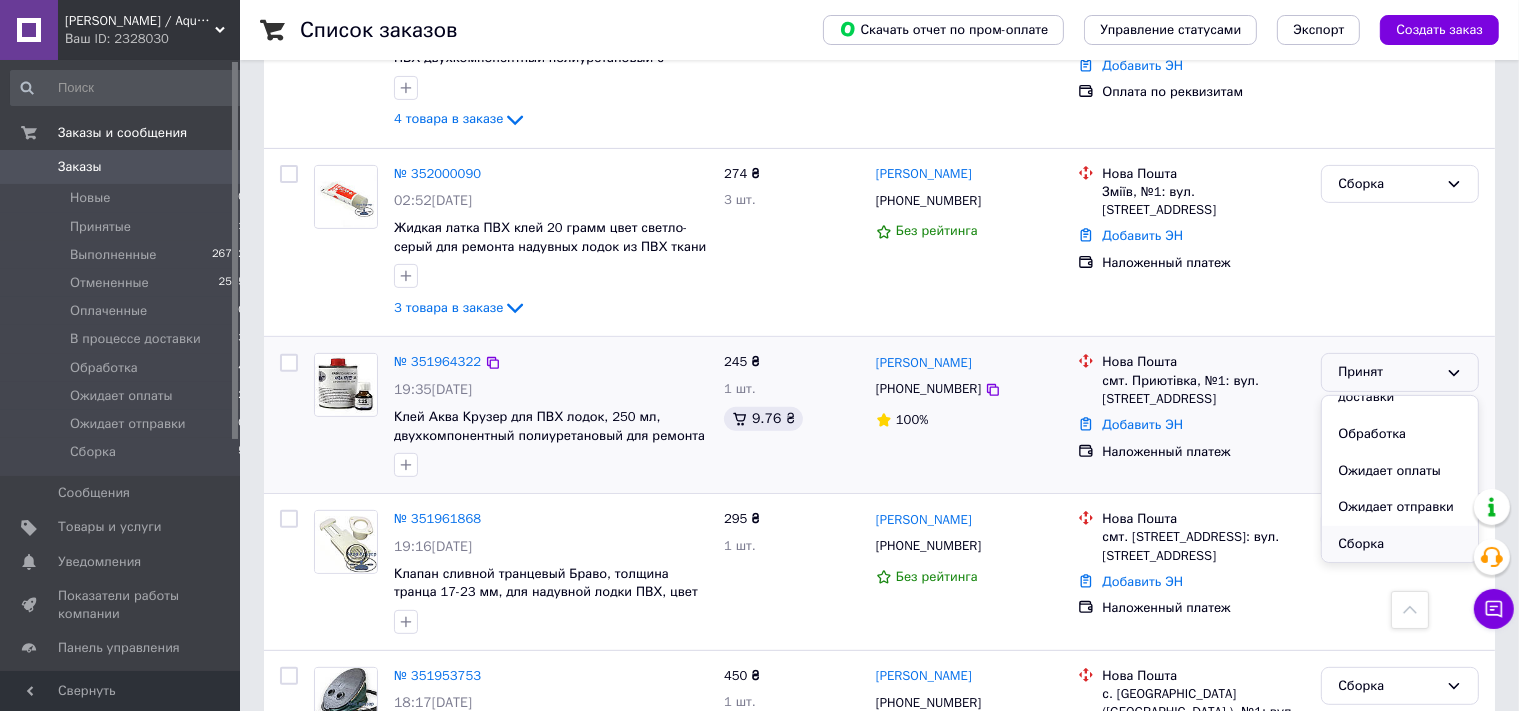 click on "Сборка" at bounding box center [1400, 544] 